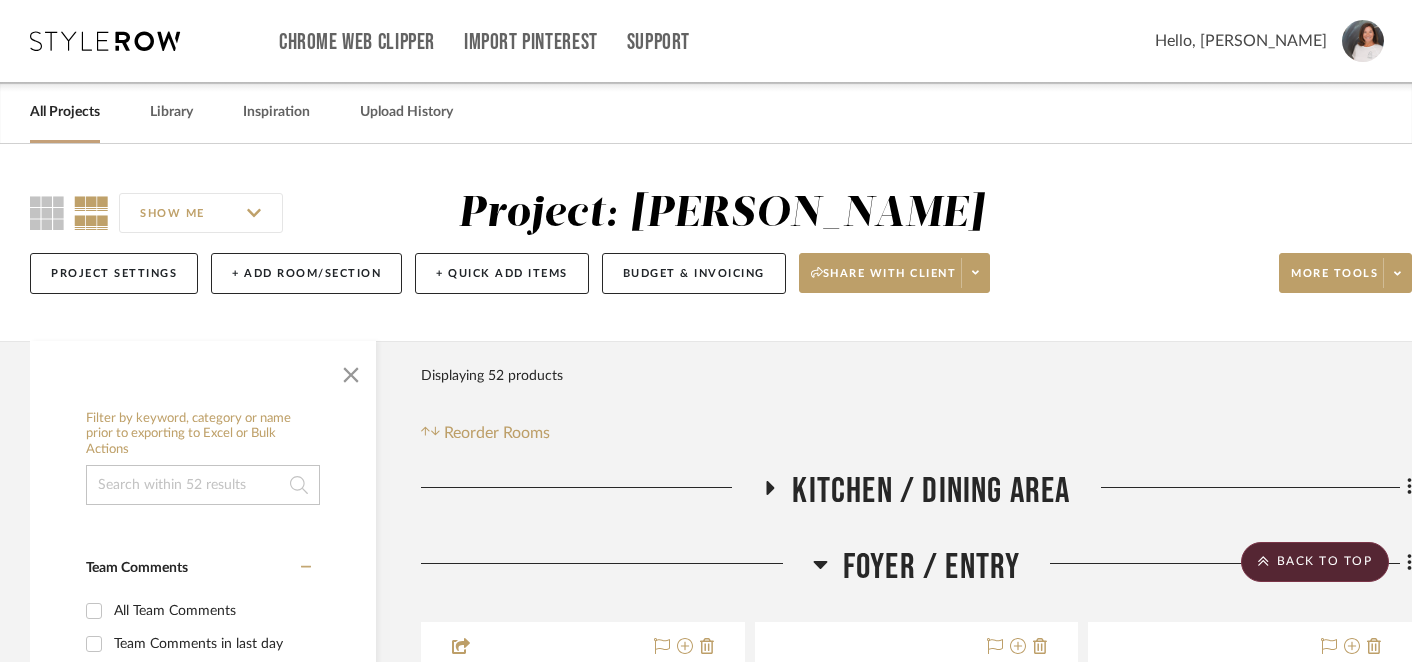 scroll, scrollTop: 754, scrollLeft: 0, axis: vertical 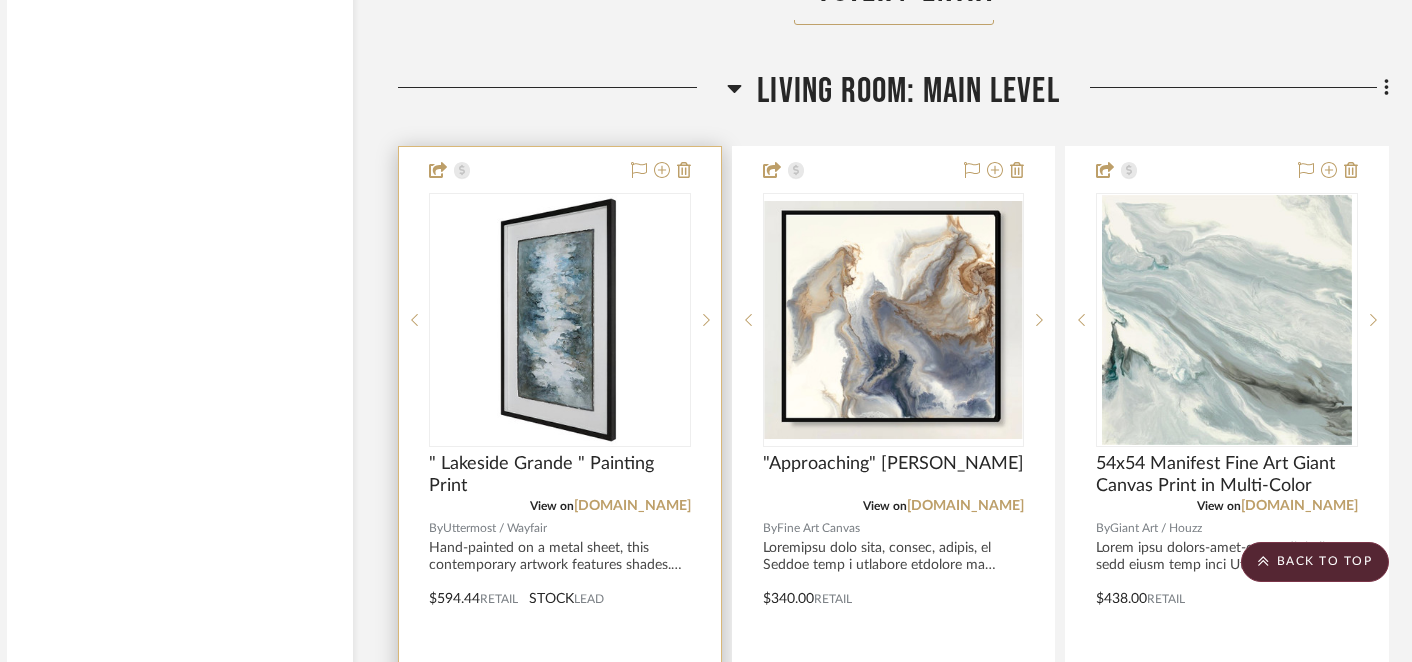 click at bounding box center (560, 320) 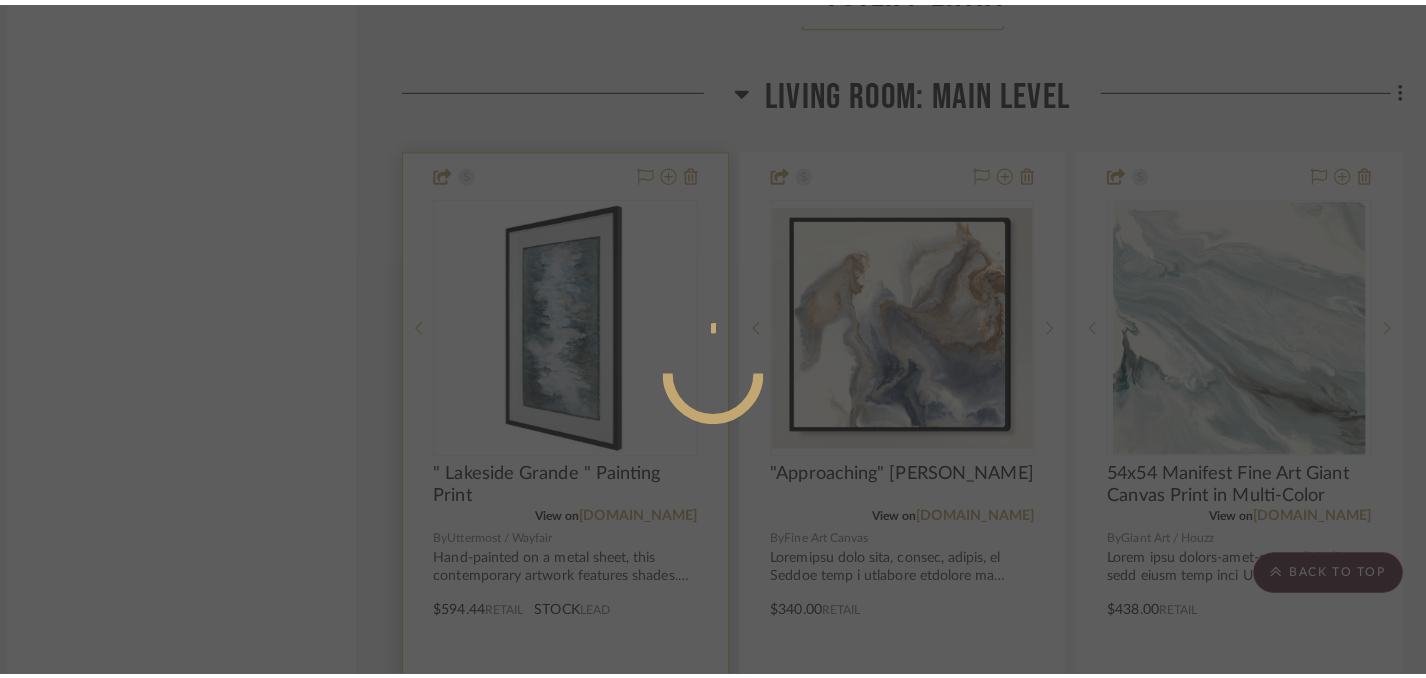 scroll, scrollTop: 0, scrollLeft: 0, axis: both 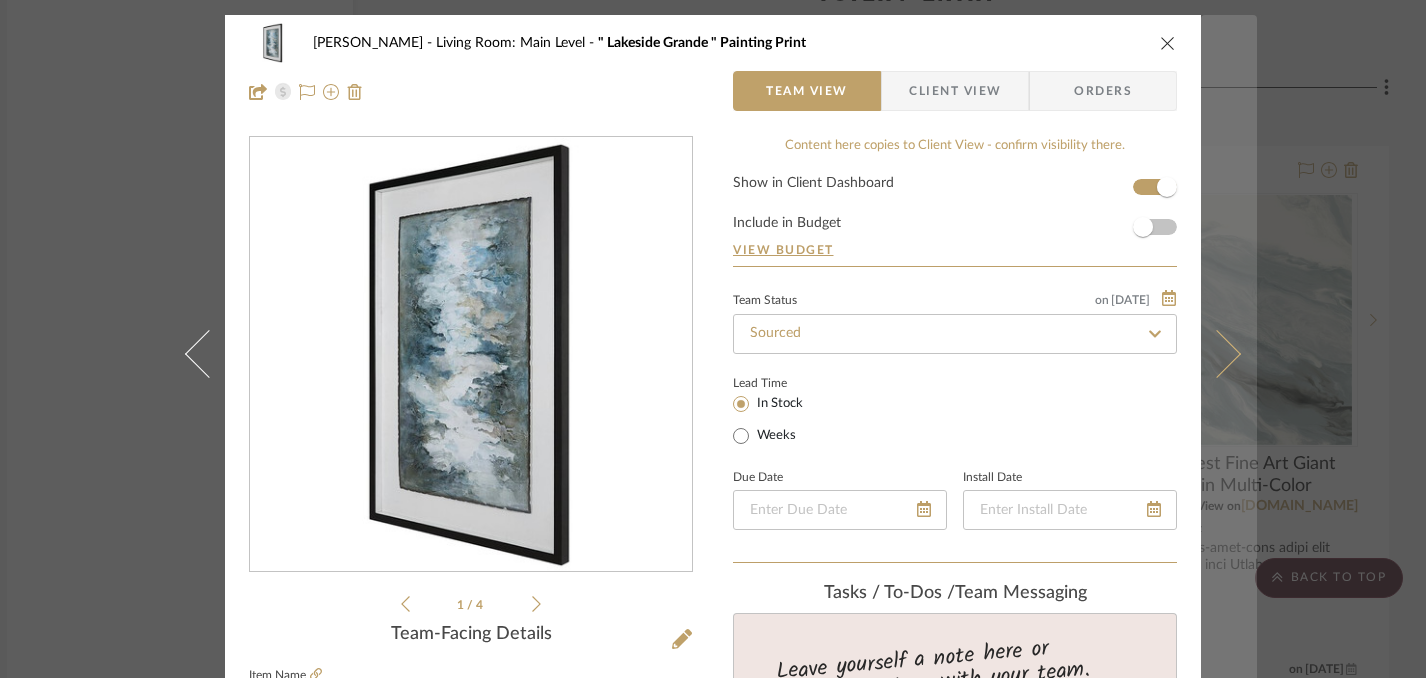 click at bounding box center (1217, 354) 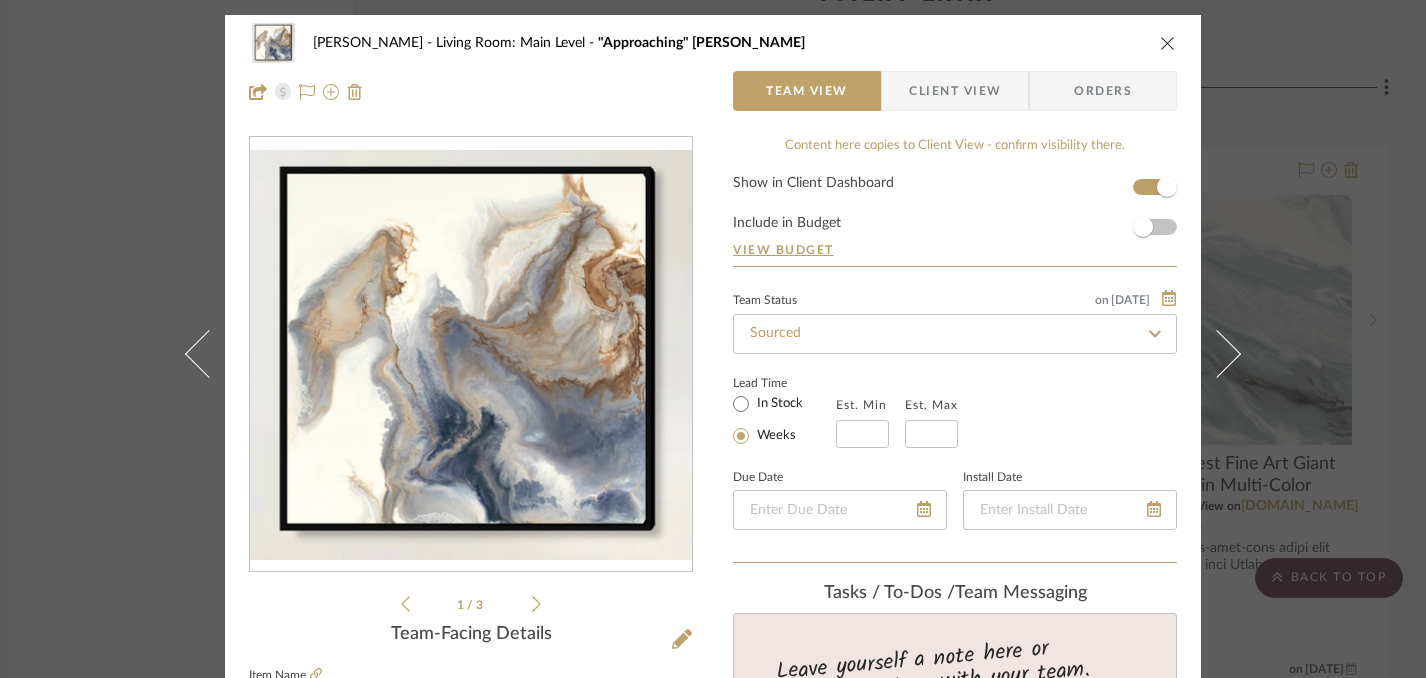 click at bounding box center [1217, 354] 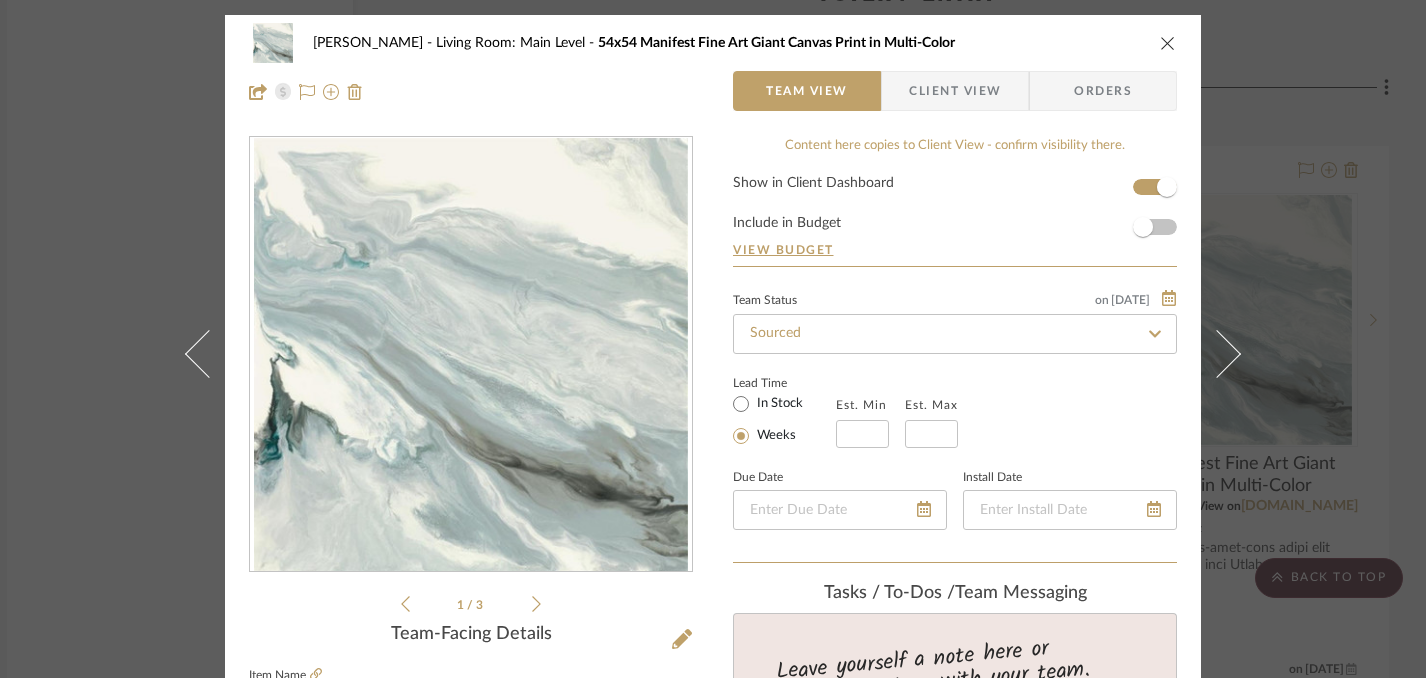 click at bounding box center [1217, 354] 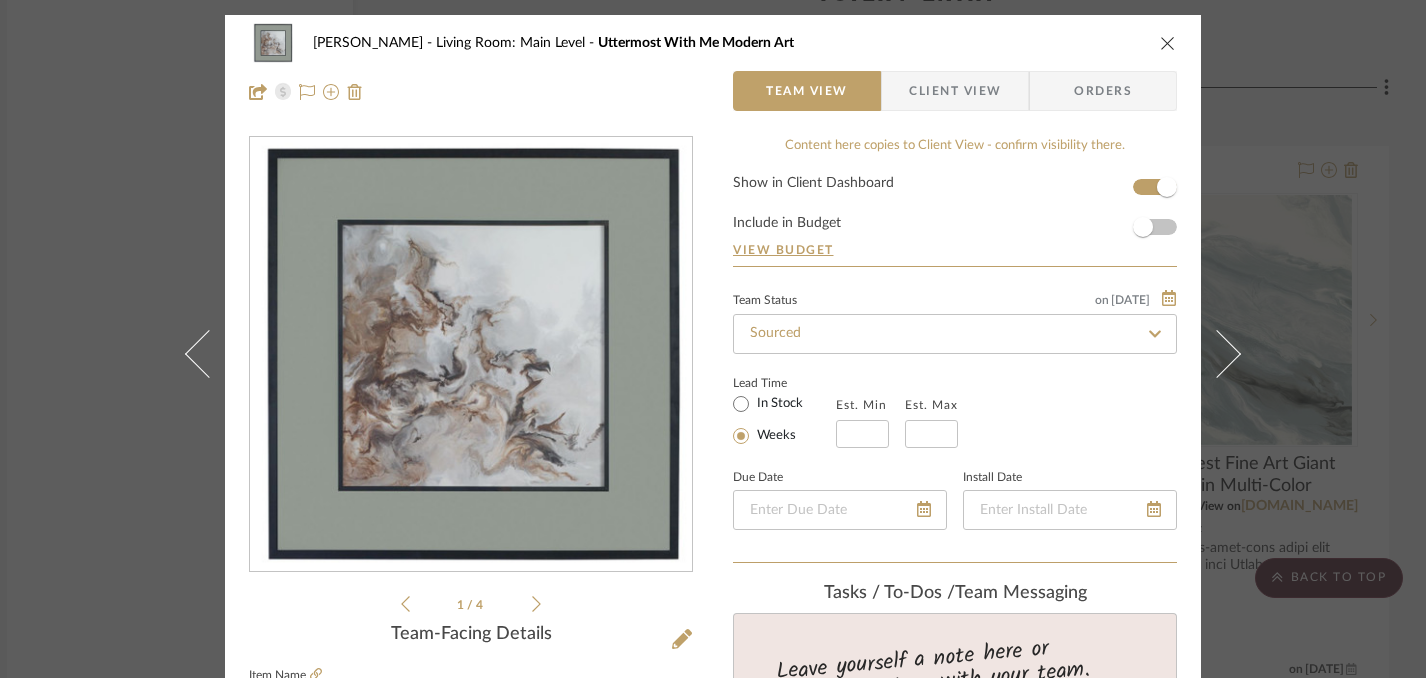 click at bounding box center [1217, 354] 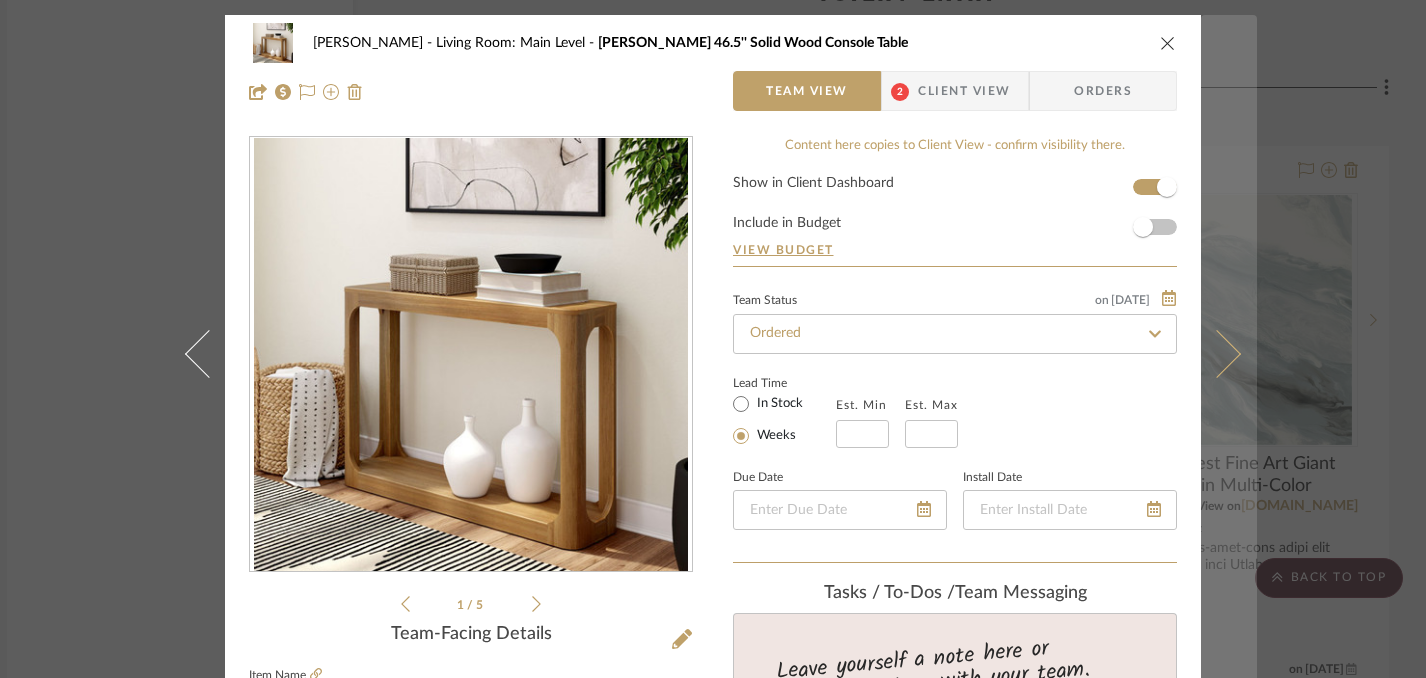 click at bounding box center [1217, 354] 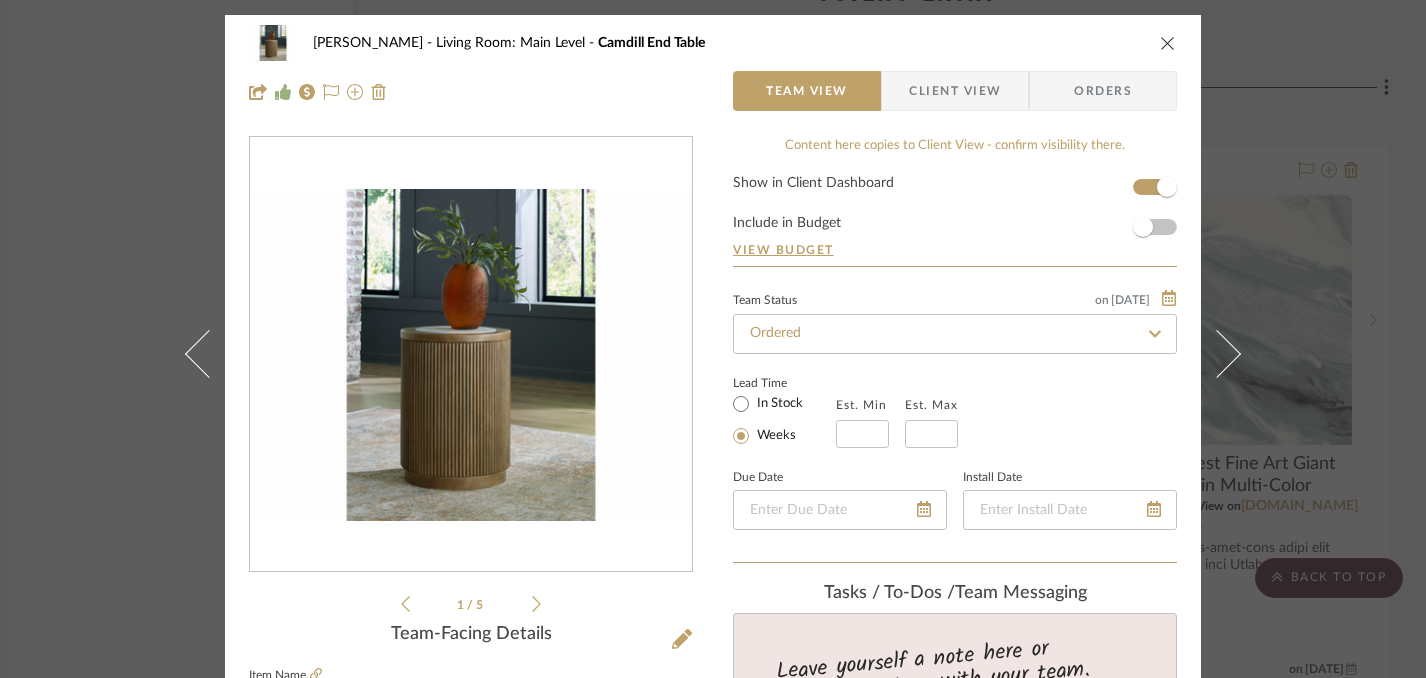 click at bounding box center (1217, 354) 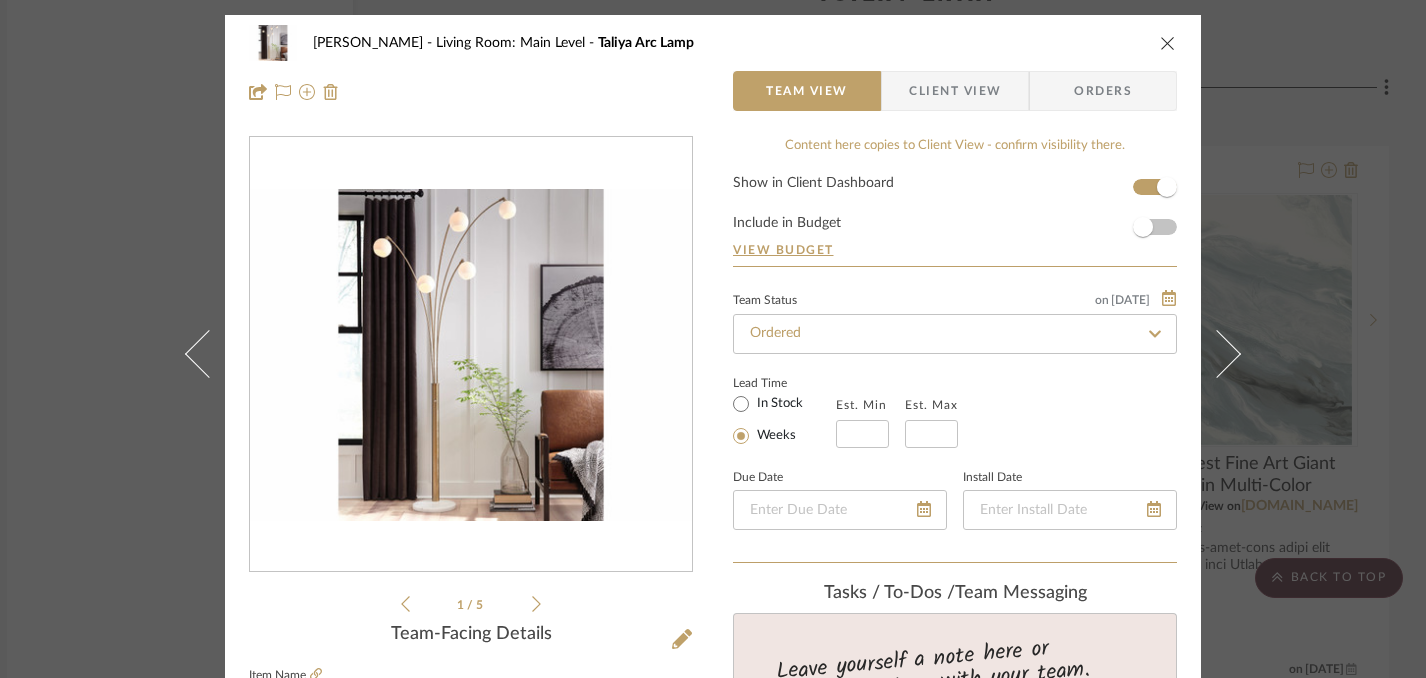 click at bounding box center [1217, 354] 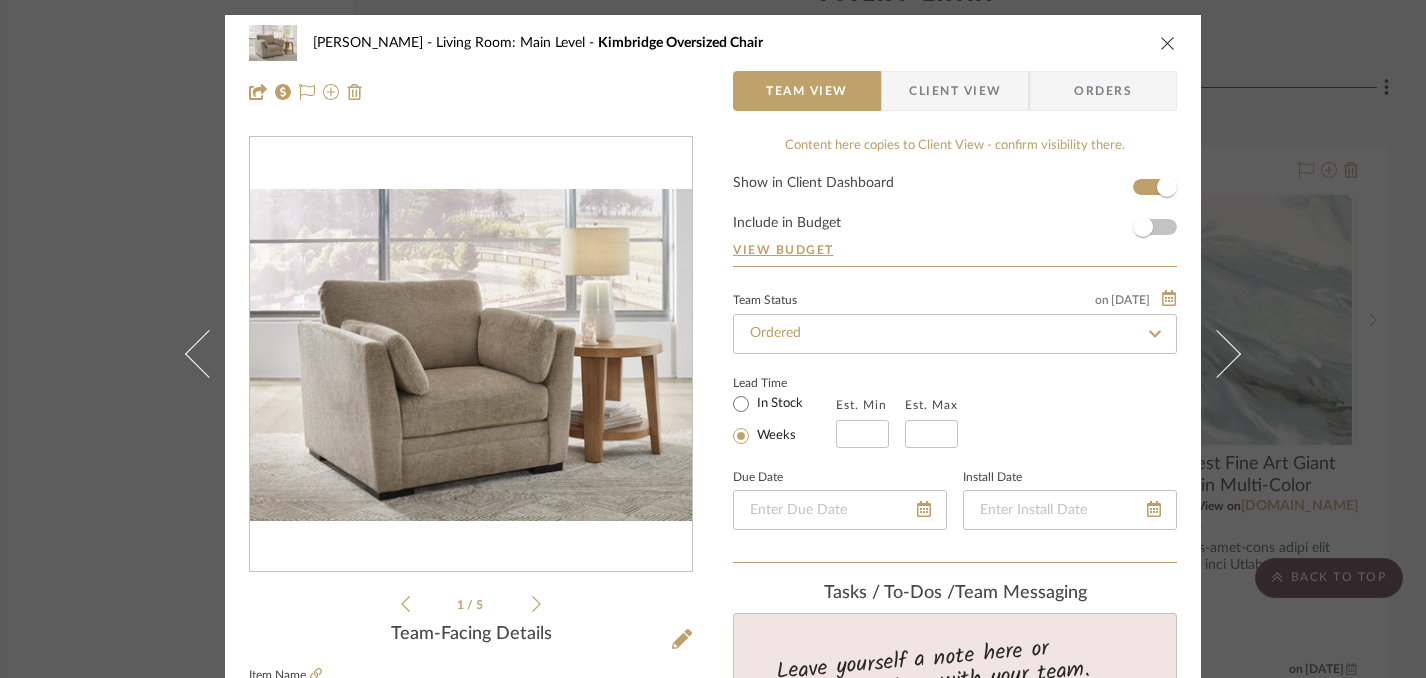 click at bounding box center [1217, 354] 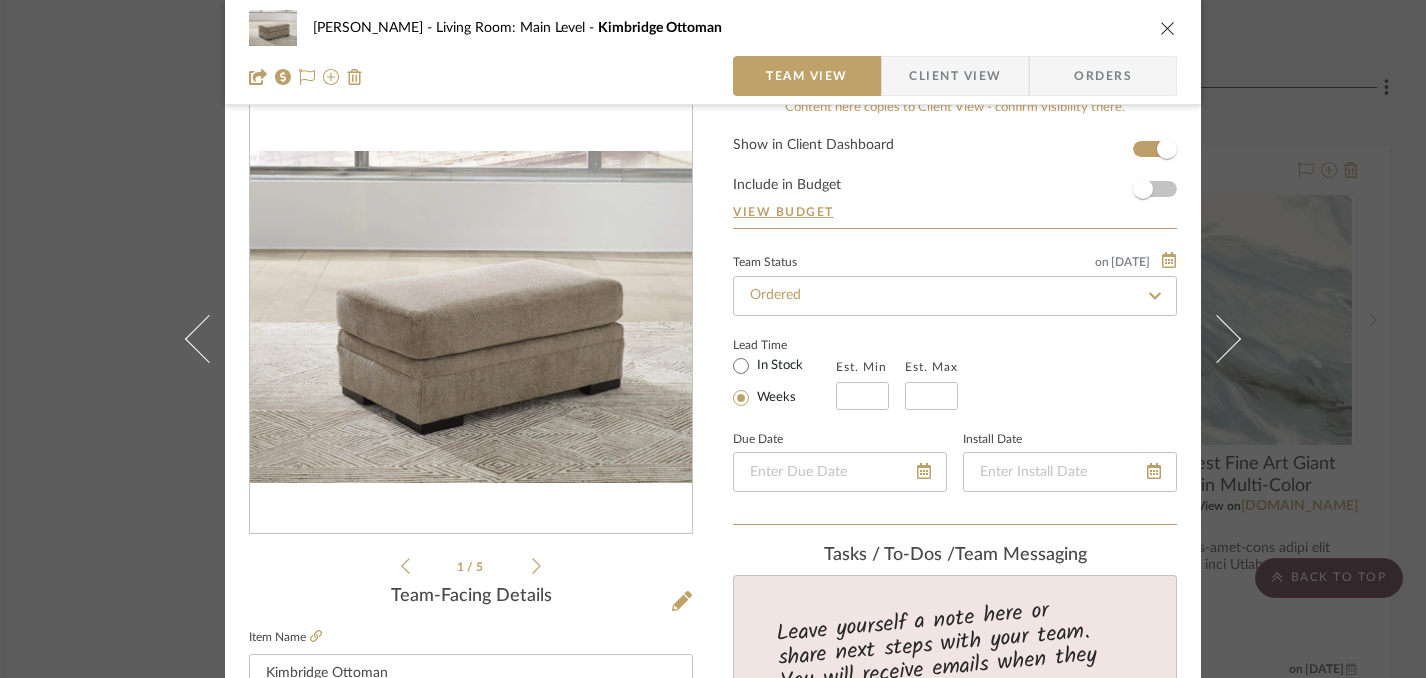 scroll, scrollTop: 39, scrollLeft: 0, axis: vertical 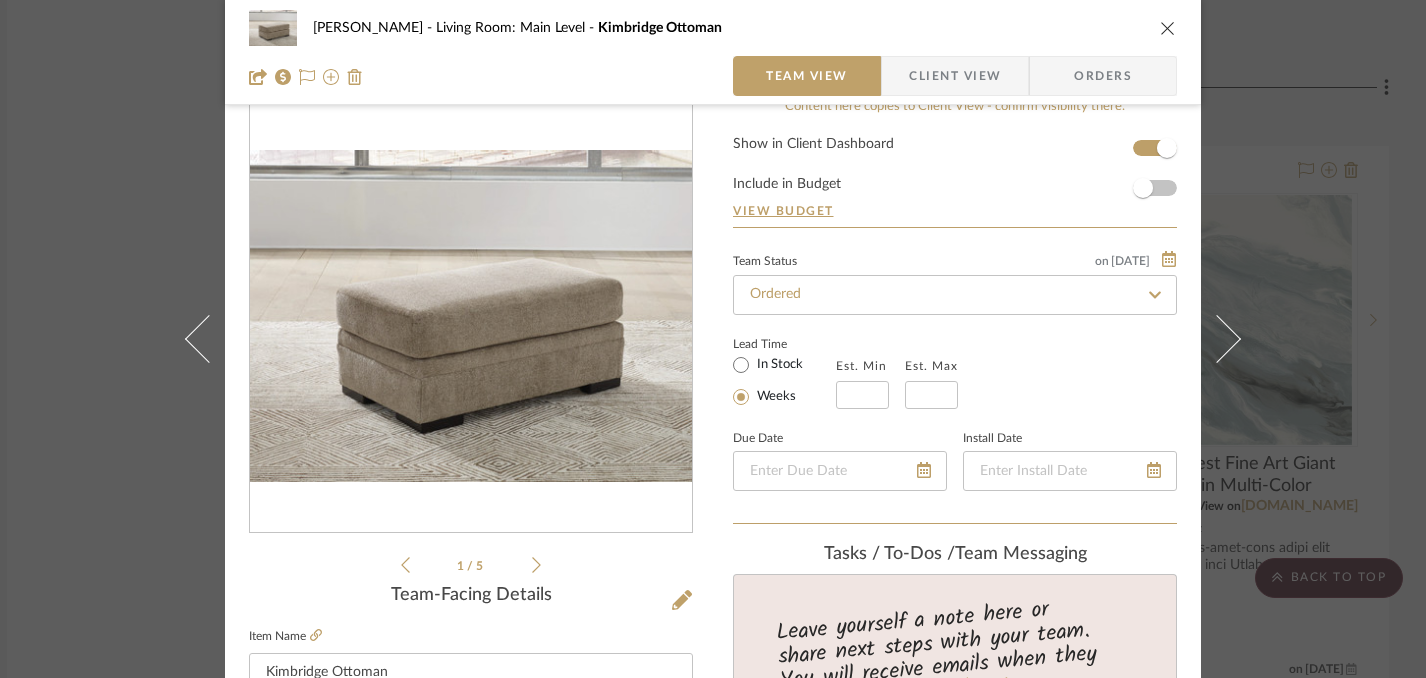 click at bounding box center [1168, 28] 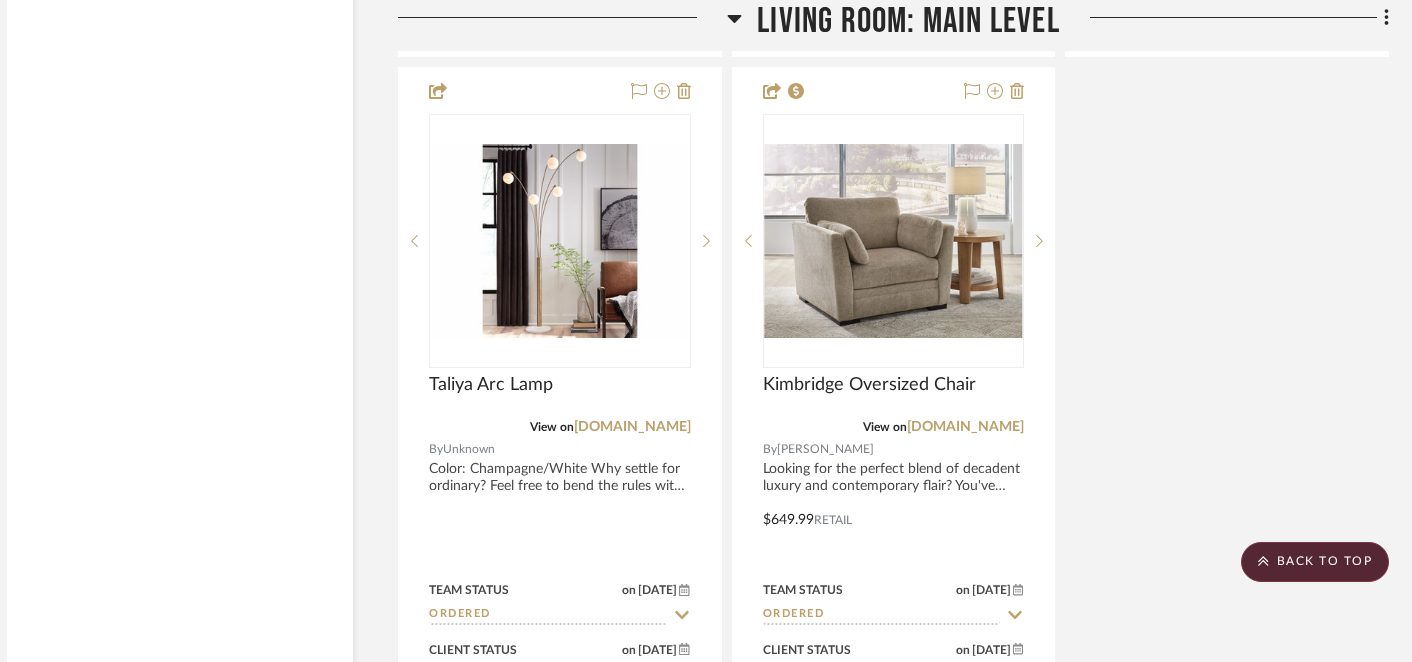 scroll, scrollTop: 6942, scrollLeft: 23, axis: both 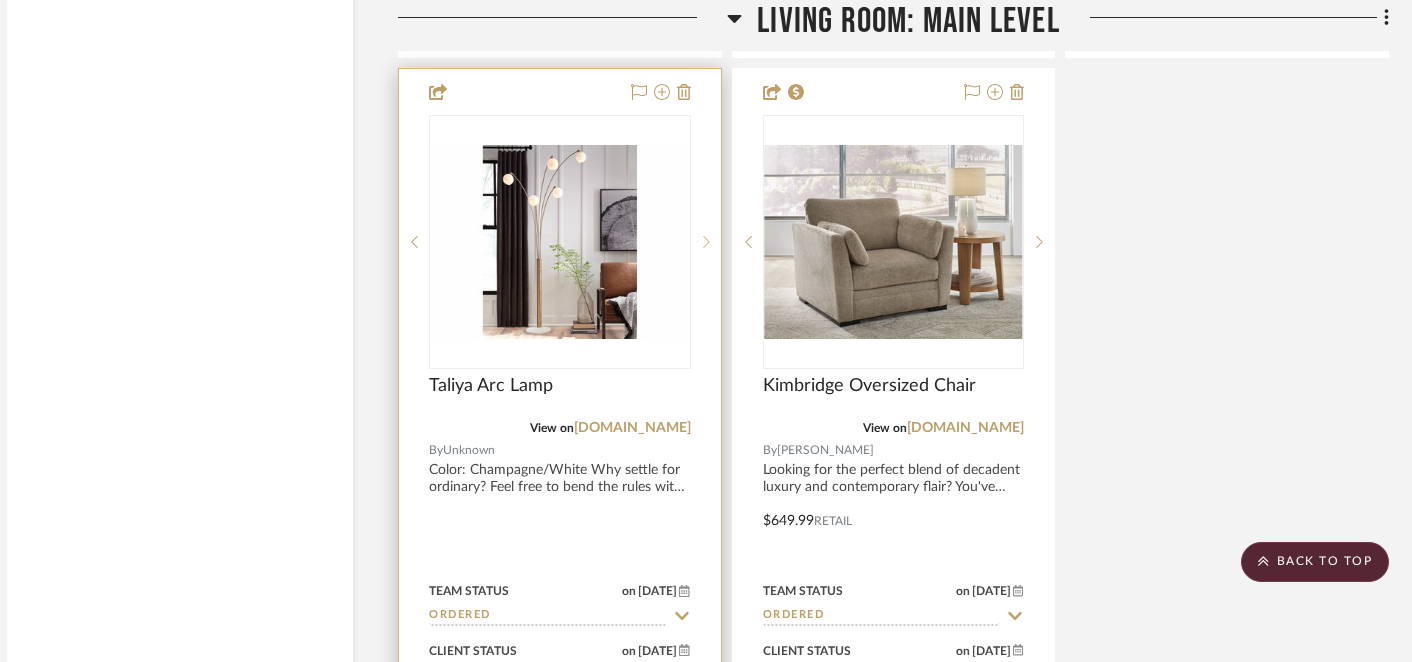click 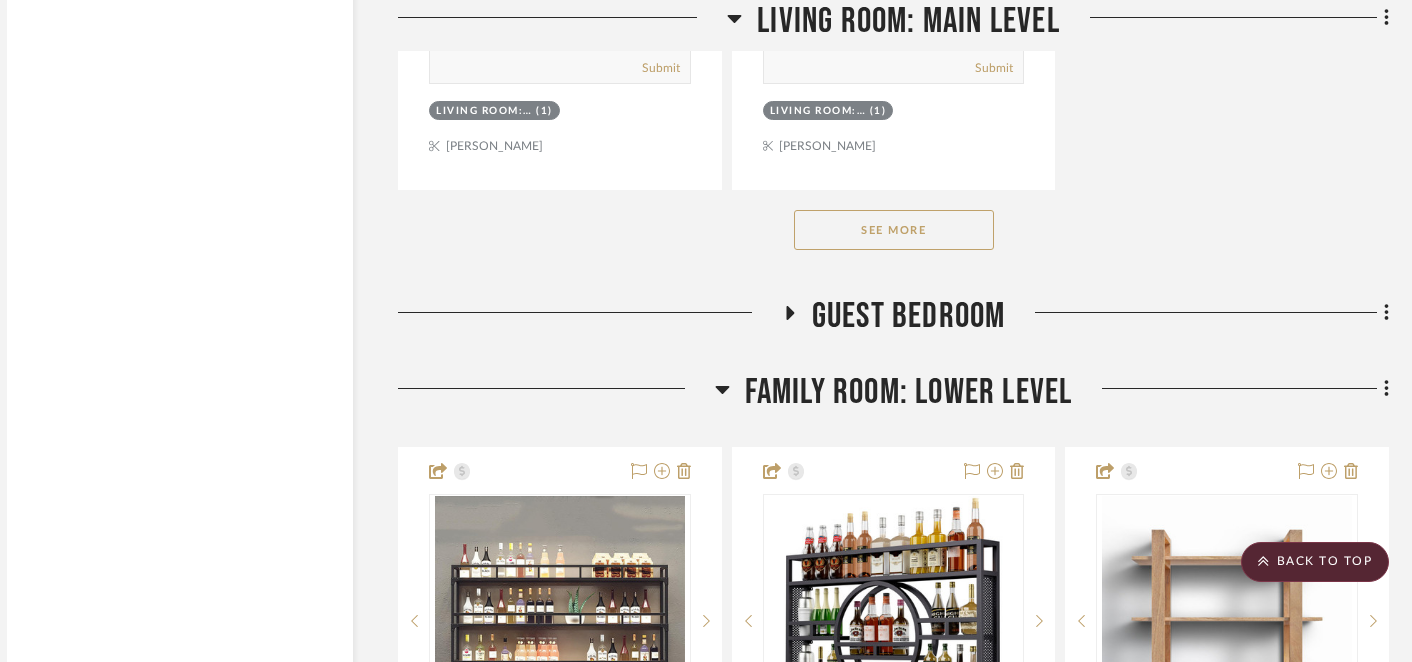 scroll, scrollTop: 7702, scrollLeft: 23, axis: both 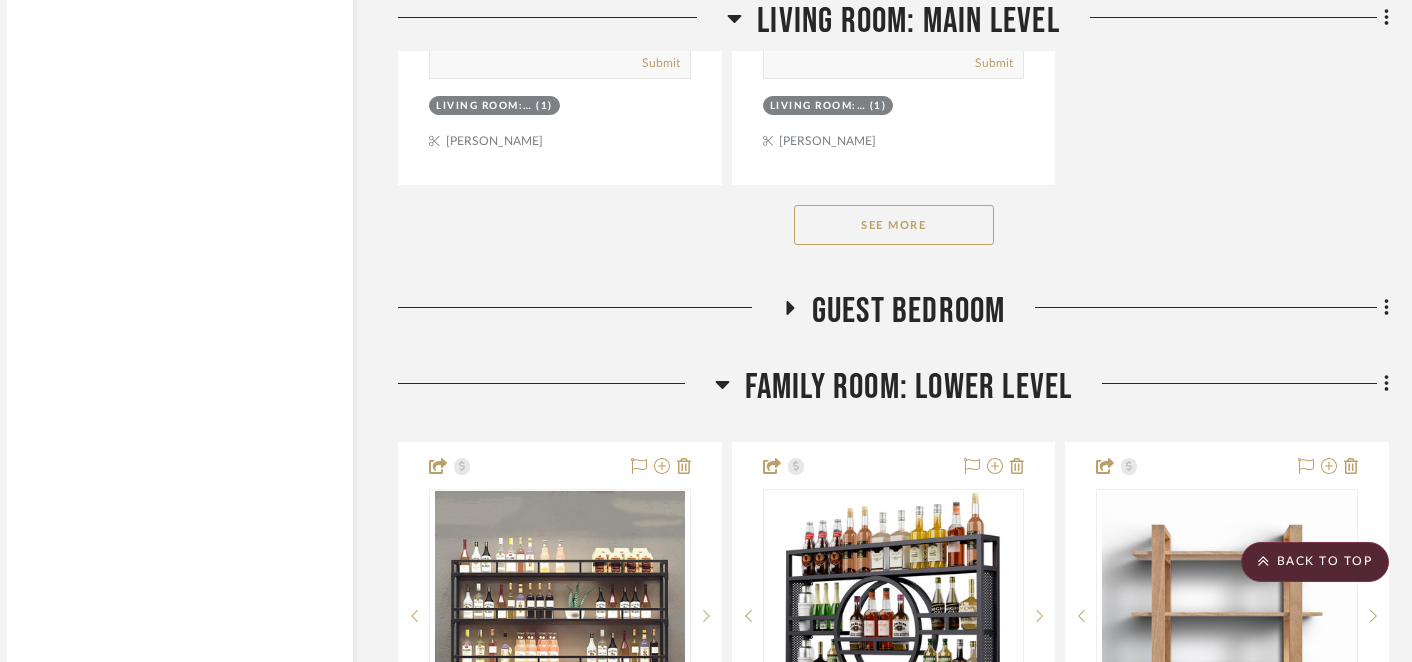 click on "See More" 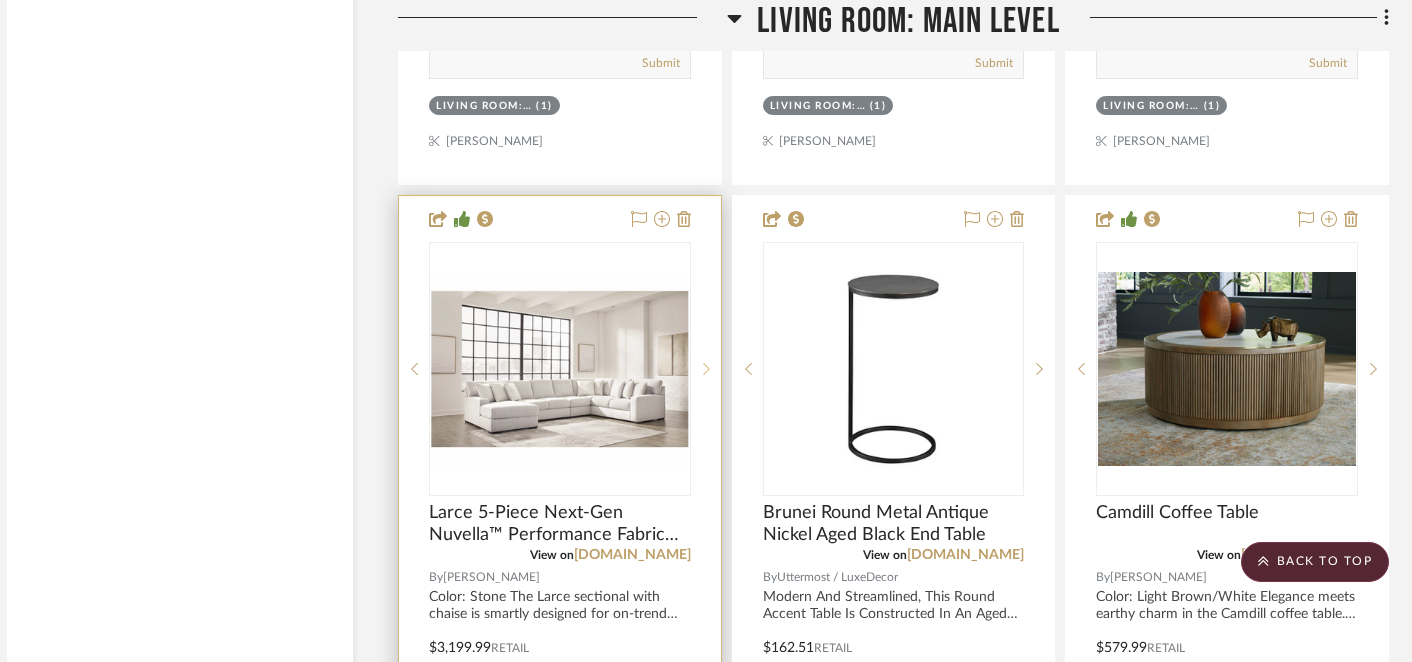 click 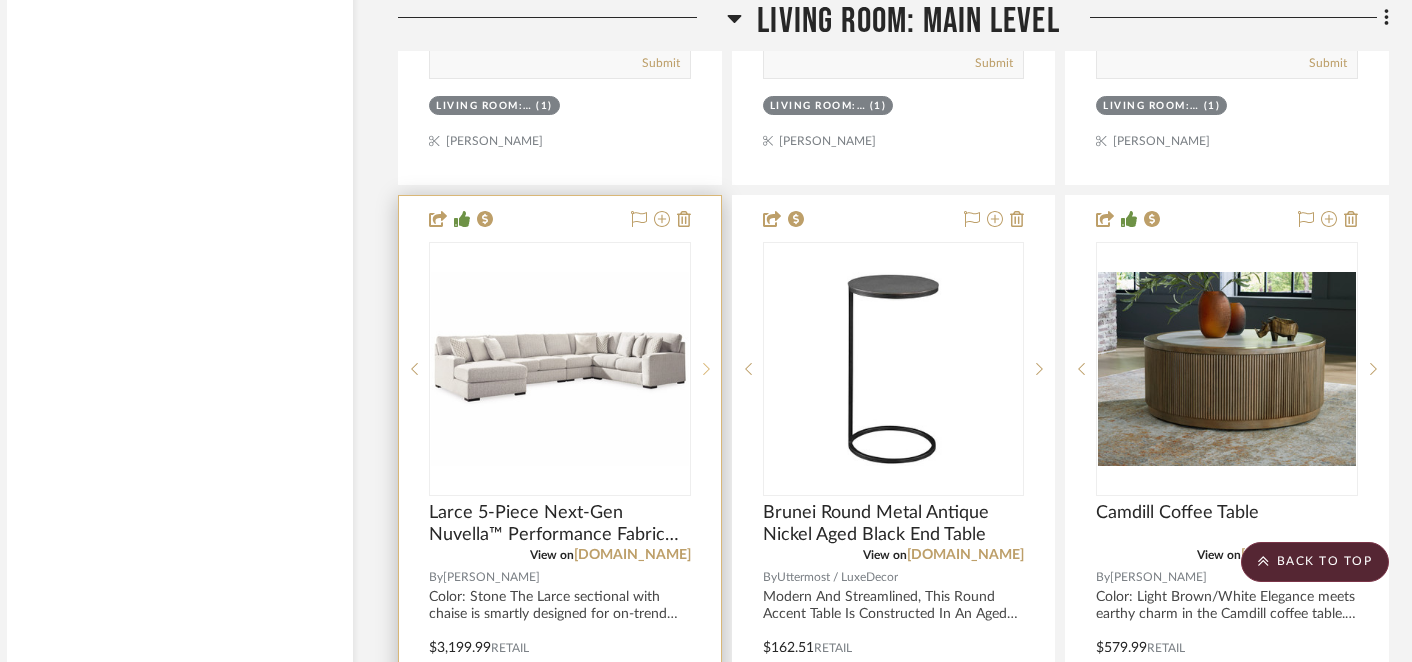 click 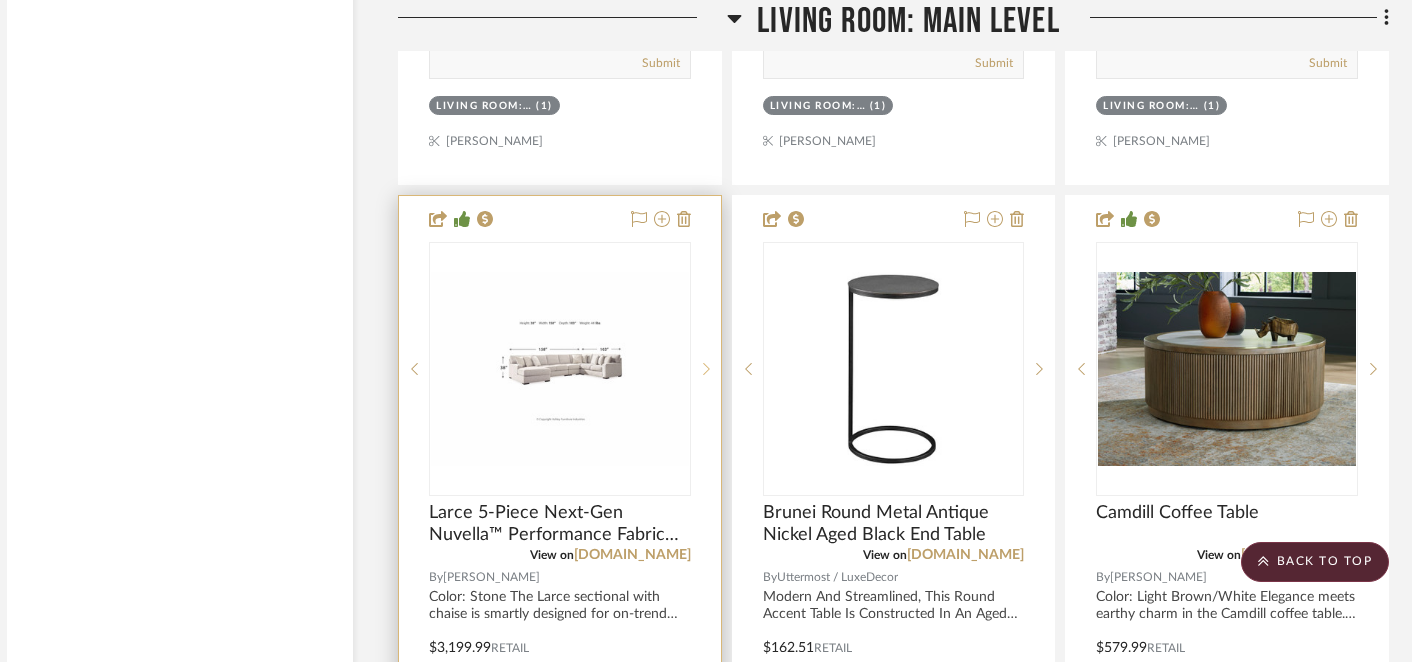 click 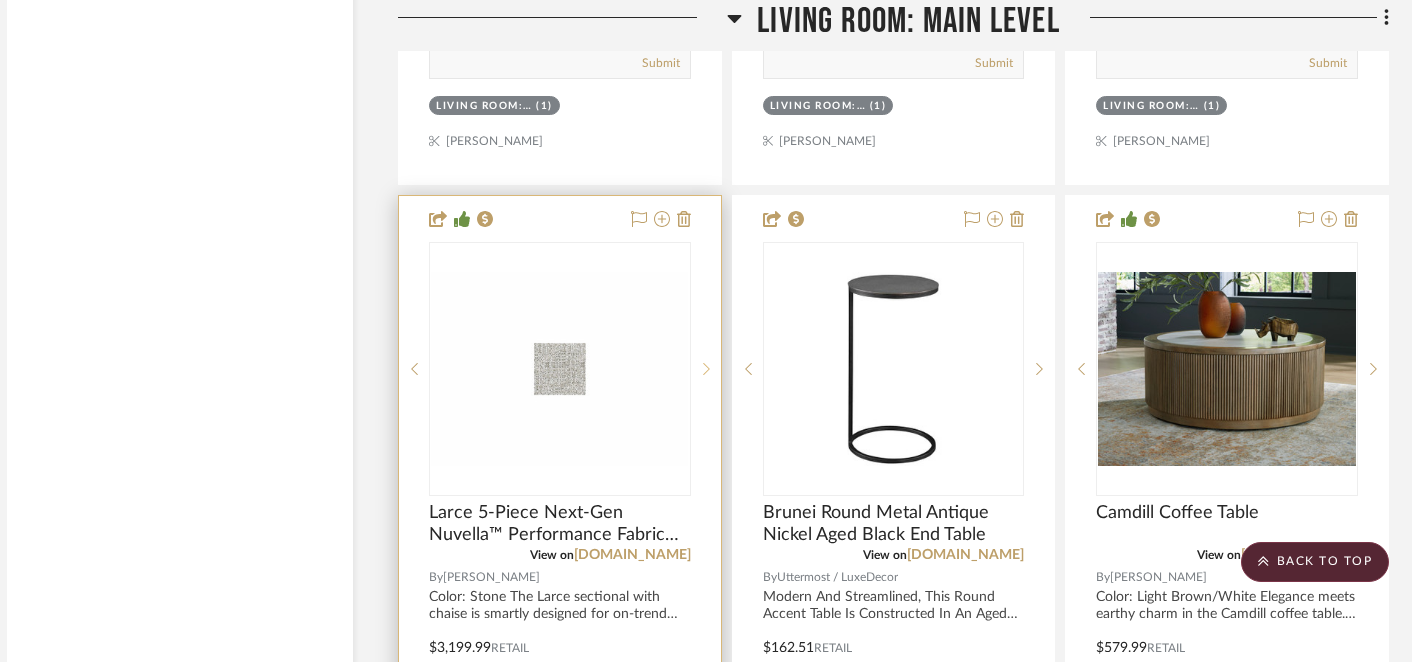 click 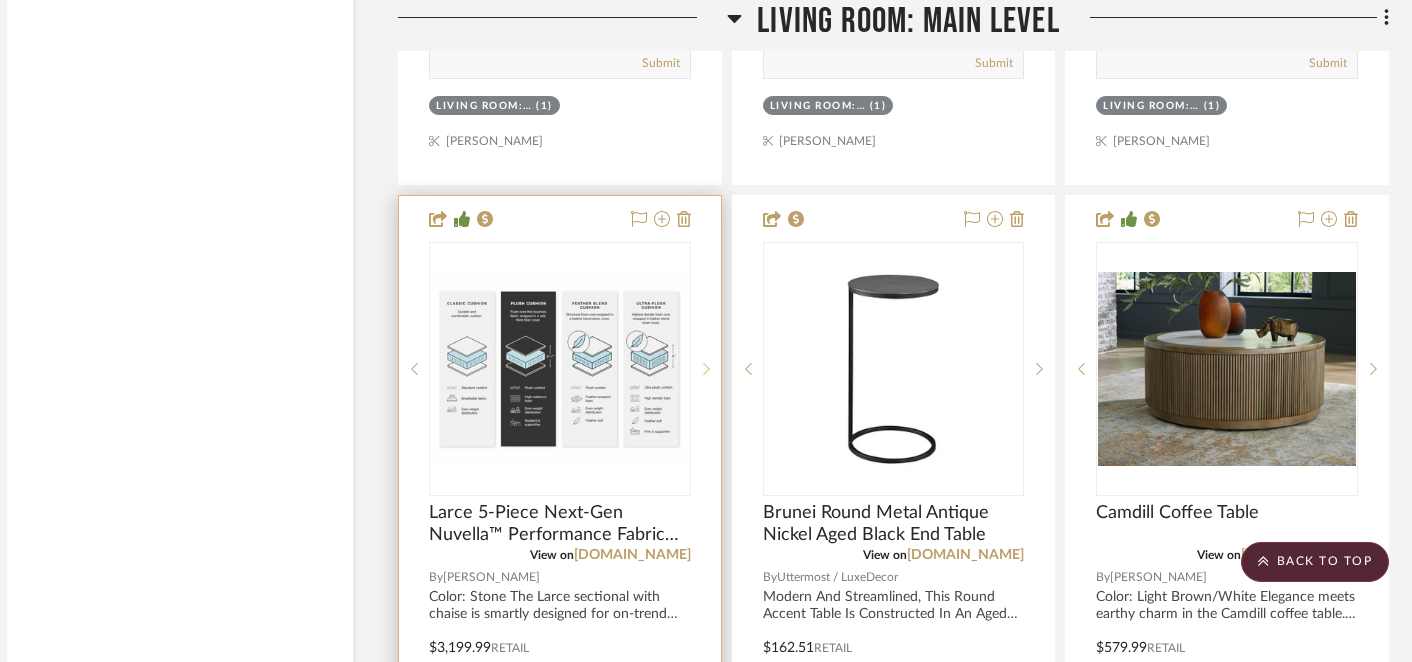 click 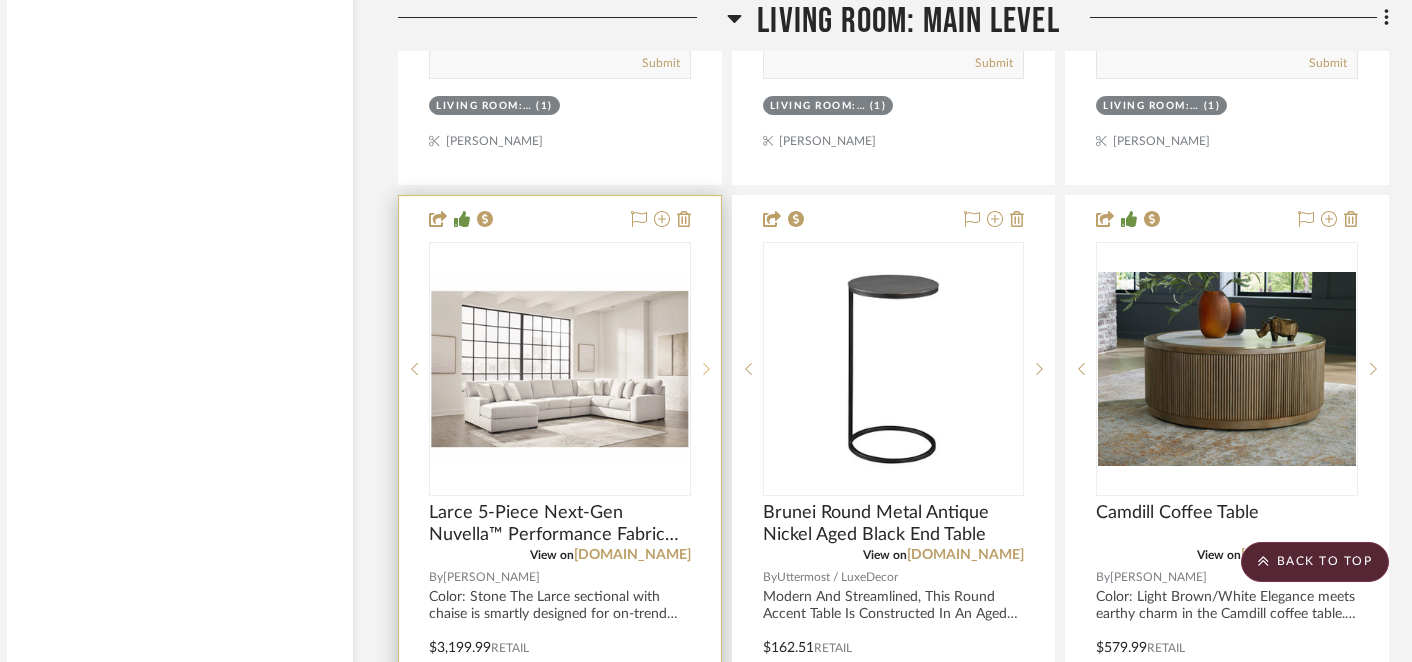 click 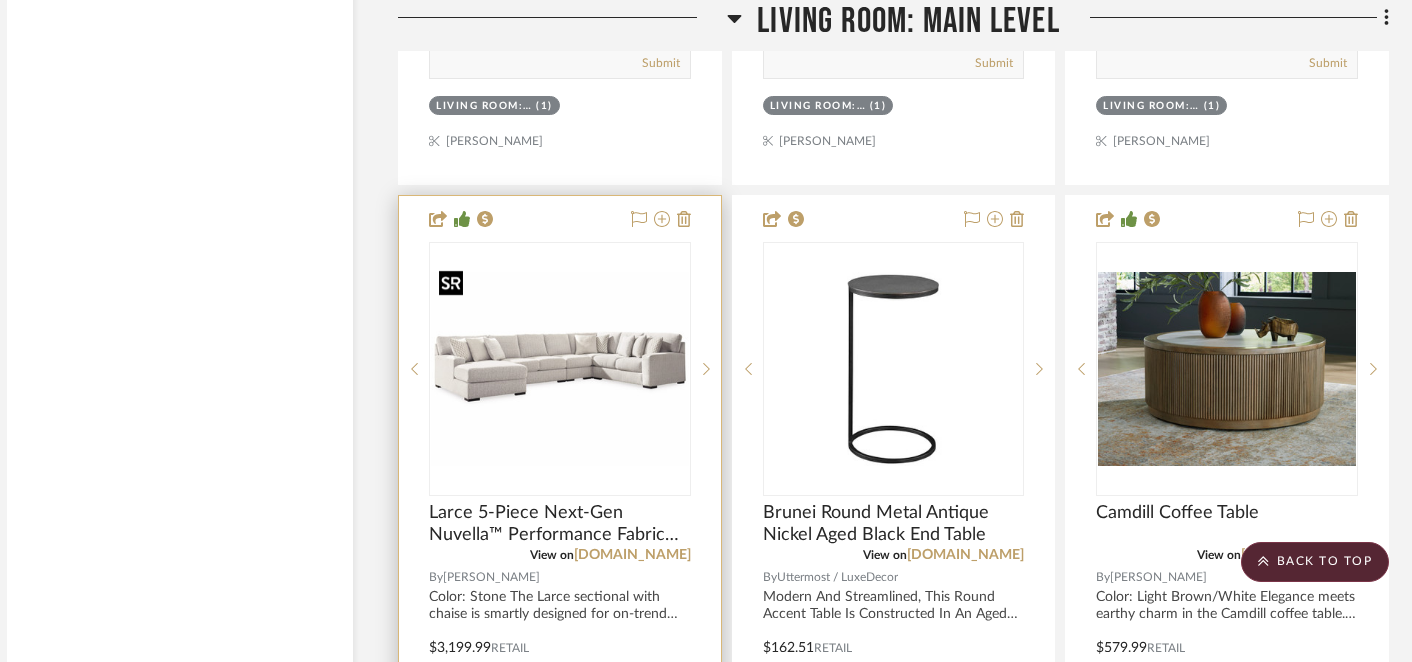click at bounding box center (560, 369) 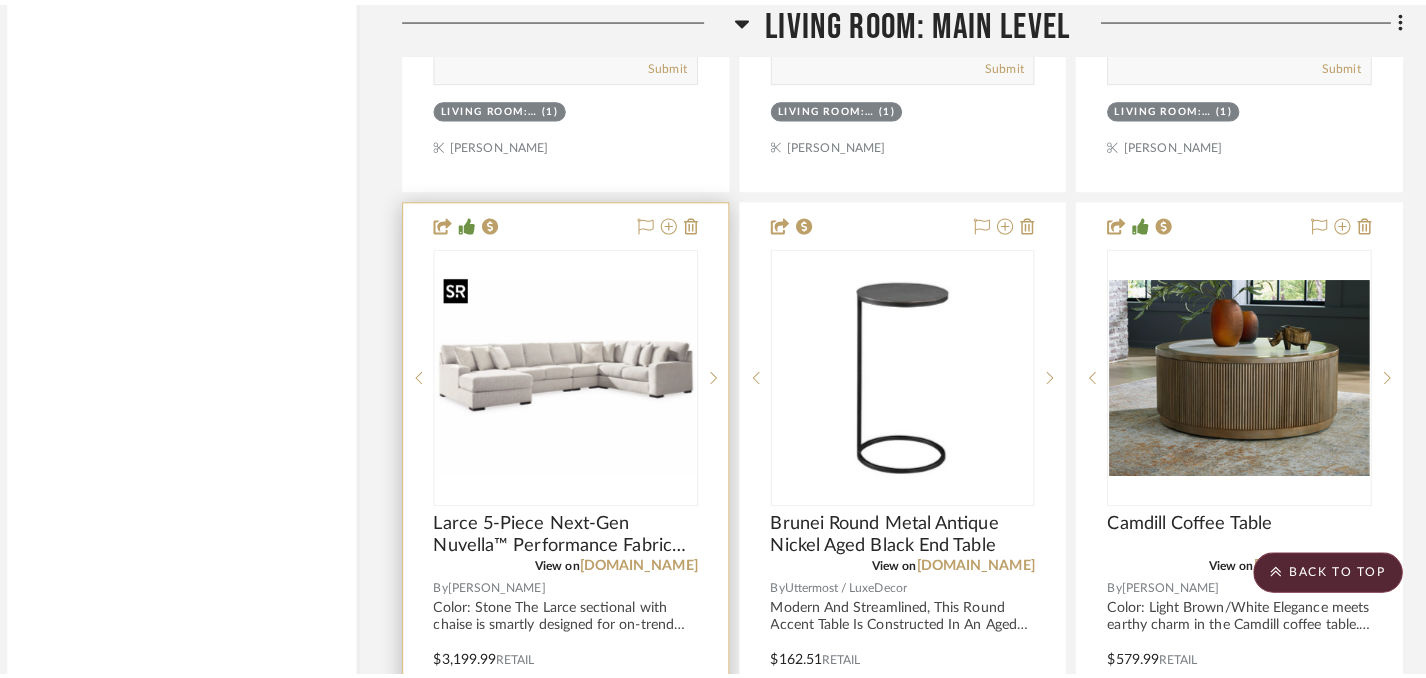 scroll, scrollTop: 0, scrollLeft: 0, axis: both 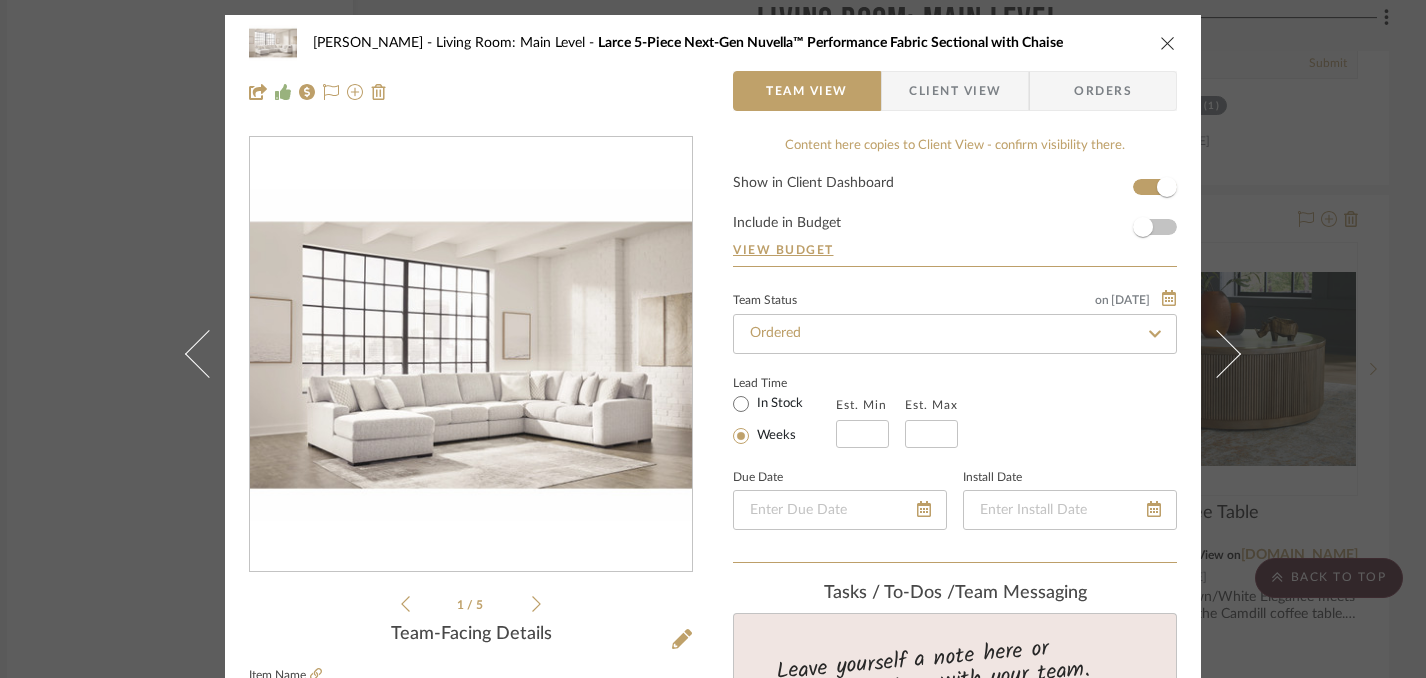 click on "Denise Petricka Living Room: Main Level Larce 5-Piece Next-Gen Nuvella™ Performance Fabric Sectional with Chaise Team View Client View Orders" at bounding box center [713, 67] 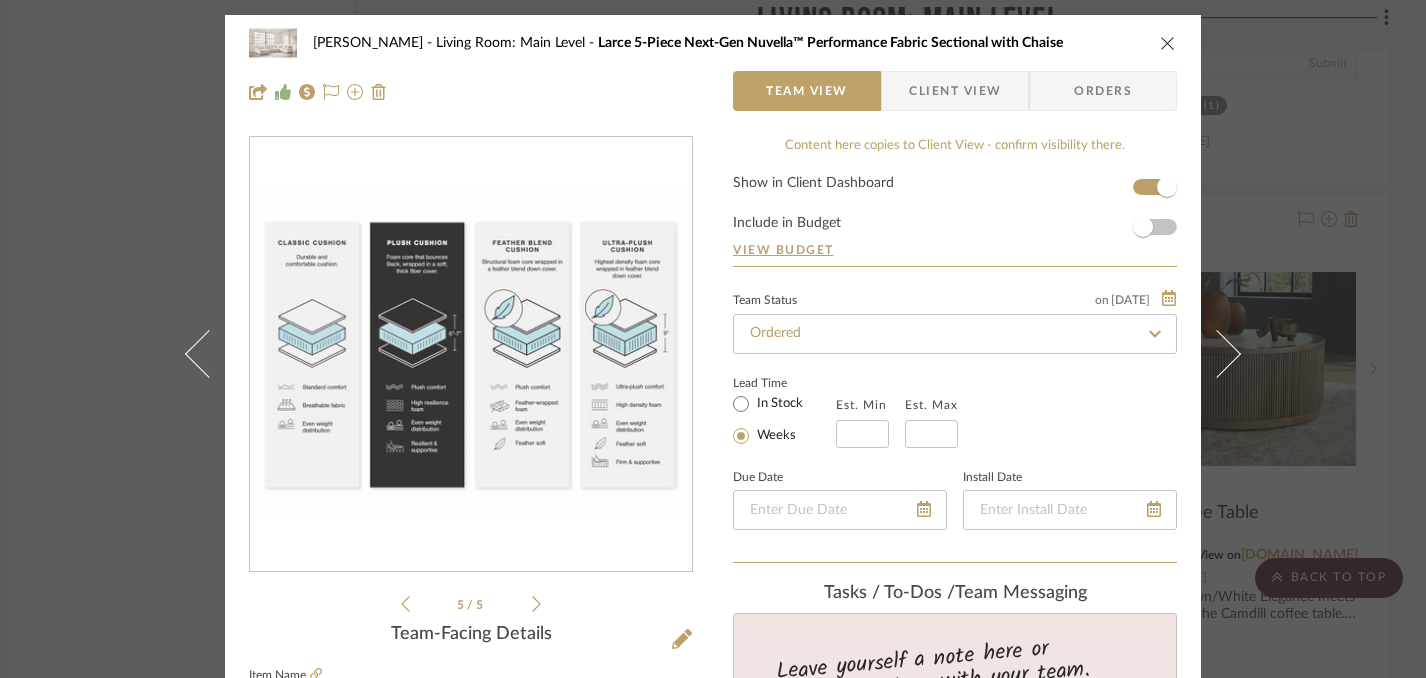 click 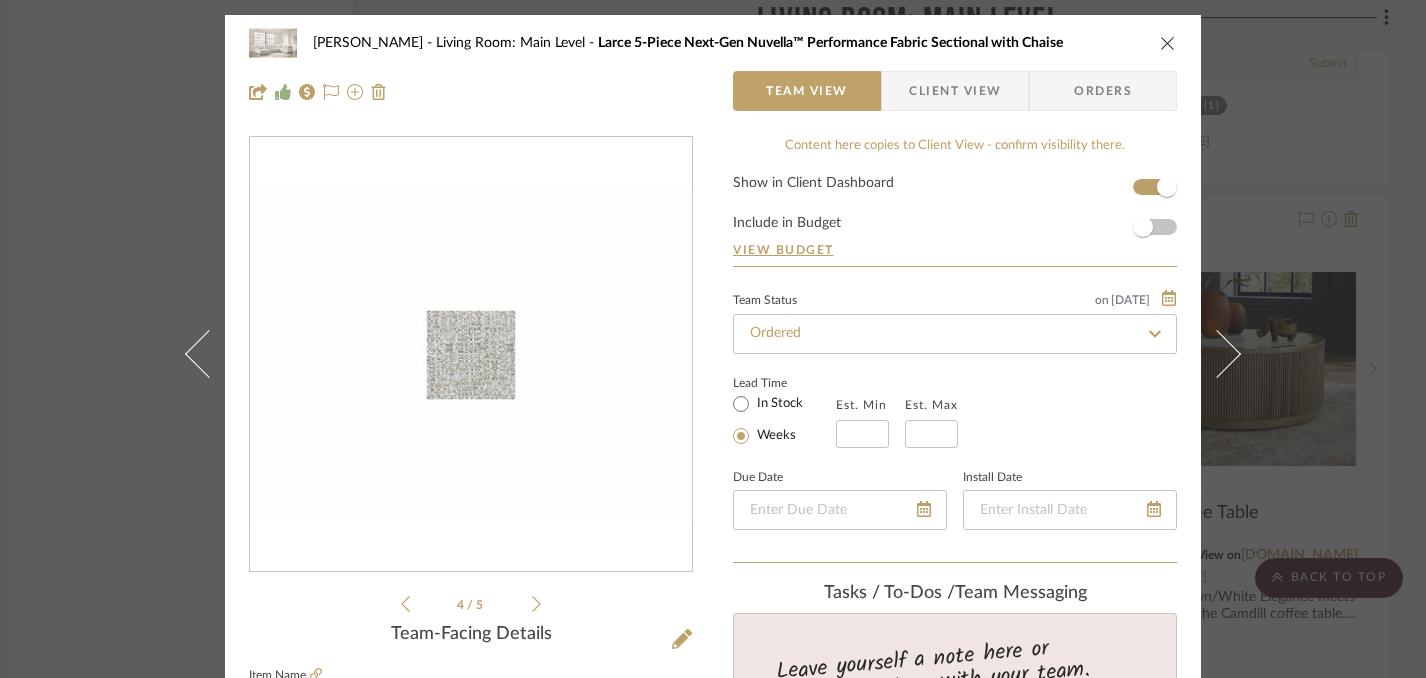 click 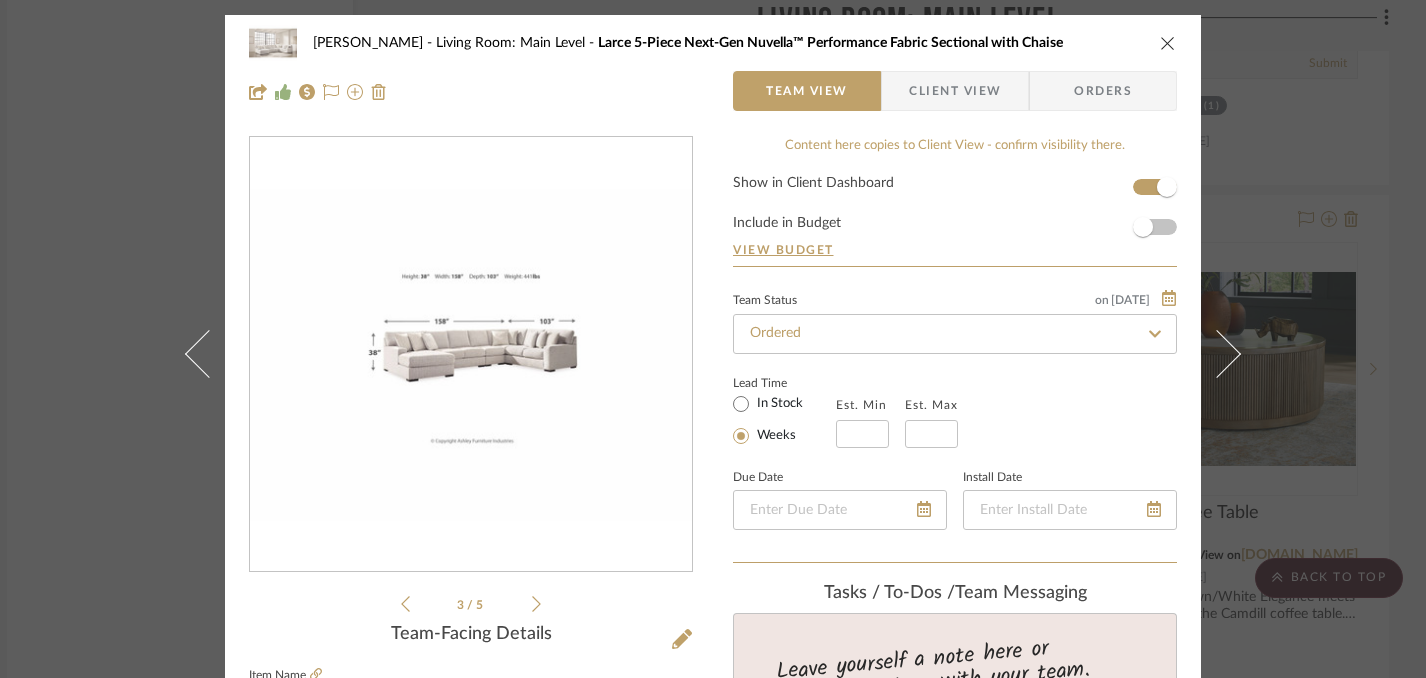 click 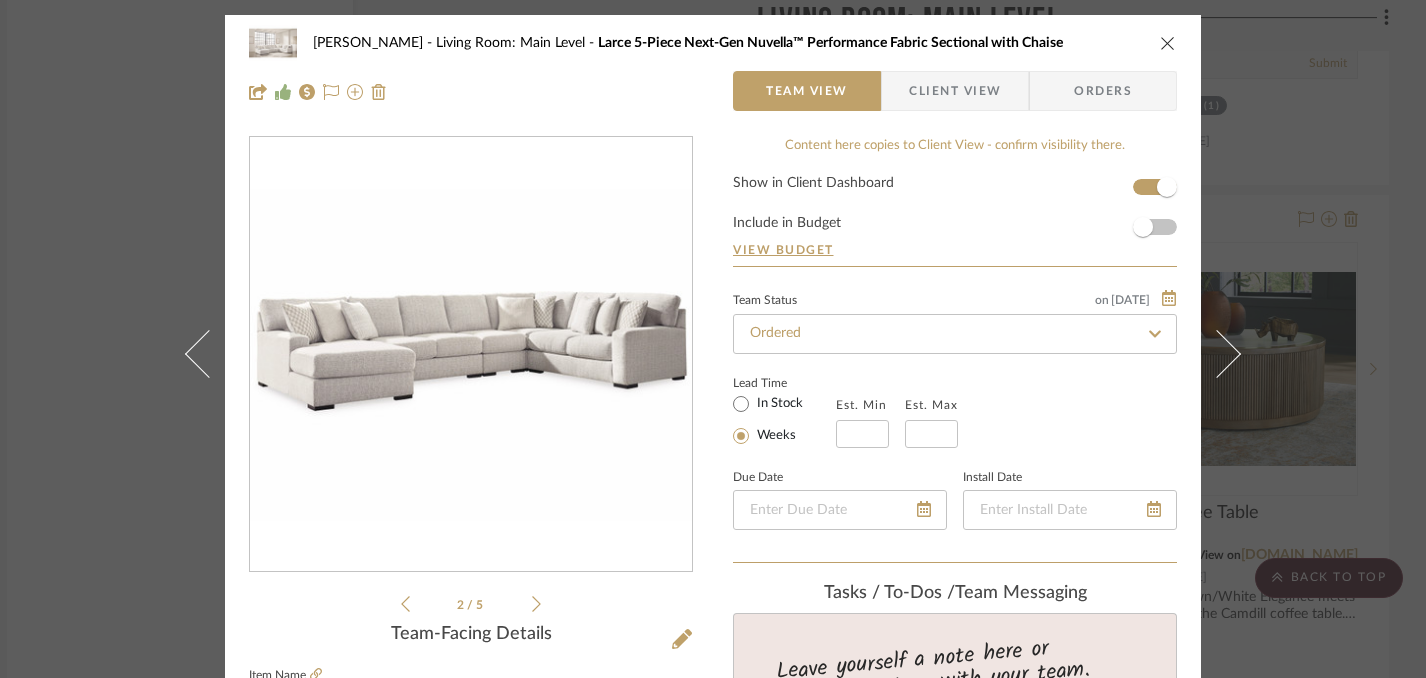 click 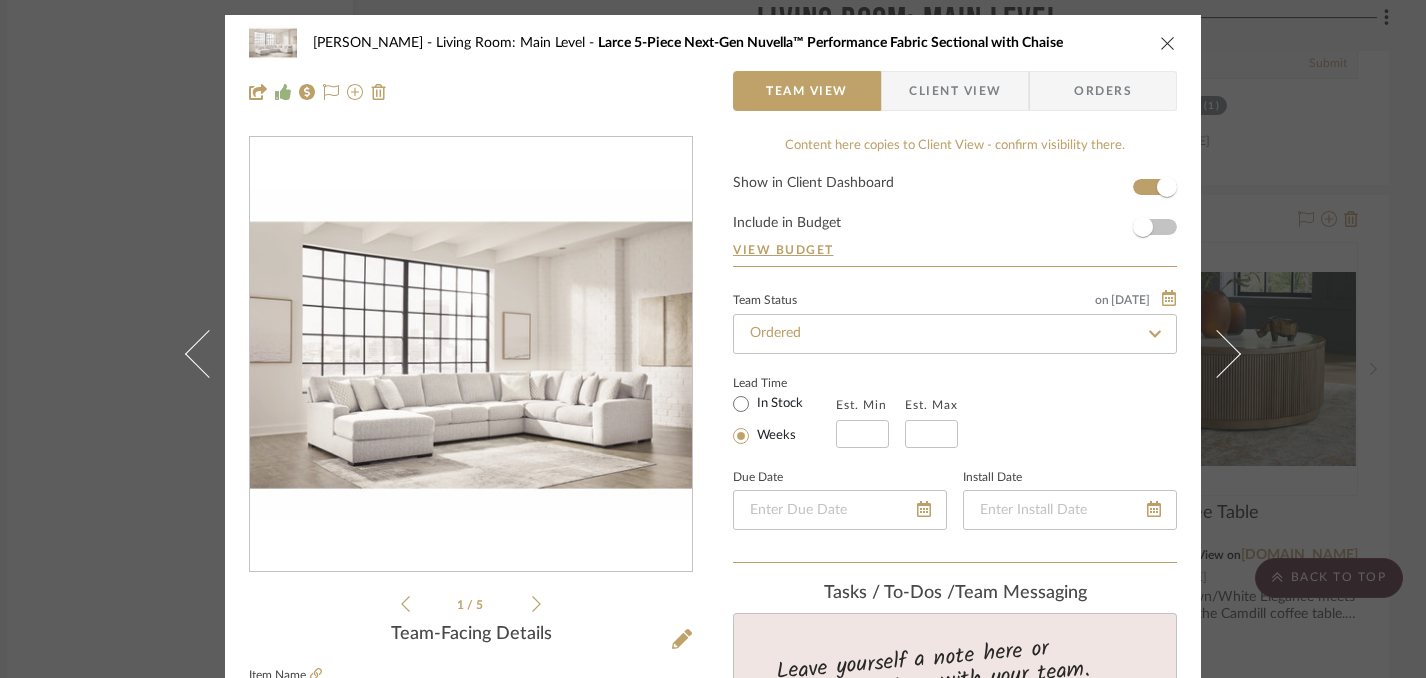 click at bounding box center [1168, 43] 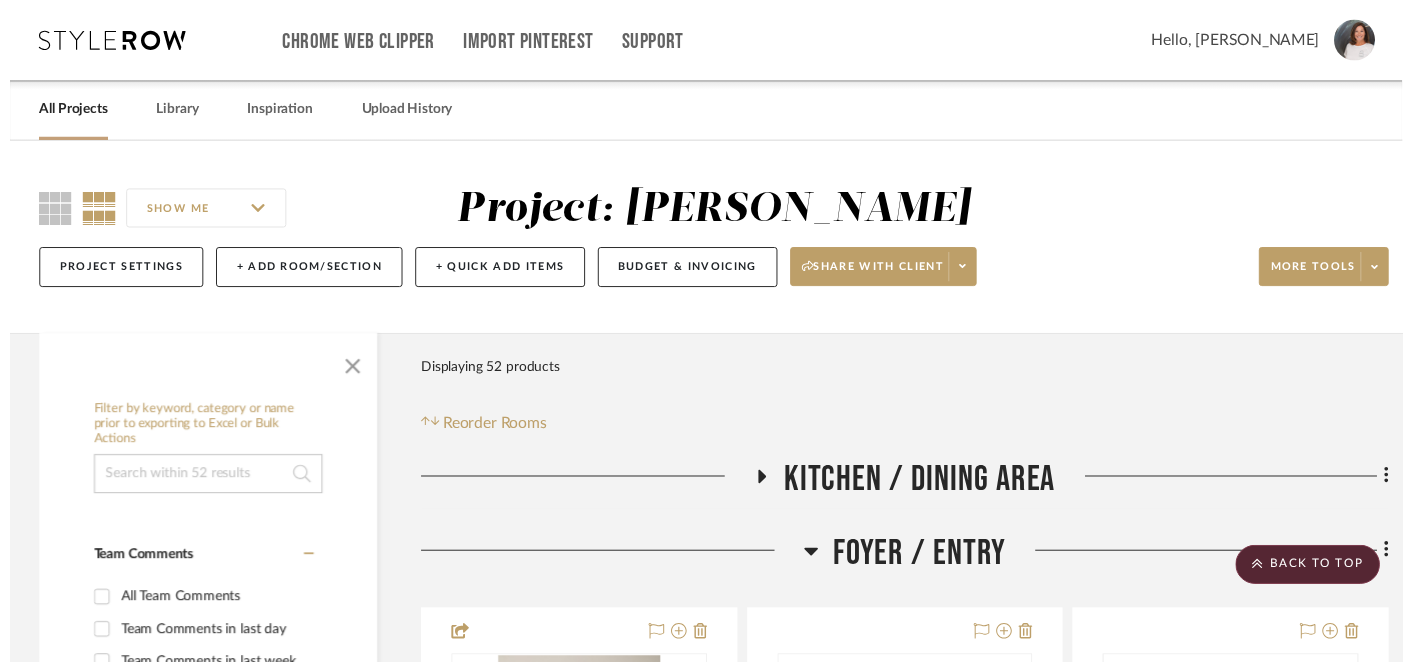 scroll, scrollTop: 7702, scrollLeft: 23, axis: both 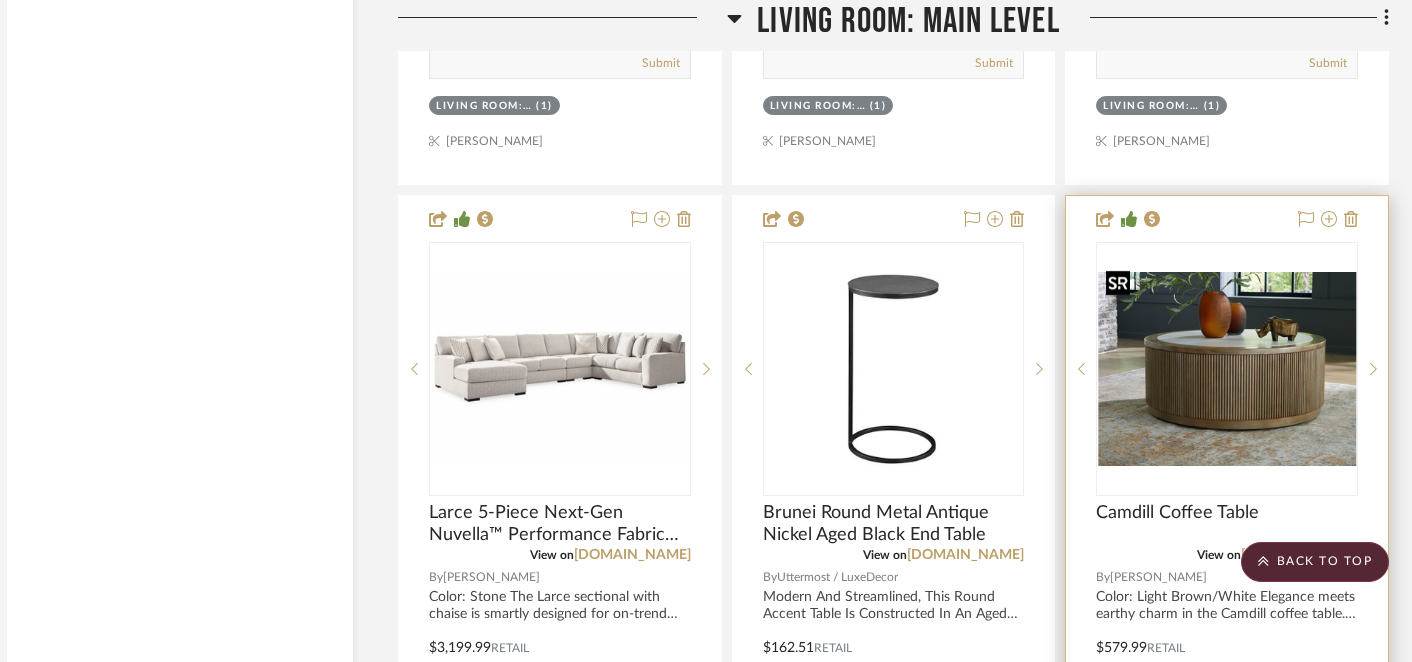 click at bounding box center (1227, 369) 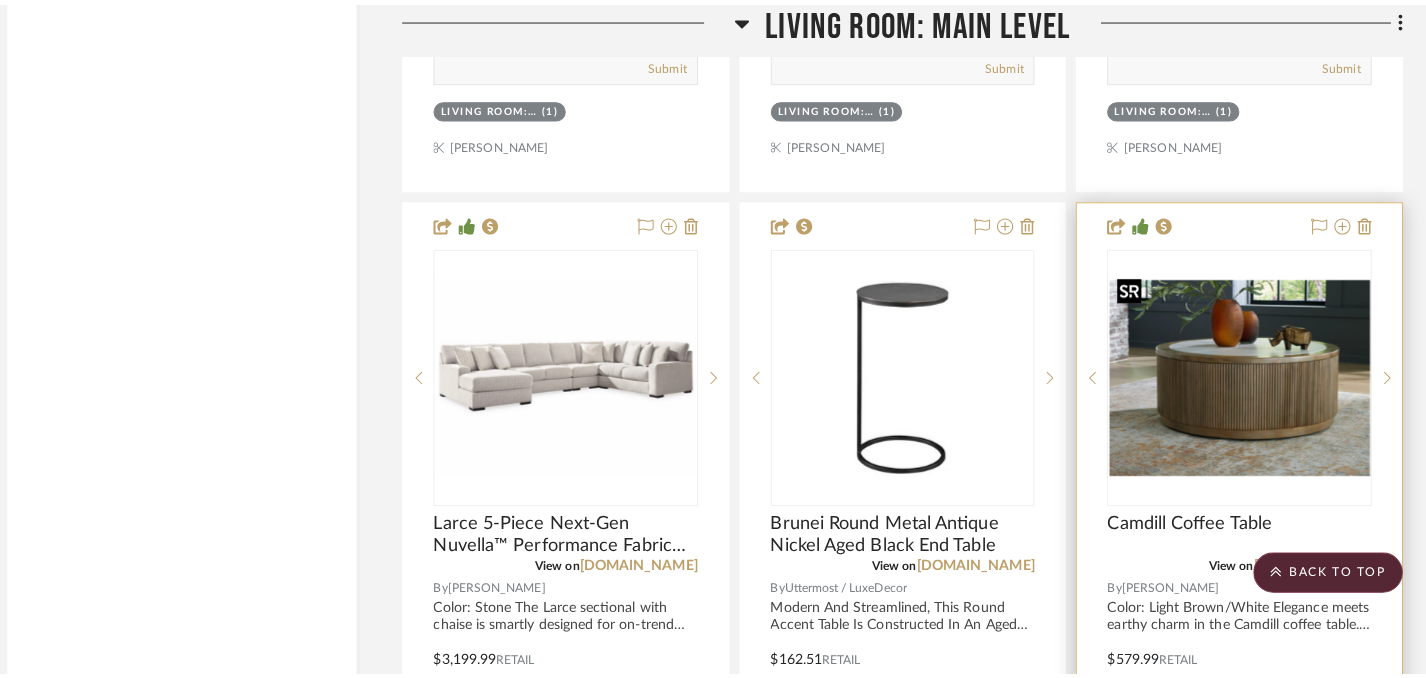 scroll, scrollTop: 0, scrollLeft: 0, axis: both 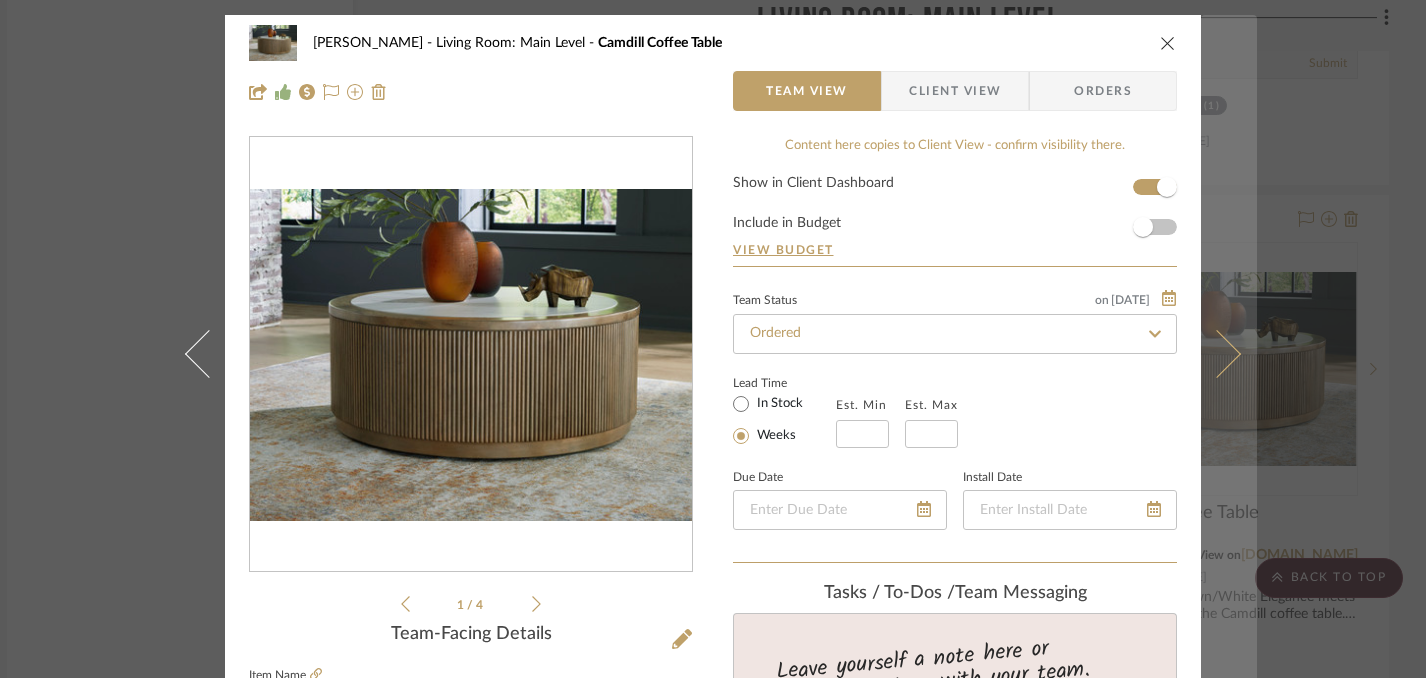 click at bounding box center (1217, 354) 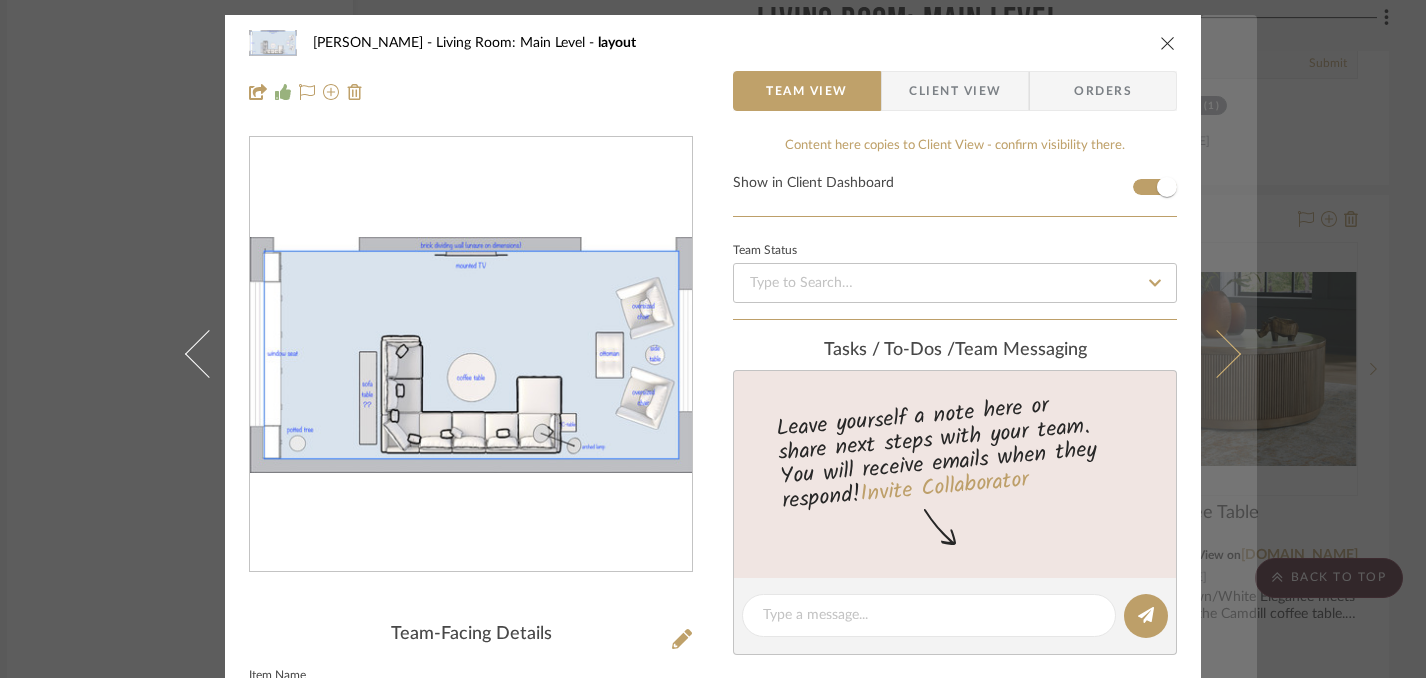 click at bounding box center [1217, 354] 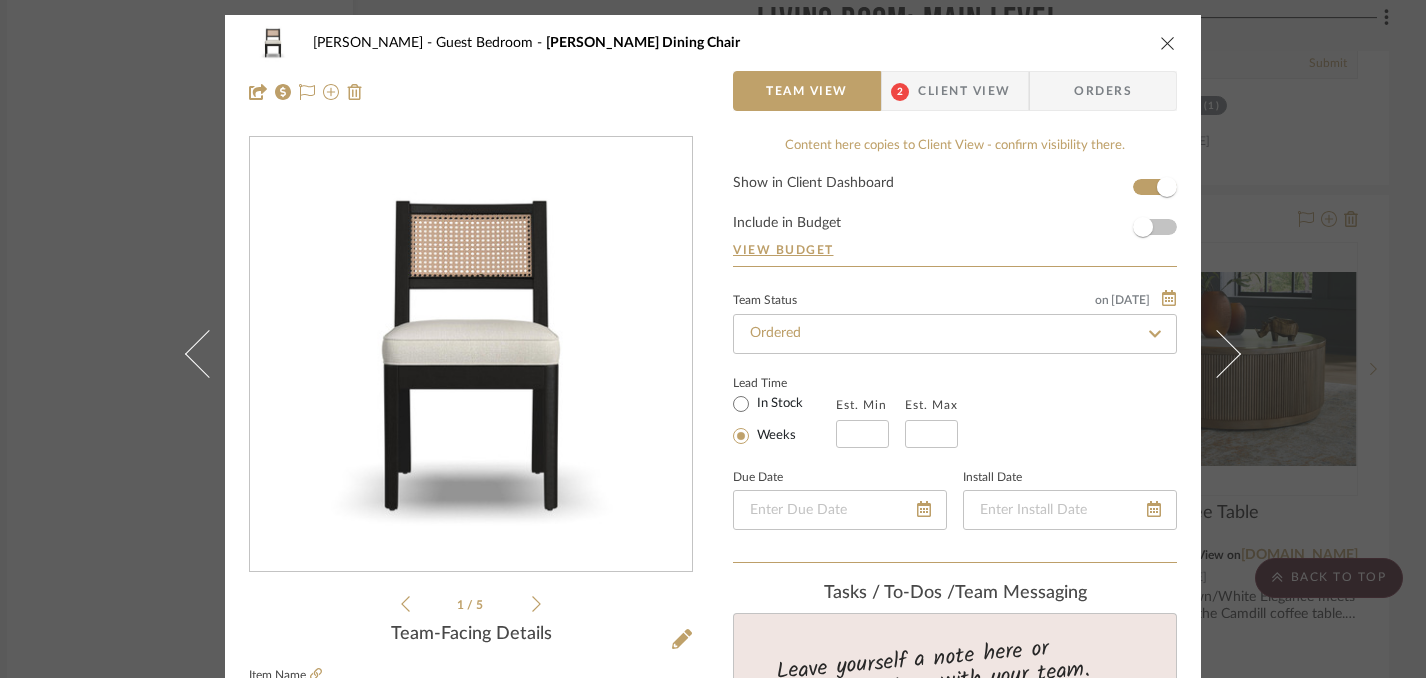 click at bounding box center (1217, 354) 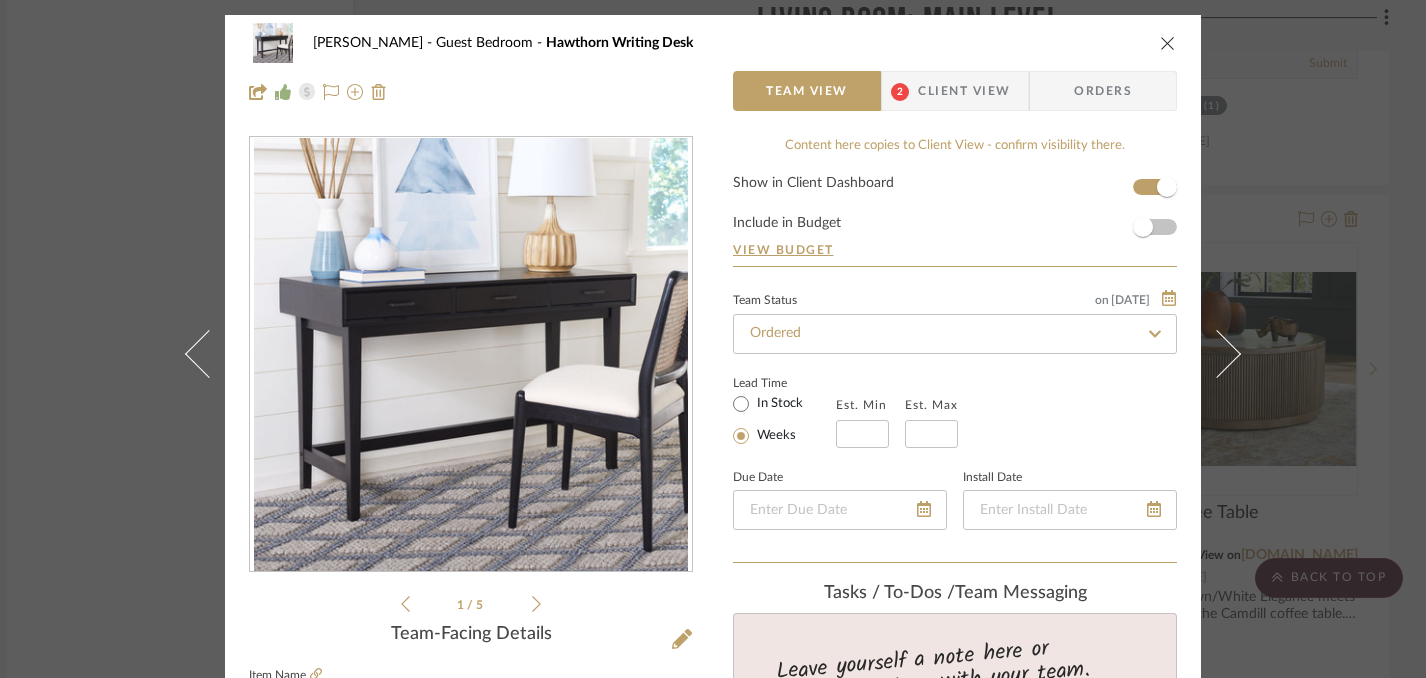 click on "Denise Petricka Guest Bedroom Hawthorn Writing Desk Team View  2  Client View Orders 1 / 5  Team-Facing Details   Item Name  Hawthorn Writing Desk  Brand  Red Barrel Studio / Wayfair  Internal Description  Color: Black
The home office is about to get a lot more stylish with this retro-chic 3-drawer desk. The mid-century silhouette is perfectly showcased in a distressed finish, enriching any workspace and making the 9-5 less of a grind and more of a breeze.  Dimensions  29.5'' H X 47.3'' W X 19'' D  Product Specifications  Product Type
Writing Desk
Overall Shape
Rectangle
Modular
No
Top Material
Manufactured Wood
Base Material
Manufactured Wood
Natural Variation Type
Natural Wood Grain Color Variation
Finished Back
Yes
Drawers Included
Yes
Number of Drawers
3
Drawer Glide Type & Extension
Wood Slide
Drawer Glide Material
Wood
Weight Capacity
50 lb.
Drawer Weight Capacity
10 lb.
Main Wood Joinery Method
Dowel Joint
Table Base Type
Standard  Item Costs   View Budget   Markup %  0%  Unit Cost  $276.99  Cost Type" at bounding box center [713, 339] 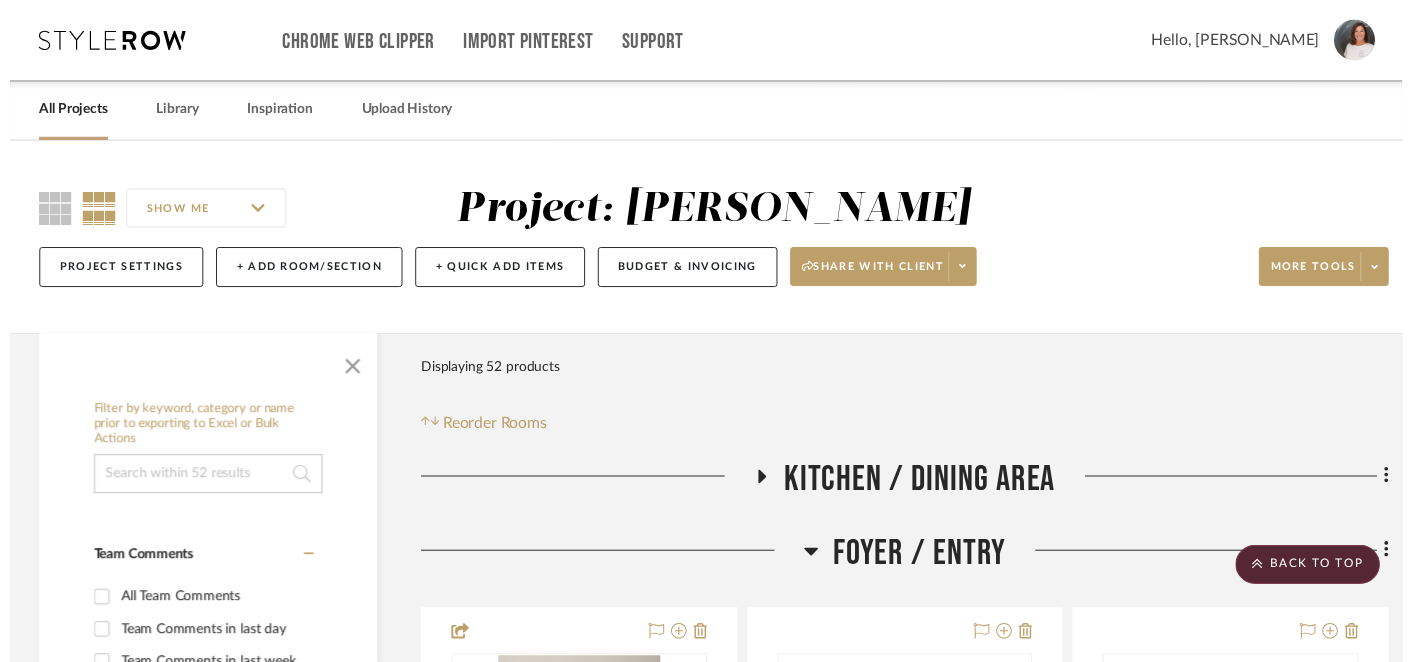 scroll, scrollTop: 7702, scrollLeft: 23, axis: both 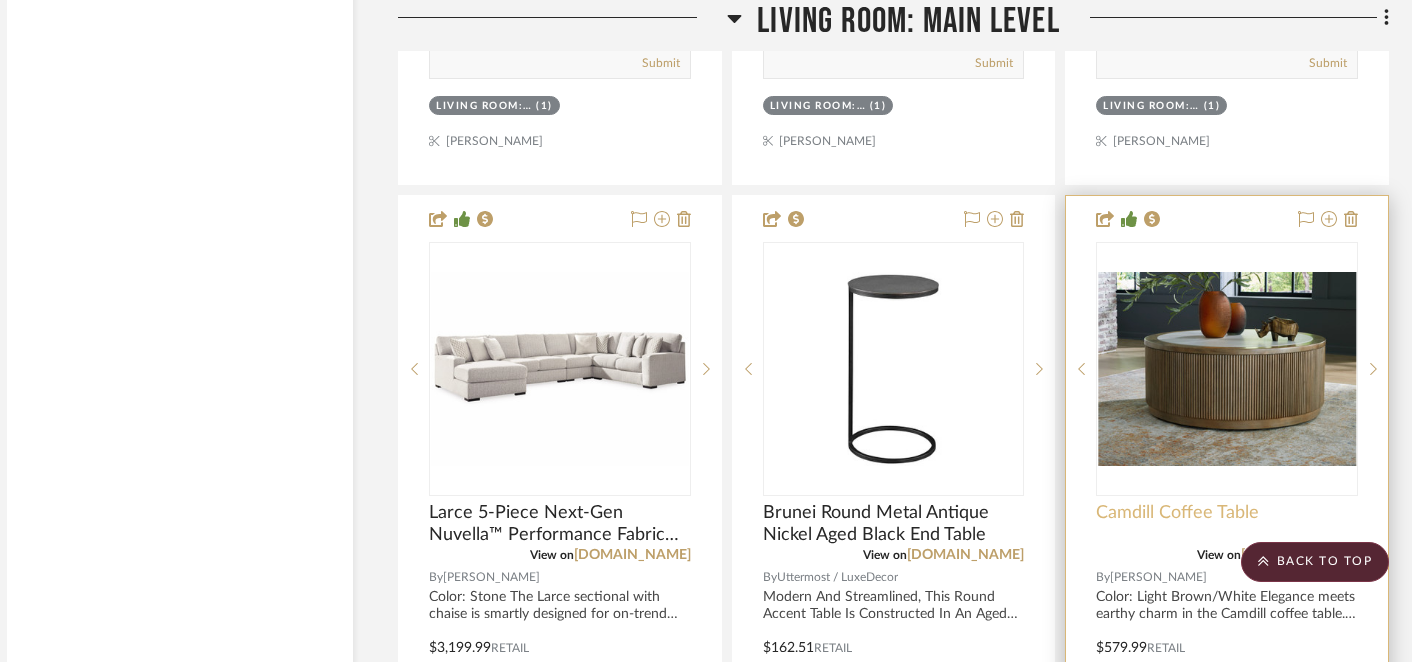 click on "Camdill Coffee Table" at bounding box center [1177, 513] 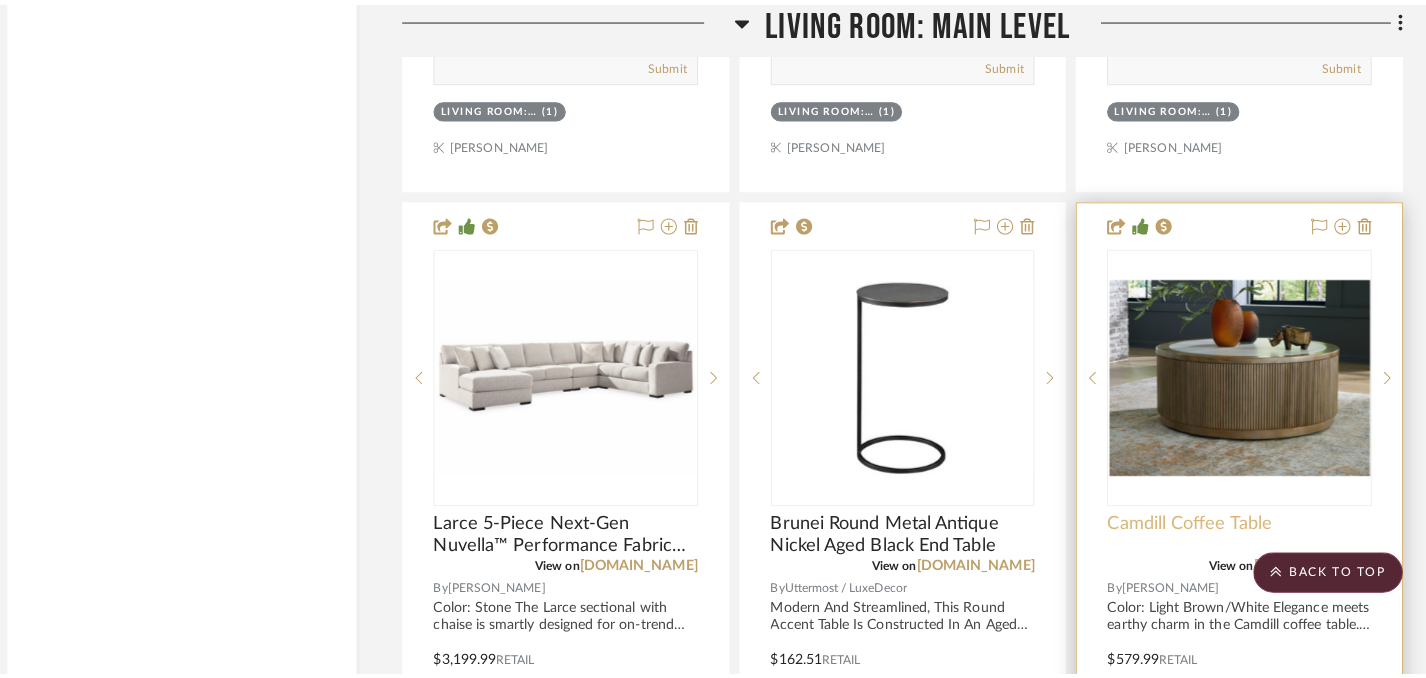 scroll, scrollTop: 0, scrollLeft: 0, axis: both 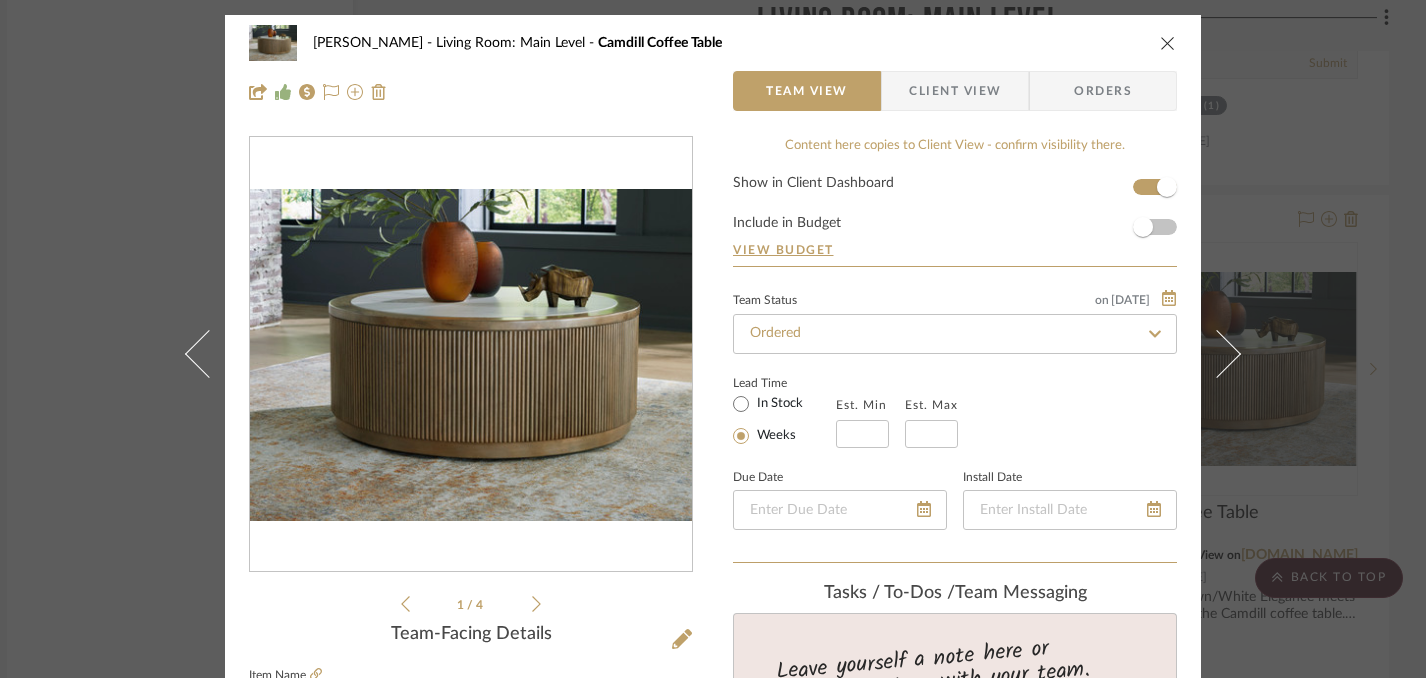 click 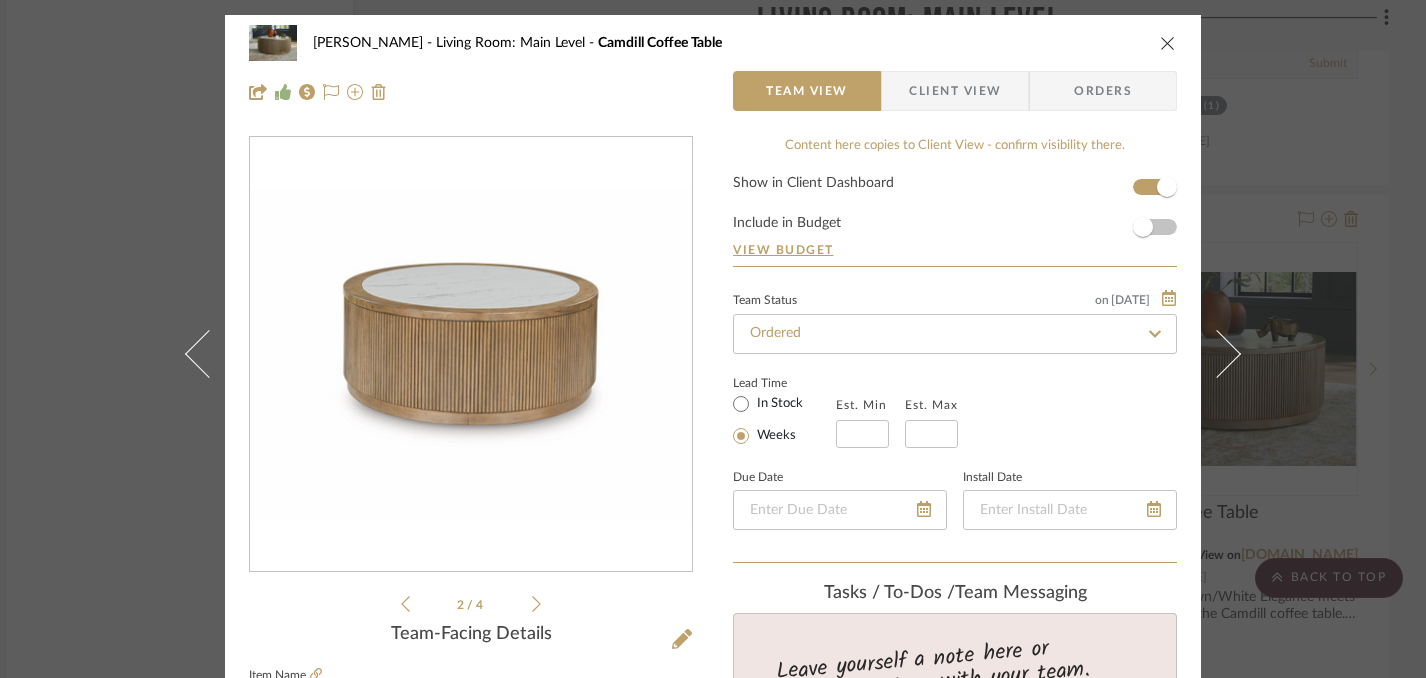 click 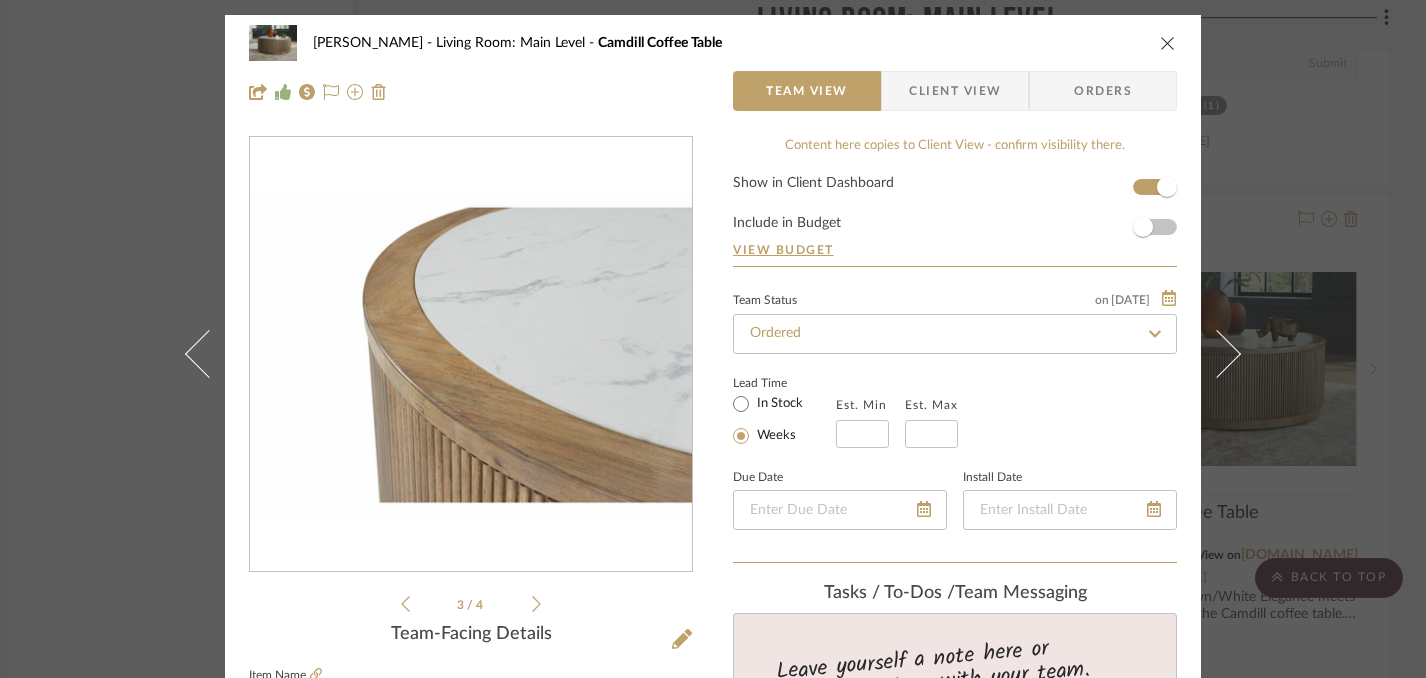 click 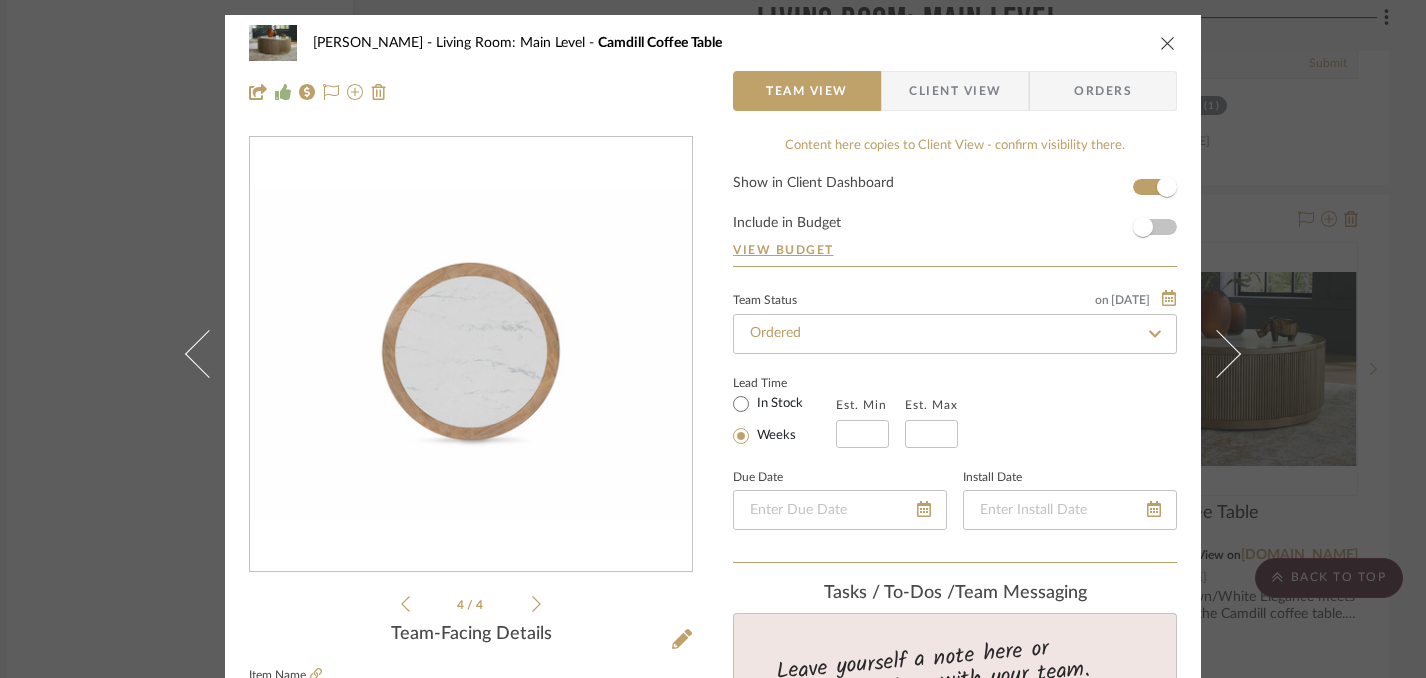 click 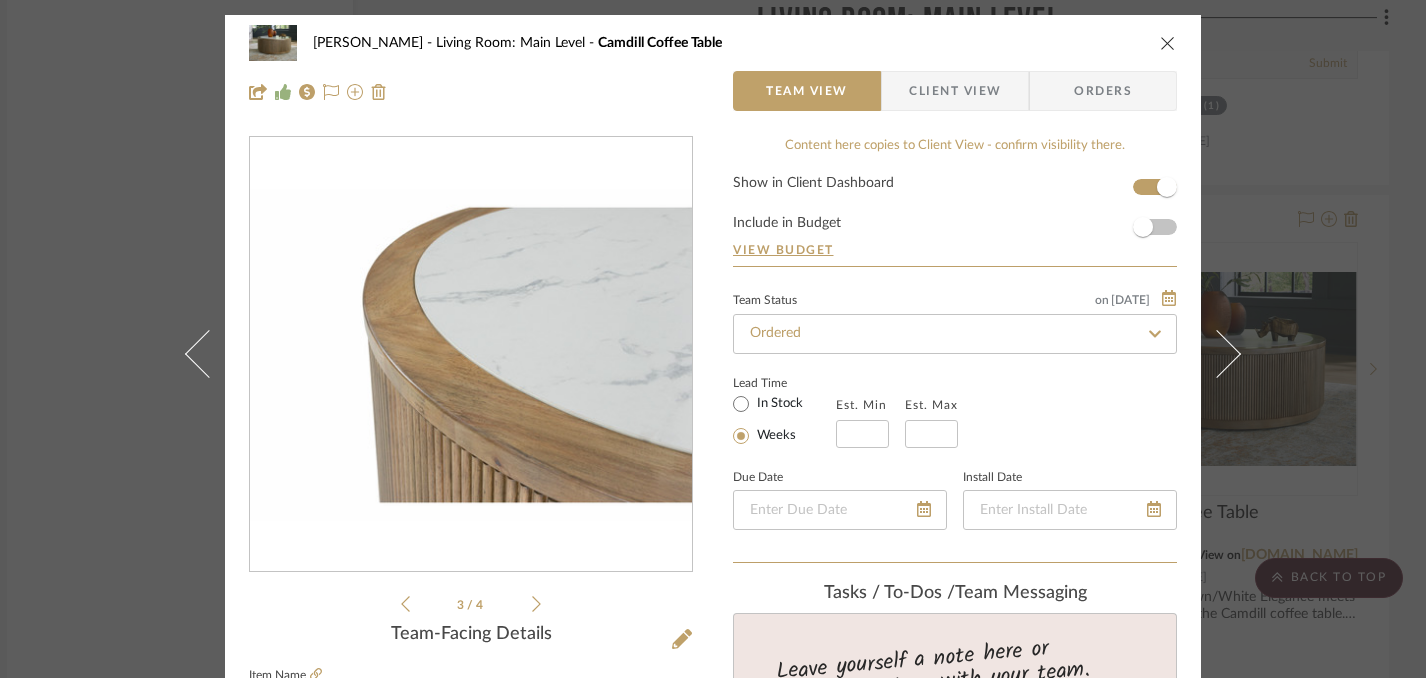 click 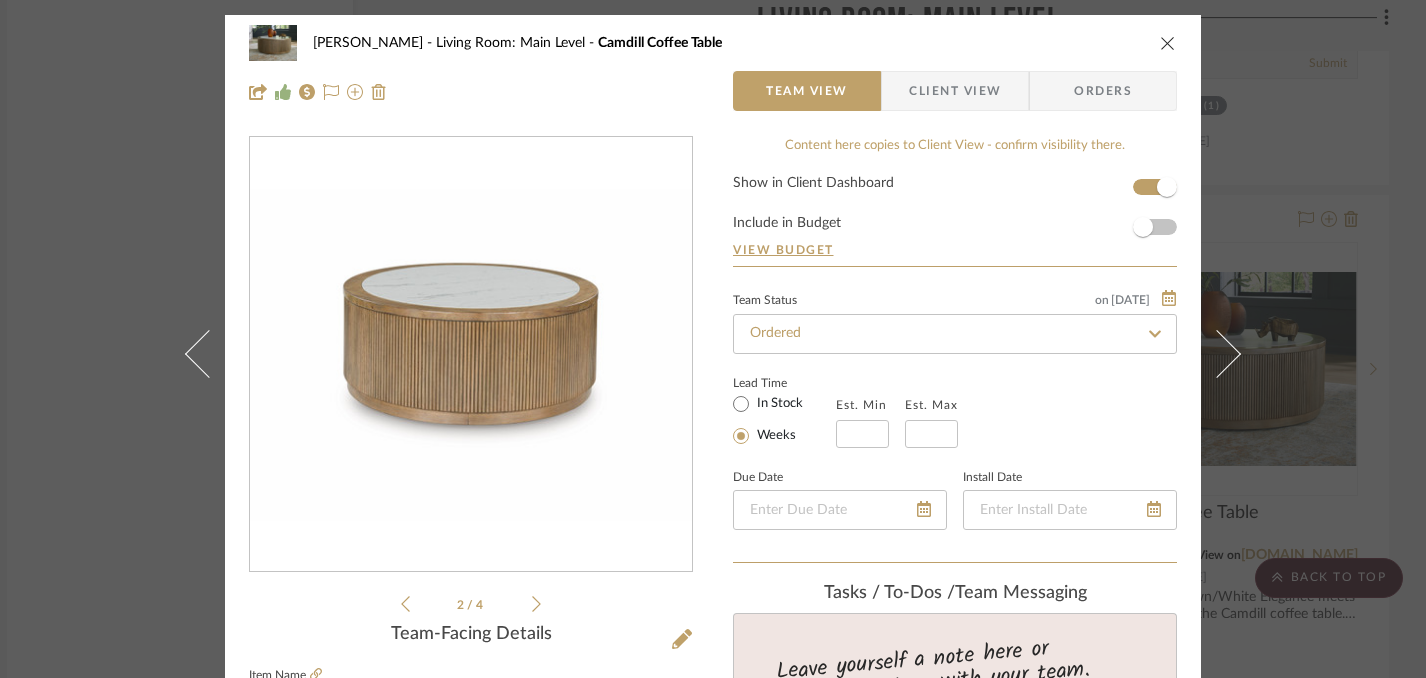 click at bounding box center [1168, 43] 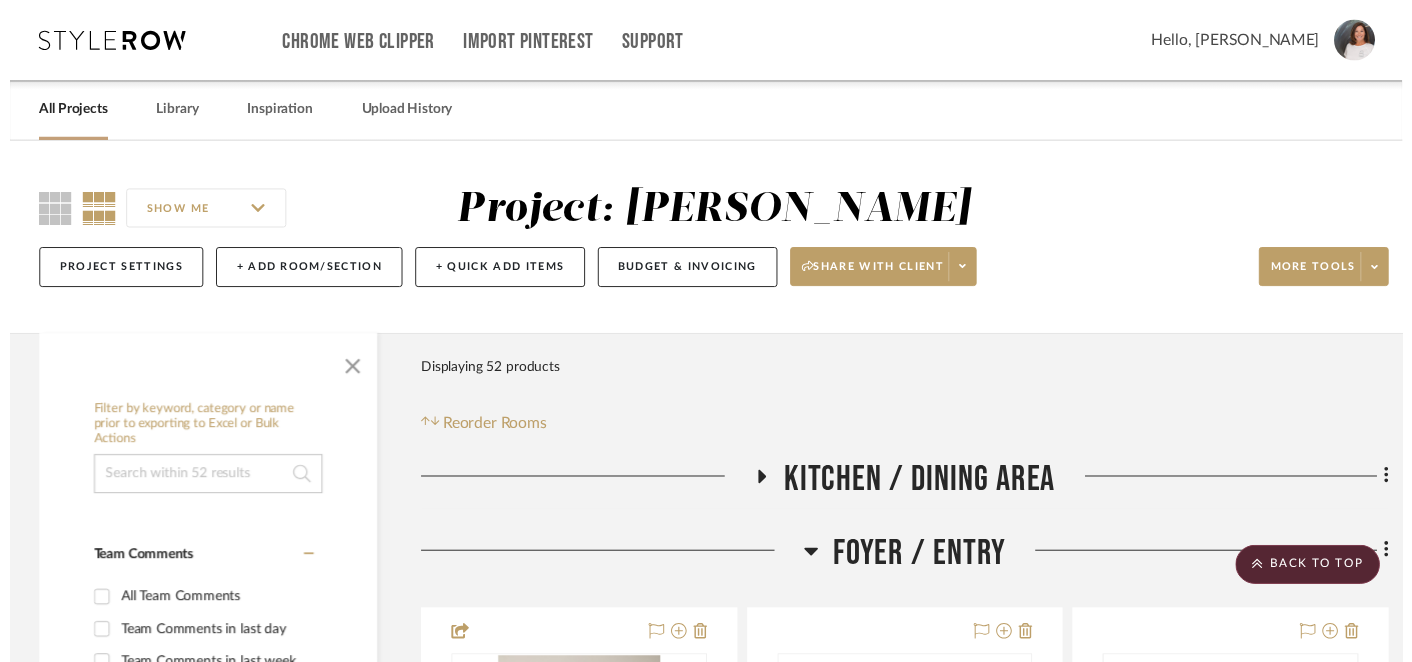 scroll, scrollTop: 7702, scrollLeft: 23, axis: both 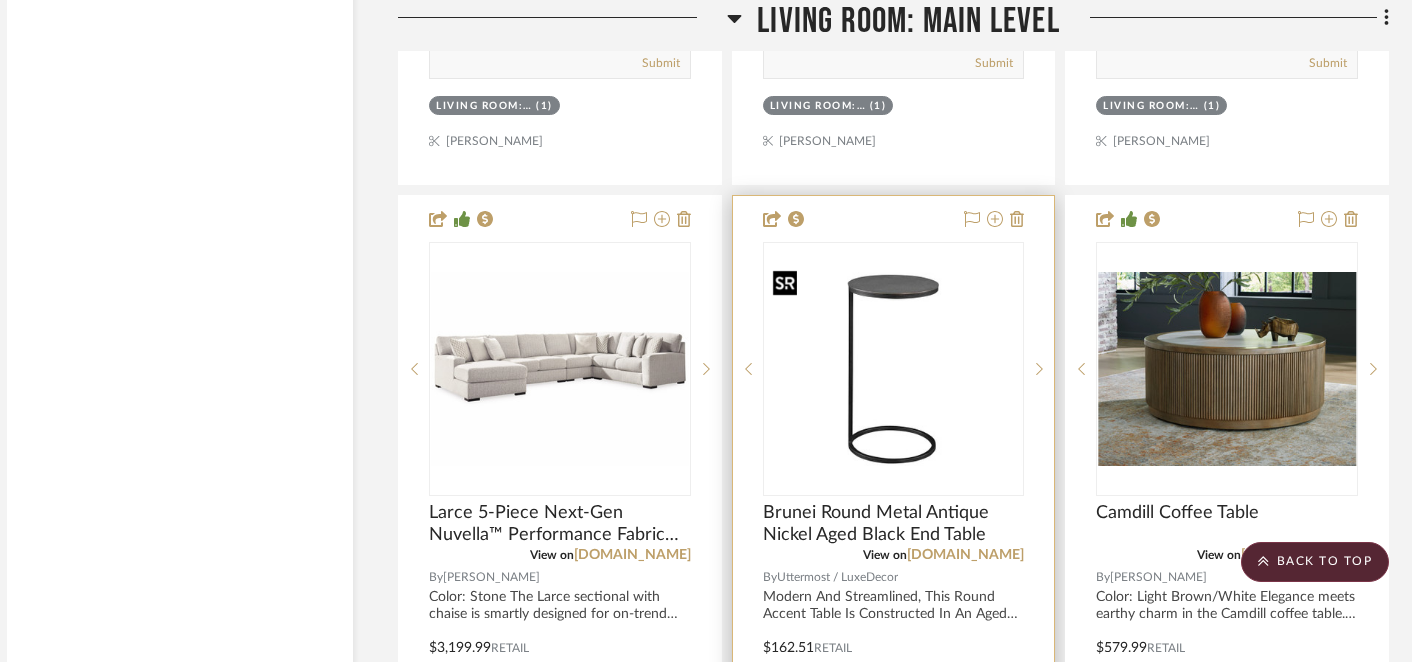 click at bounding box center [894, 369] 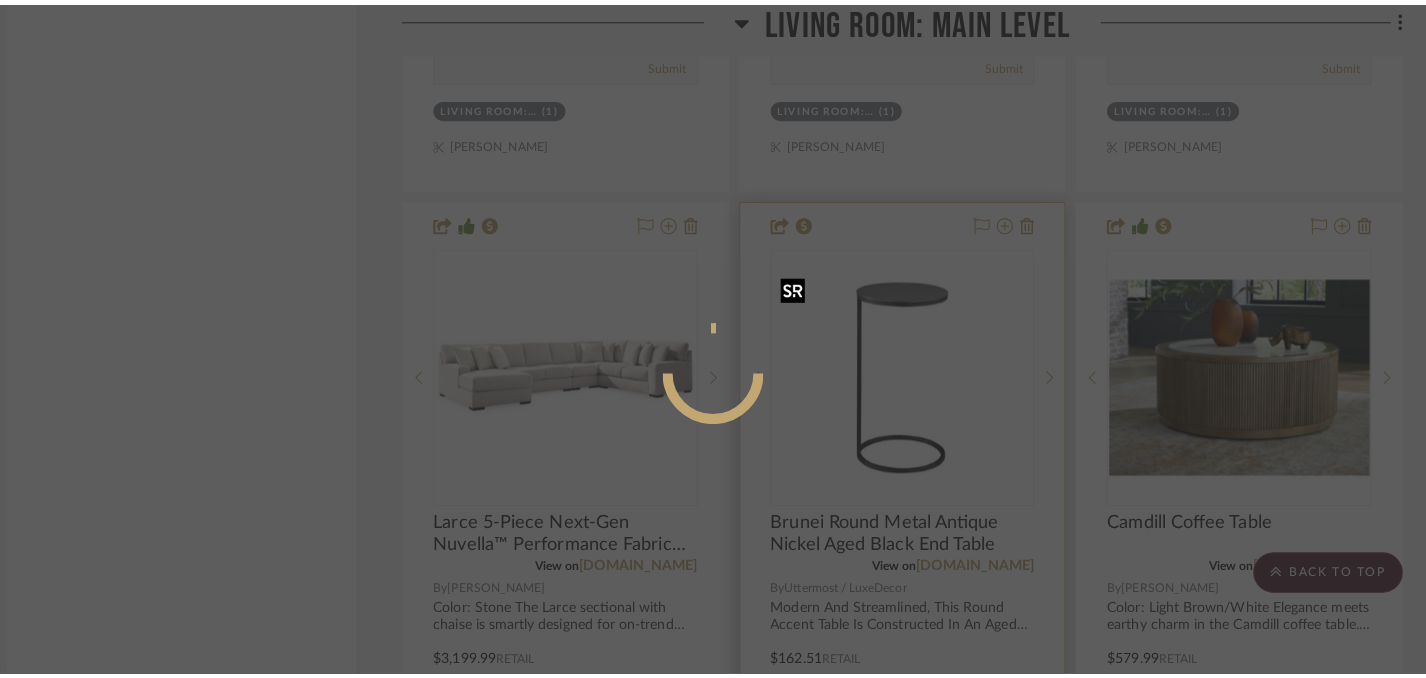 scroll, scrollTop: 0, scrollLeft: 0, axis: both 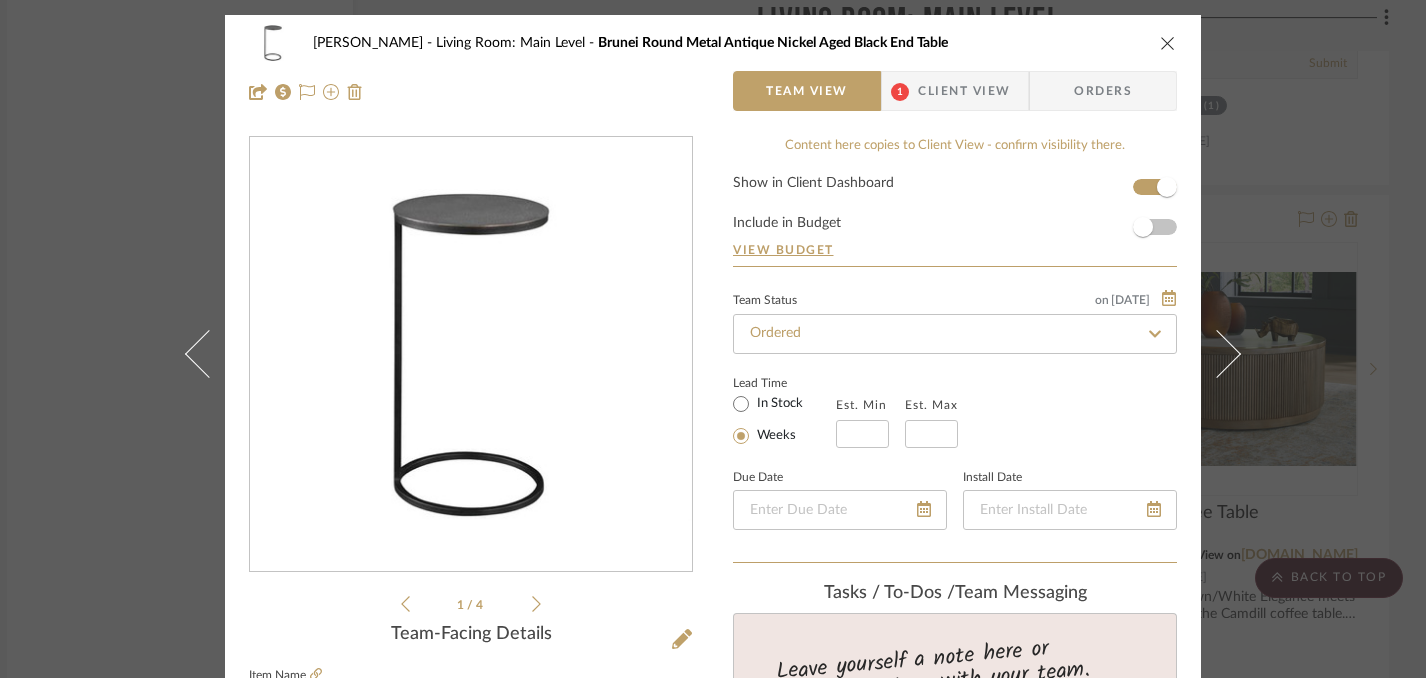 click at bounding box center (1168, 43) 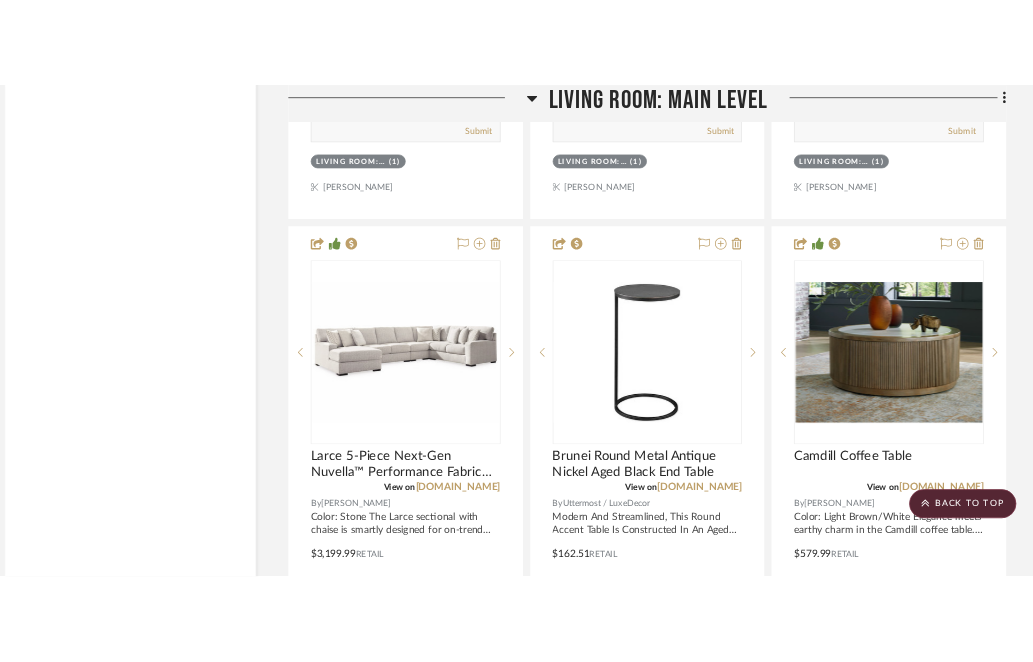 scroll, scrollTop: 7702, scrollLeft: 23, axis: both 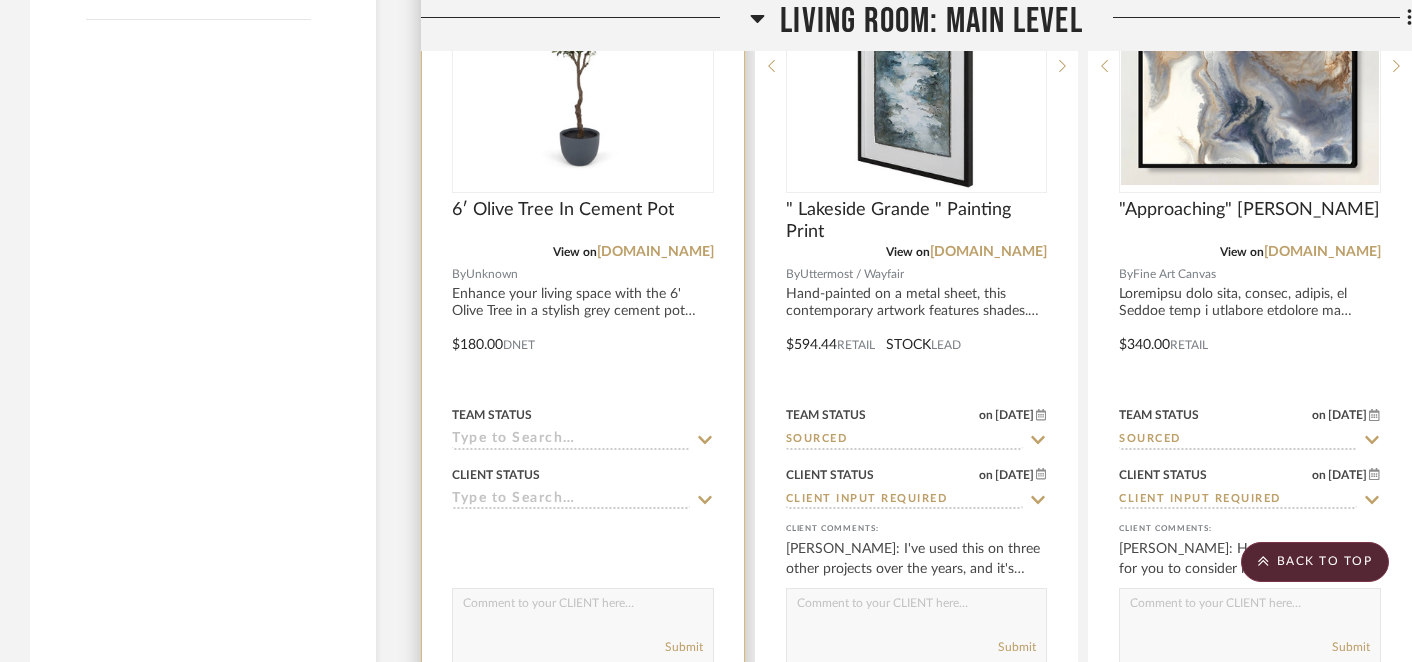 click 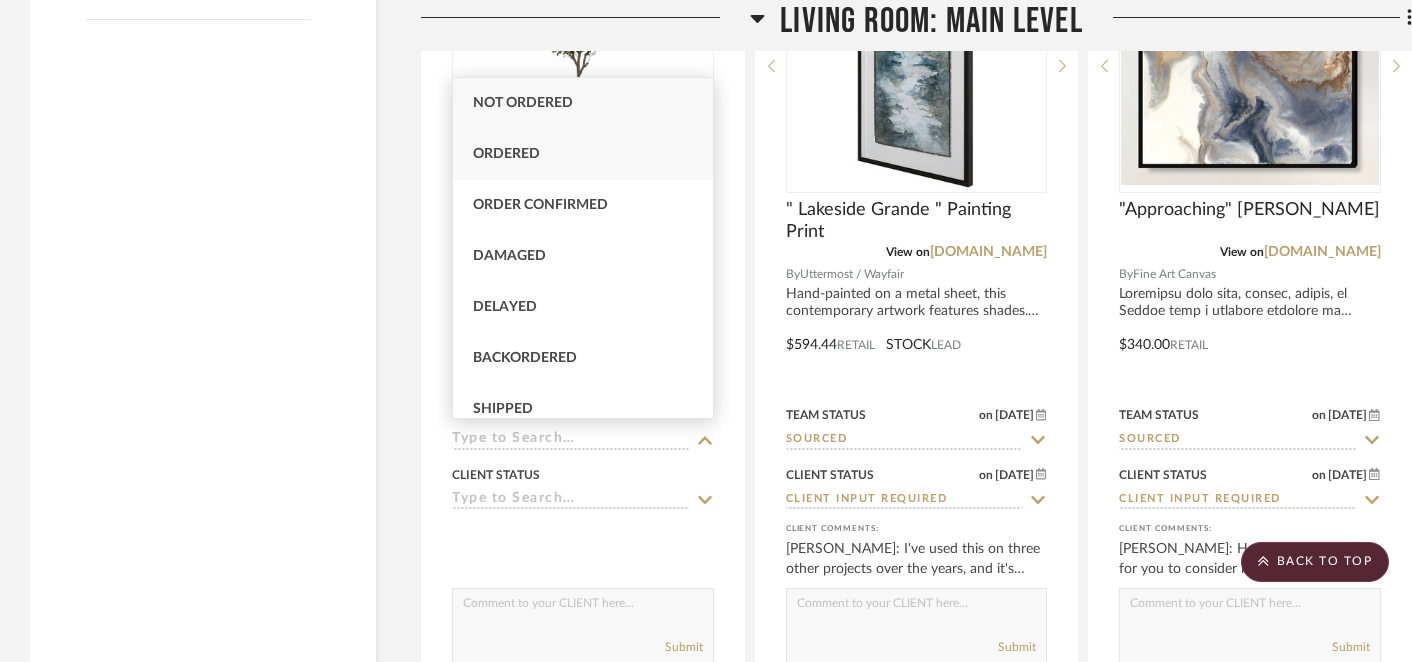 click on "Ordered" at bounding box center [506, 154] 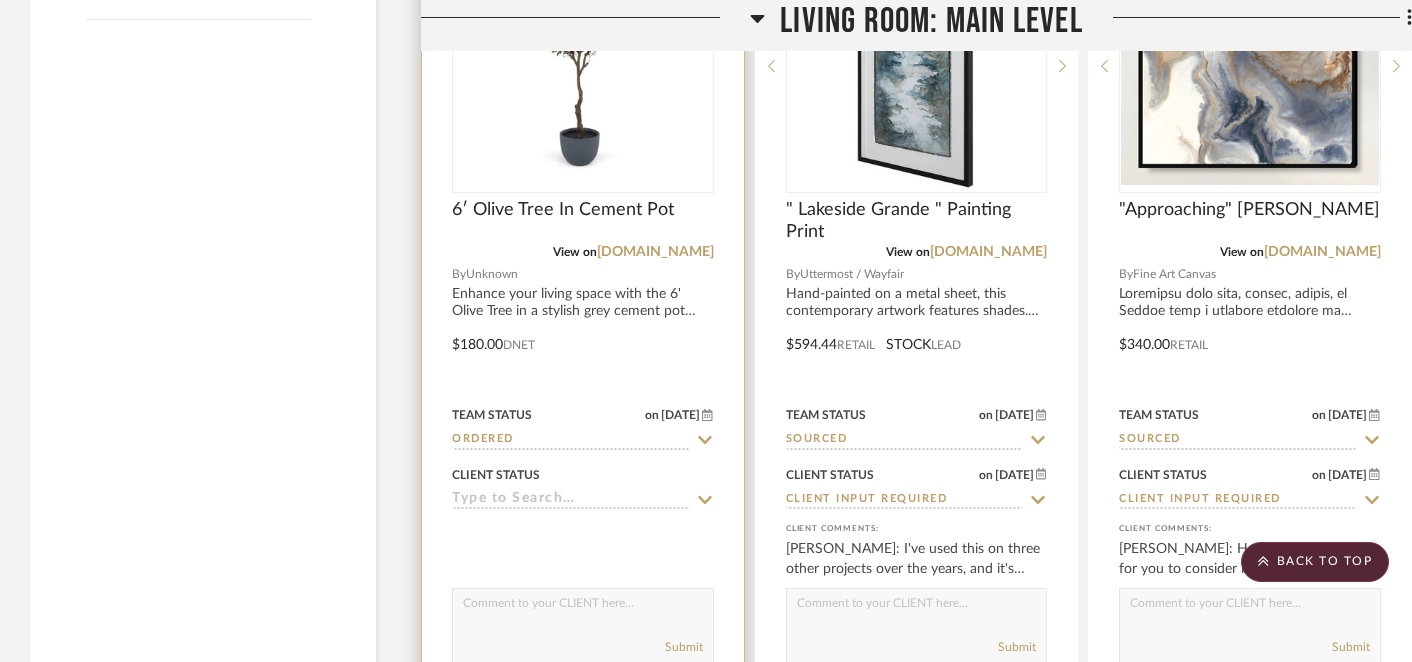 click 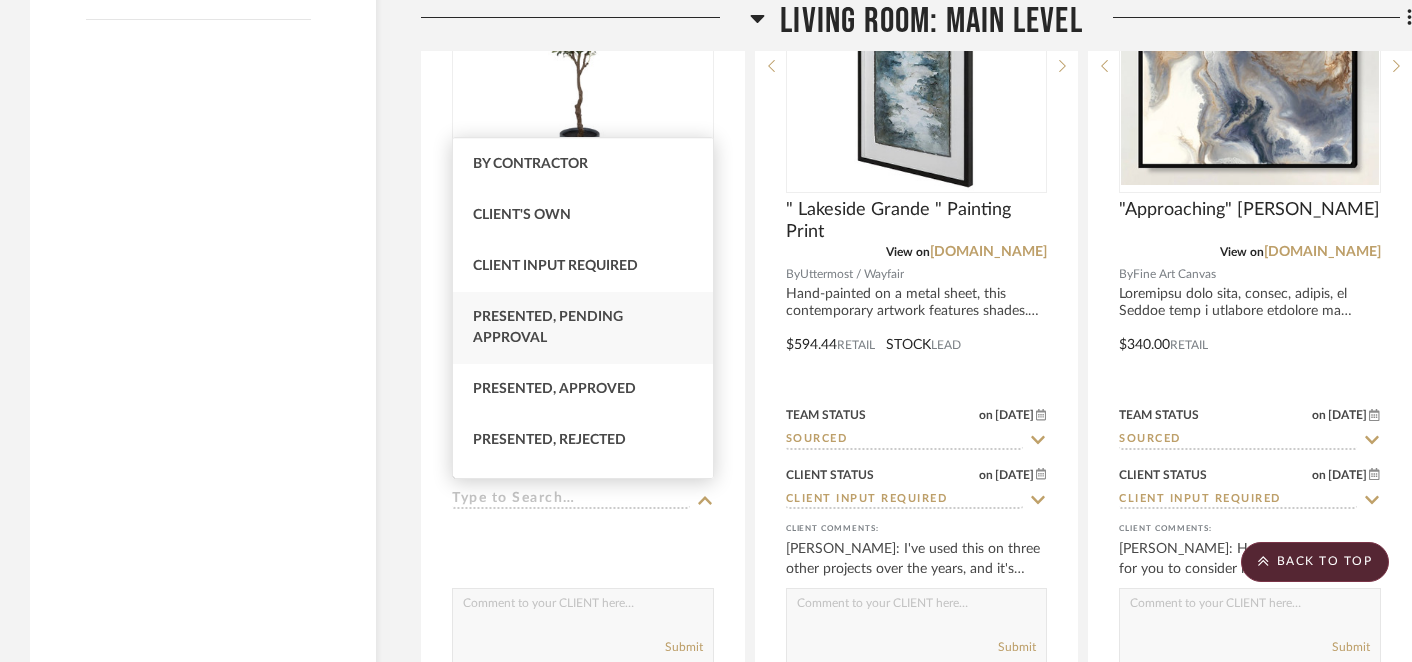 scroll, scrollTop: 54, scrollLeft: 0, axis: vertical 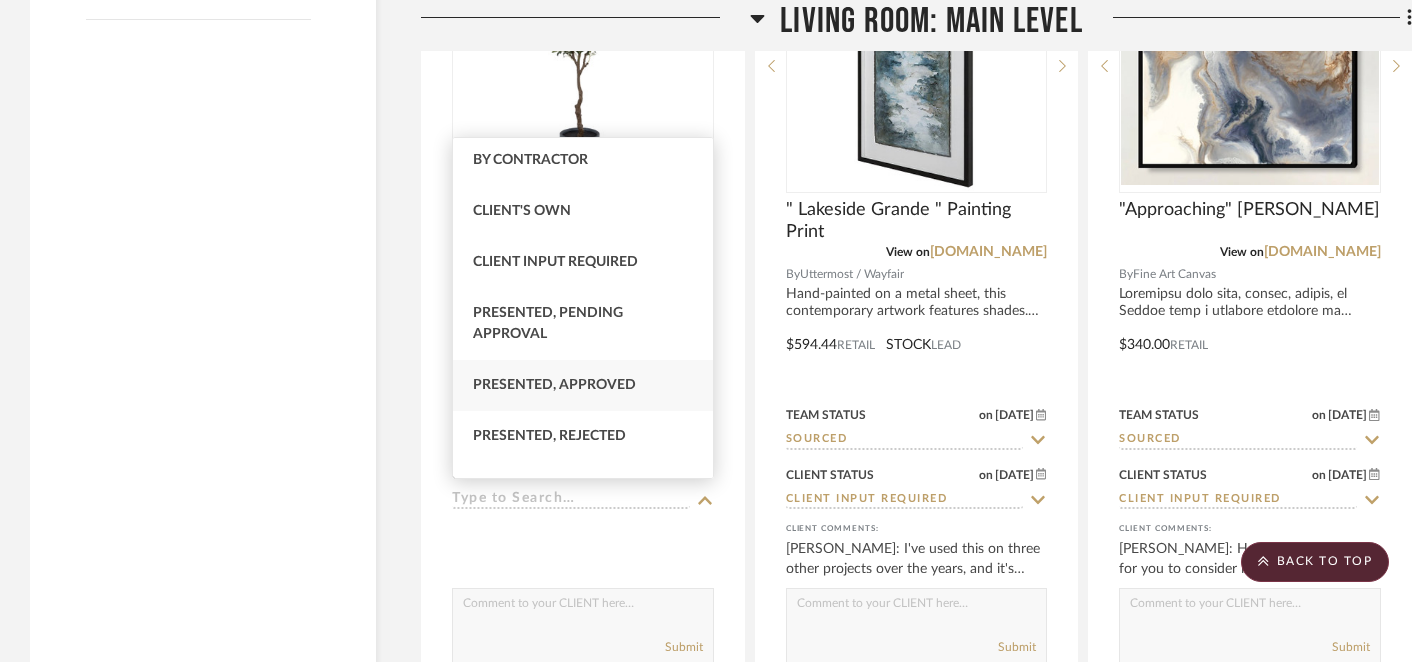 click on "Presented, Approved" at bounding box center (554, 385) 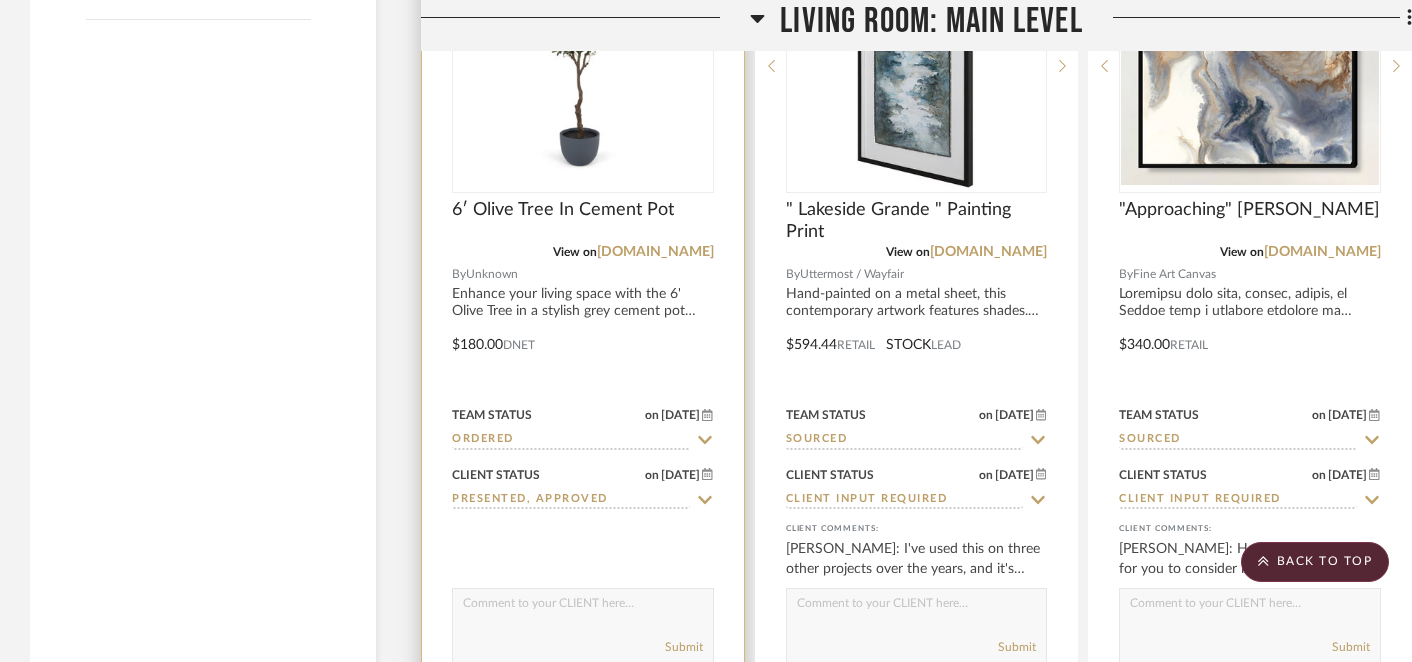 click at bounding box center [583, 608] 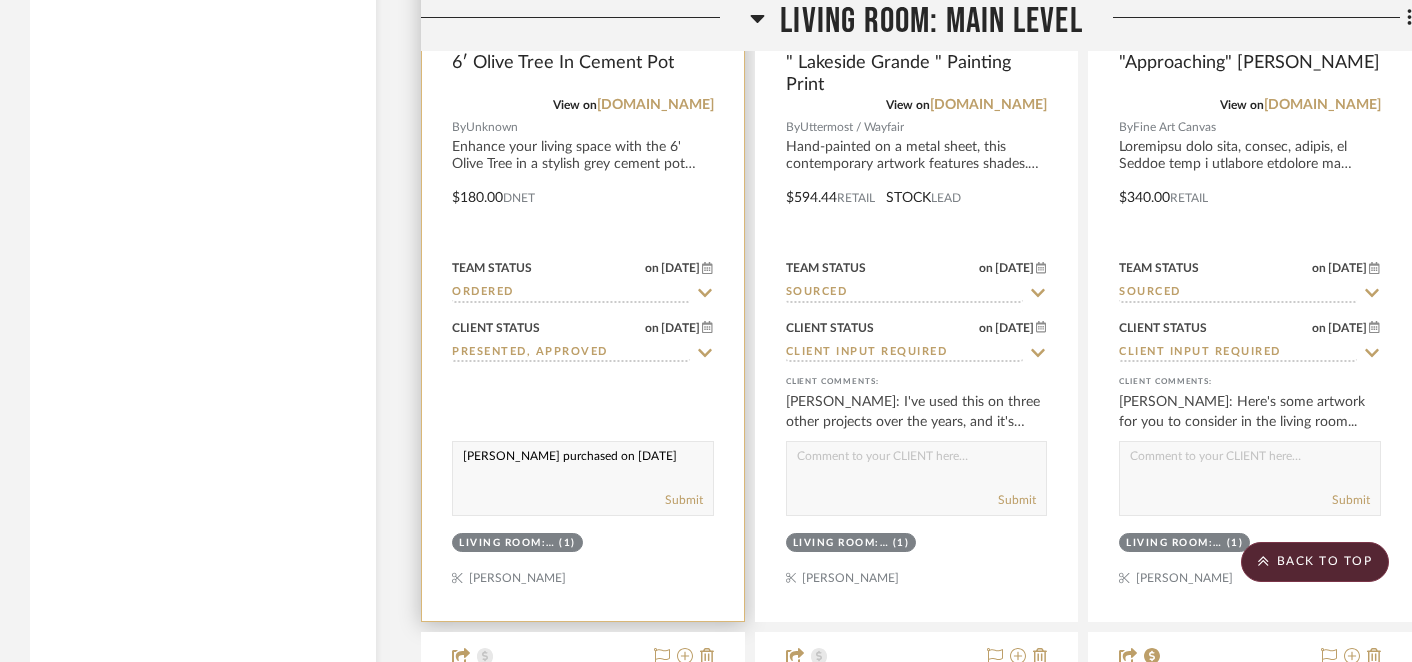 scroll, scrollTop: 3723, scrollLeft: 0, axis: vertical 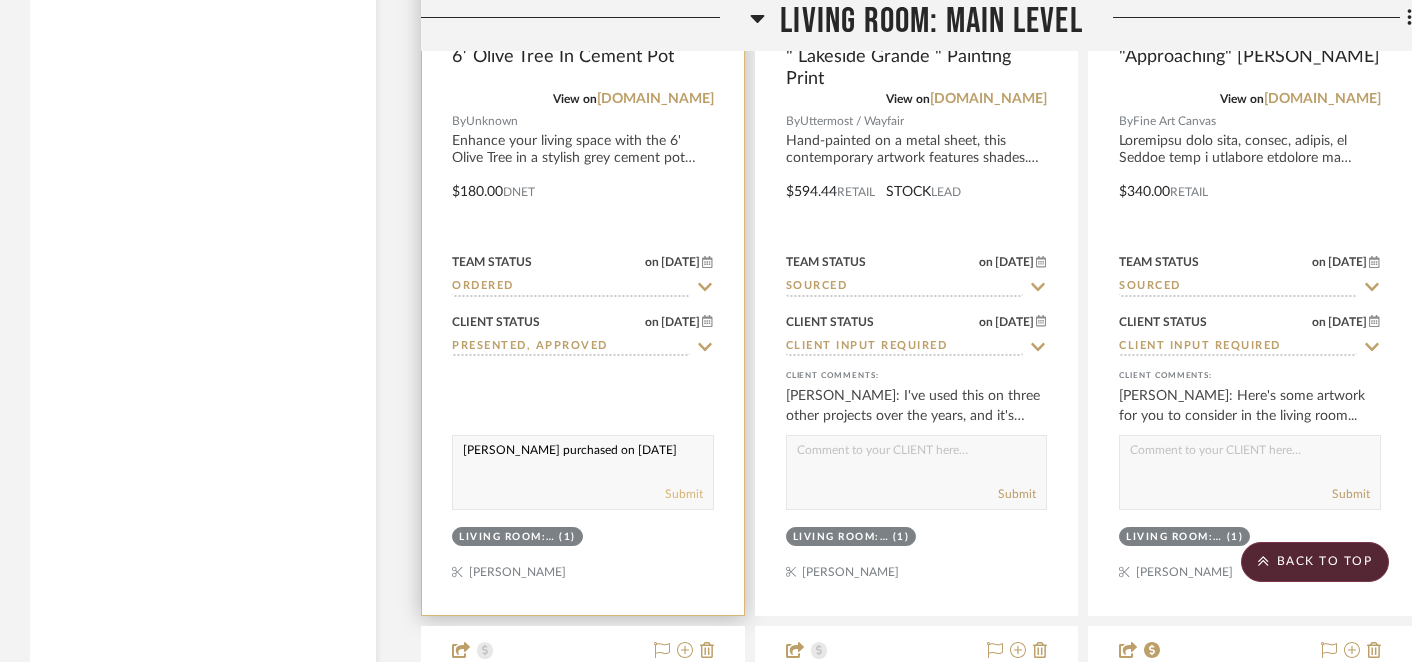 type on "[PERSON_NAME] purchased on [DATE]" 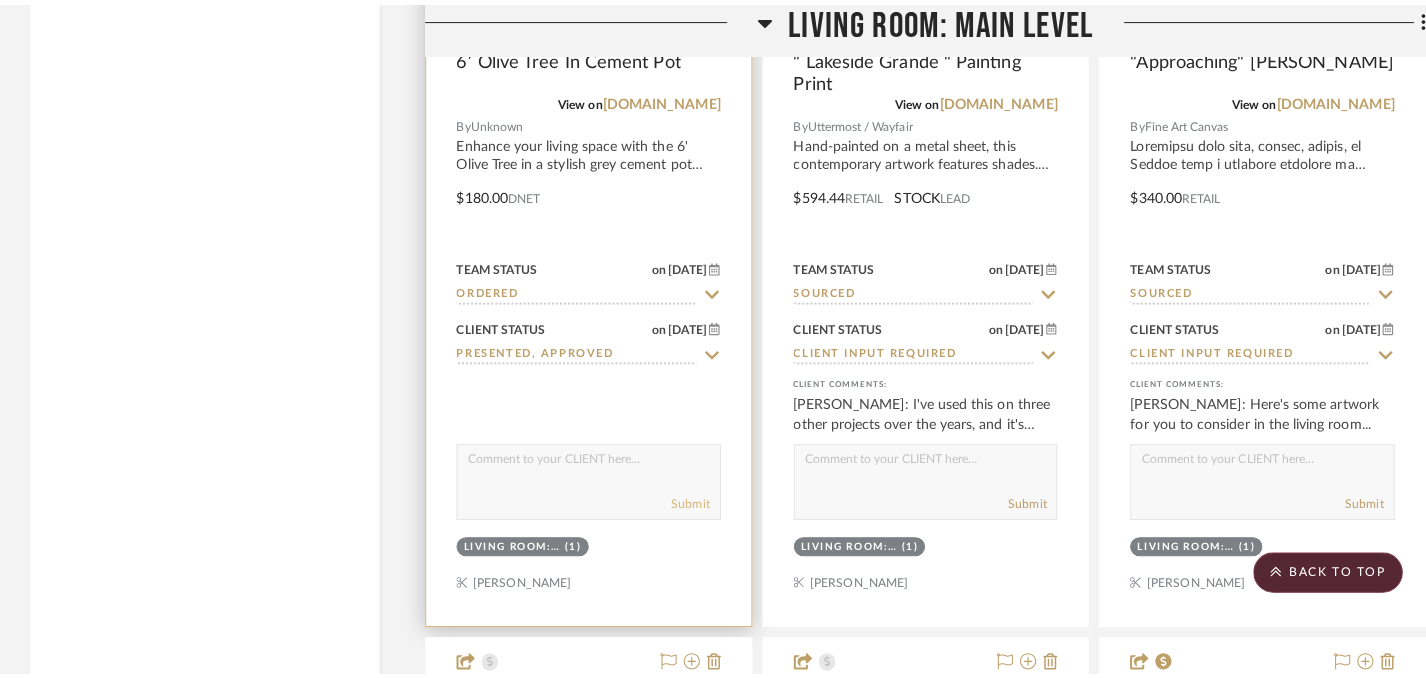 scroll, scrollTop: 0, scrollLeft: 0, axis: both 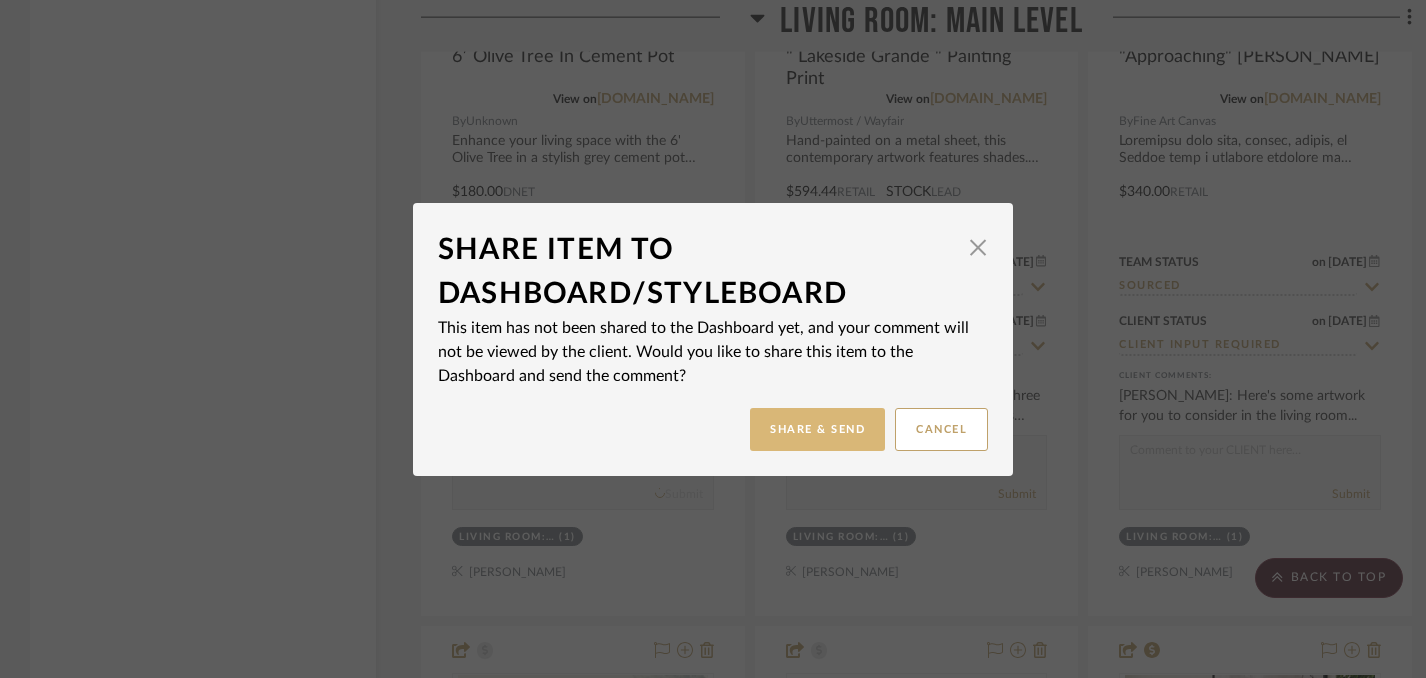 click on "Share & Send" at bounding box center [817, 429] 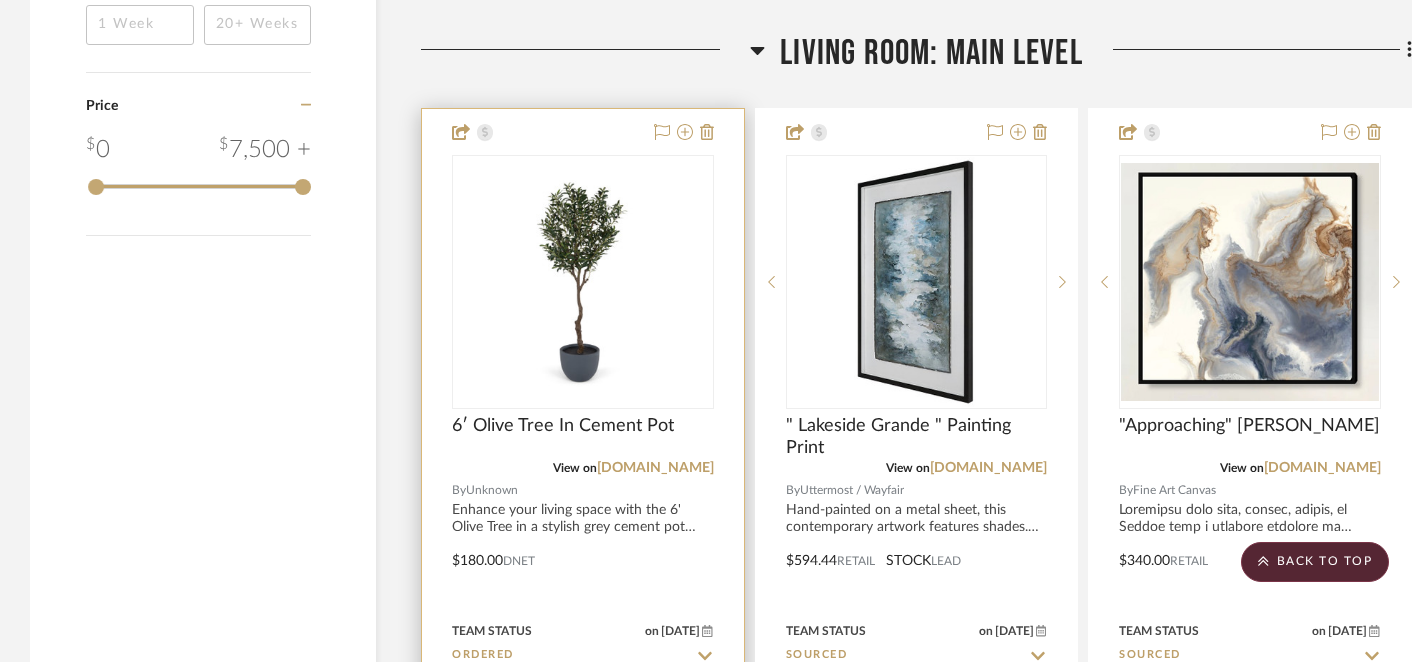 scroll, scrollTop: 3351, scrollLeft: 0, axis: vertical 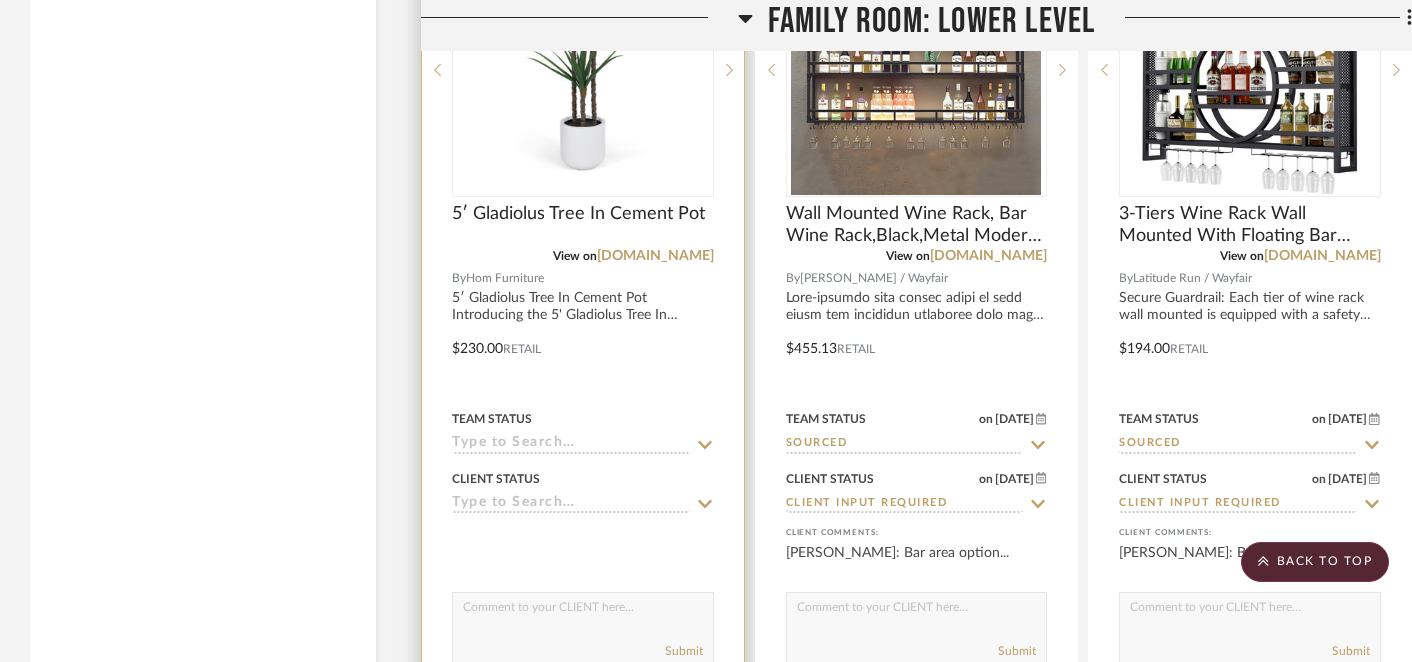 click 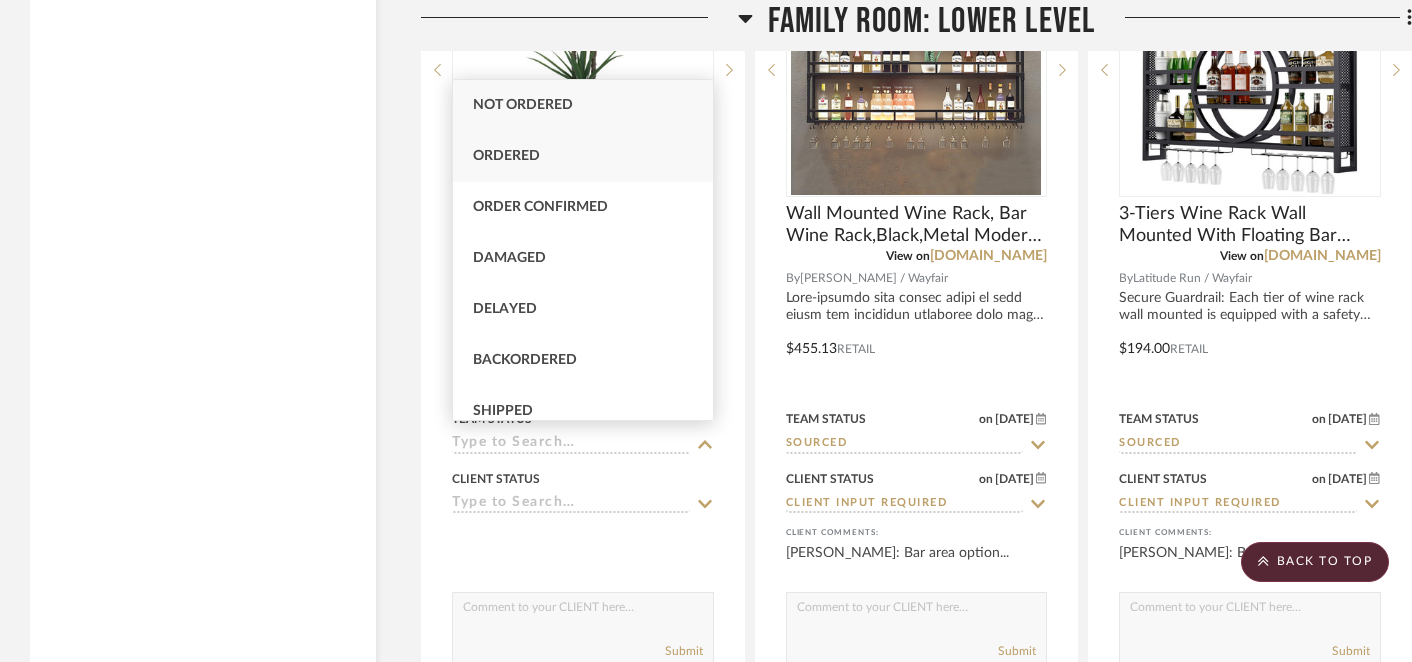 click on "Ordered" at bounding box center [583, 156] 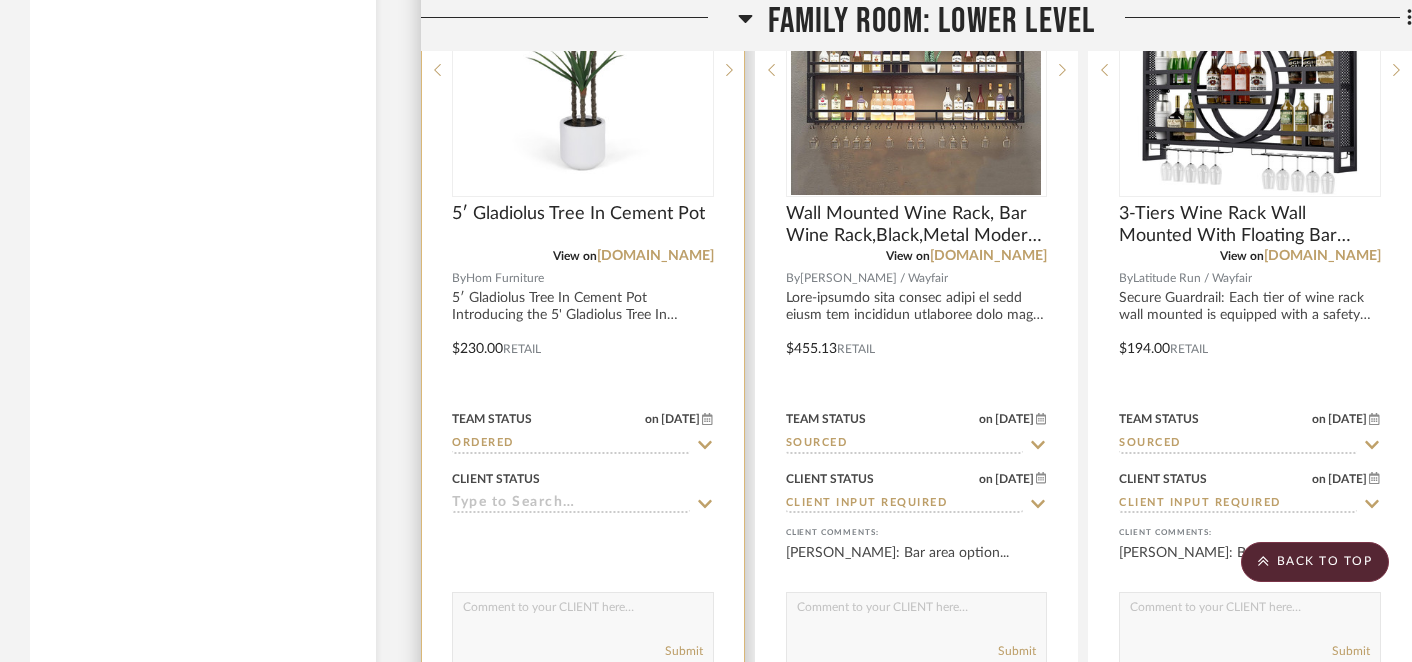 click 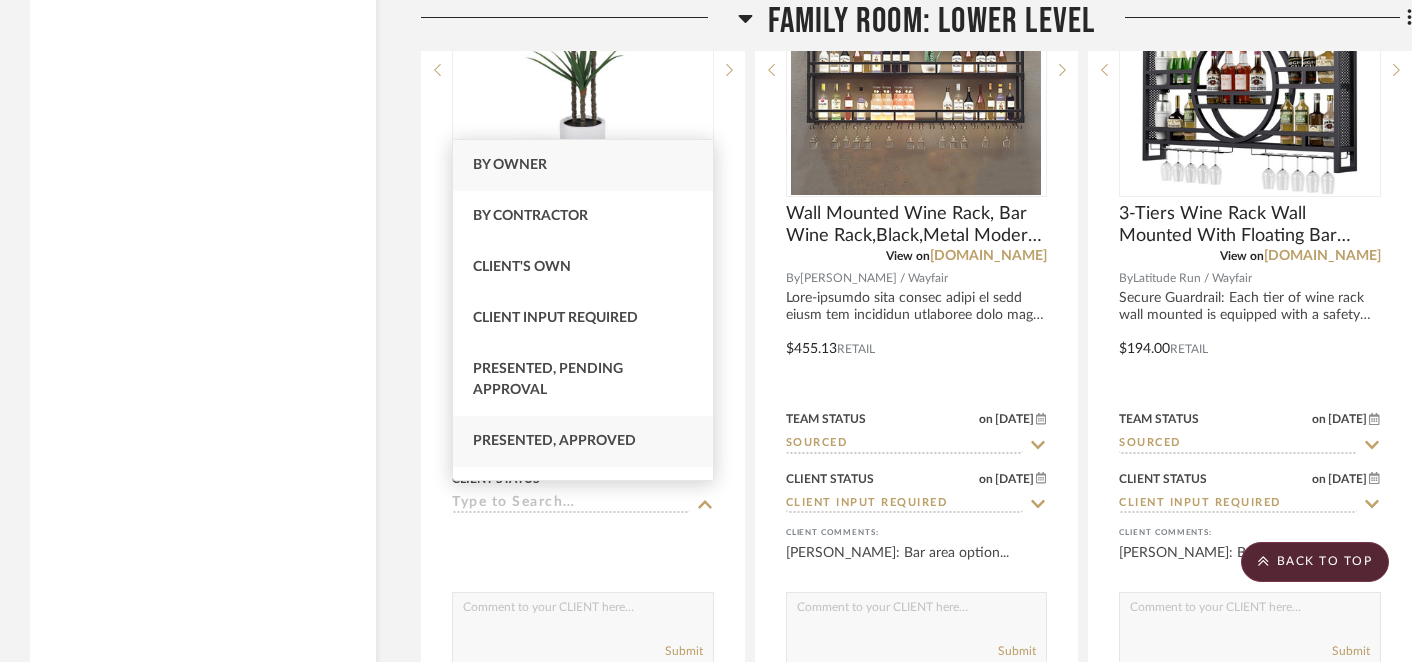 click on "Presented, Approved" at bounding box center [554, 441] 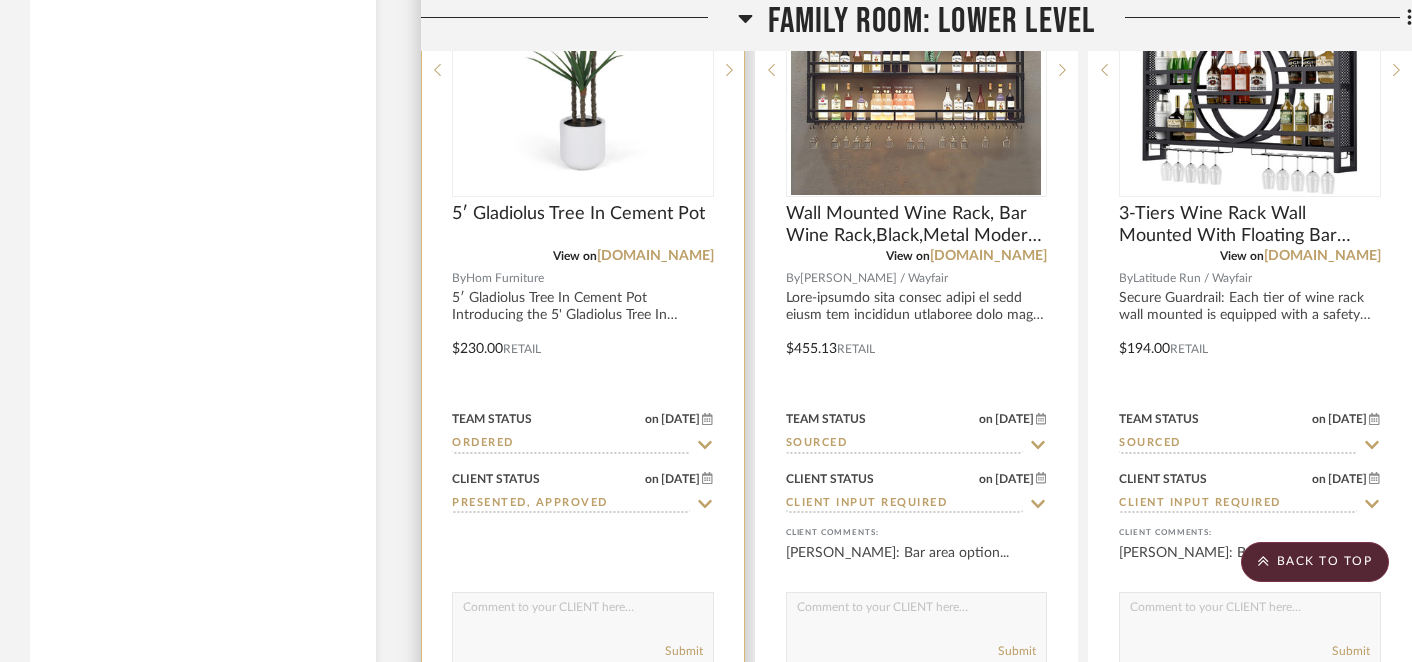 click at bounding box center (583, 612) 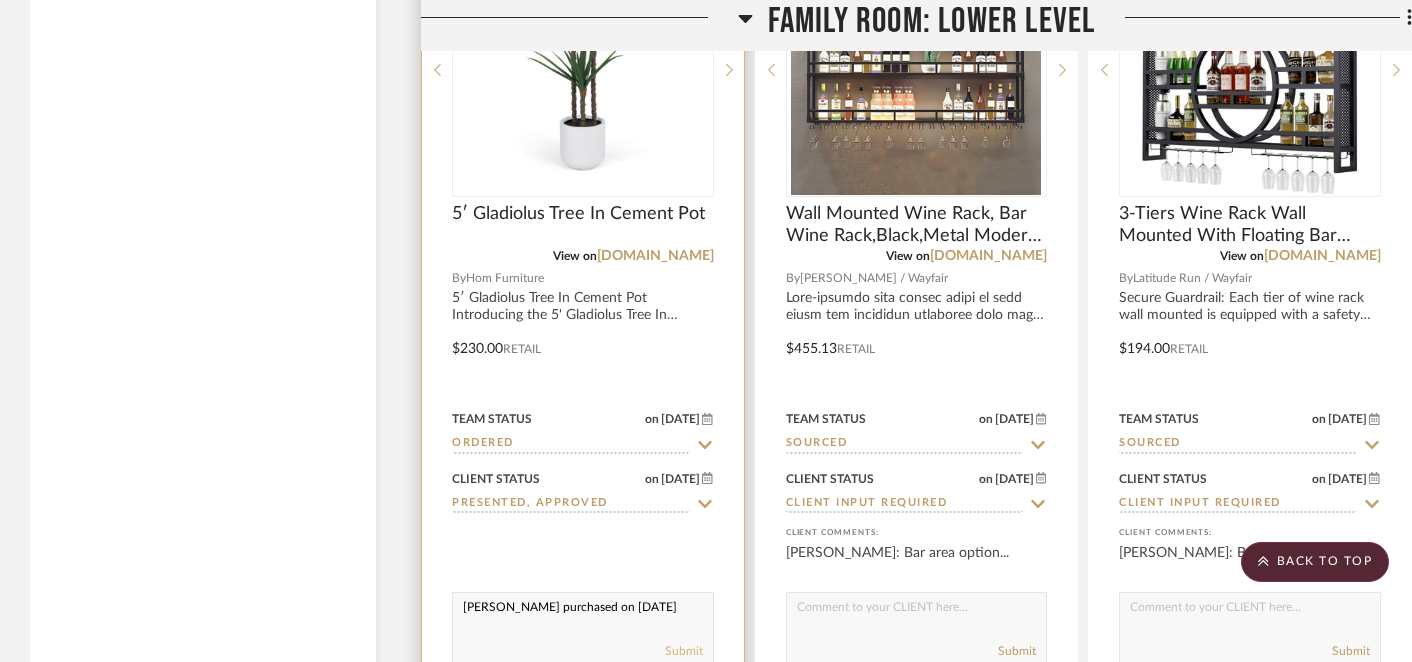 type on "[PERSON_NAME] purchased on [DATE]" 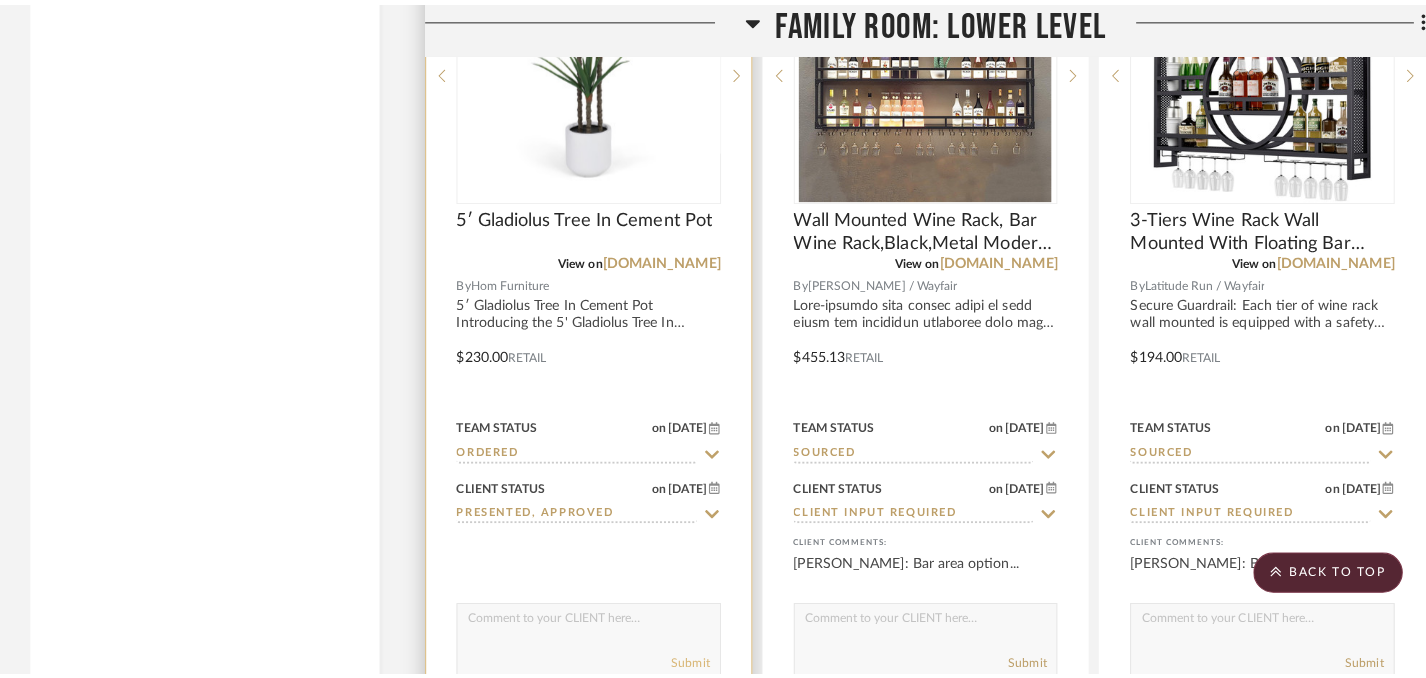 scroll, scrollTop: 0, scrollLeft: 0, axis: both 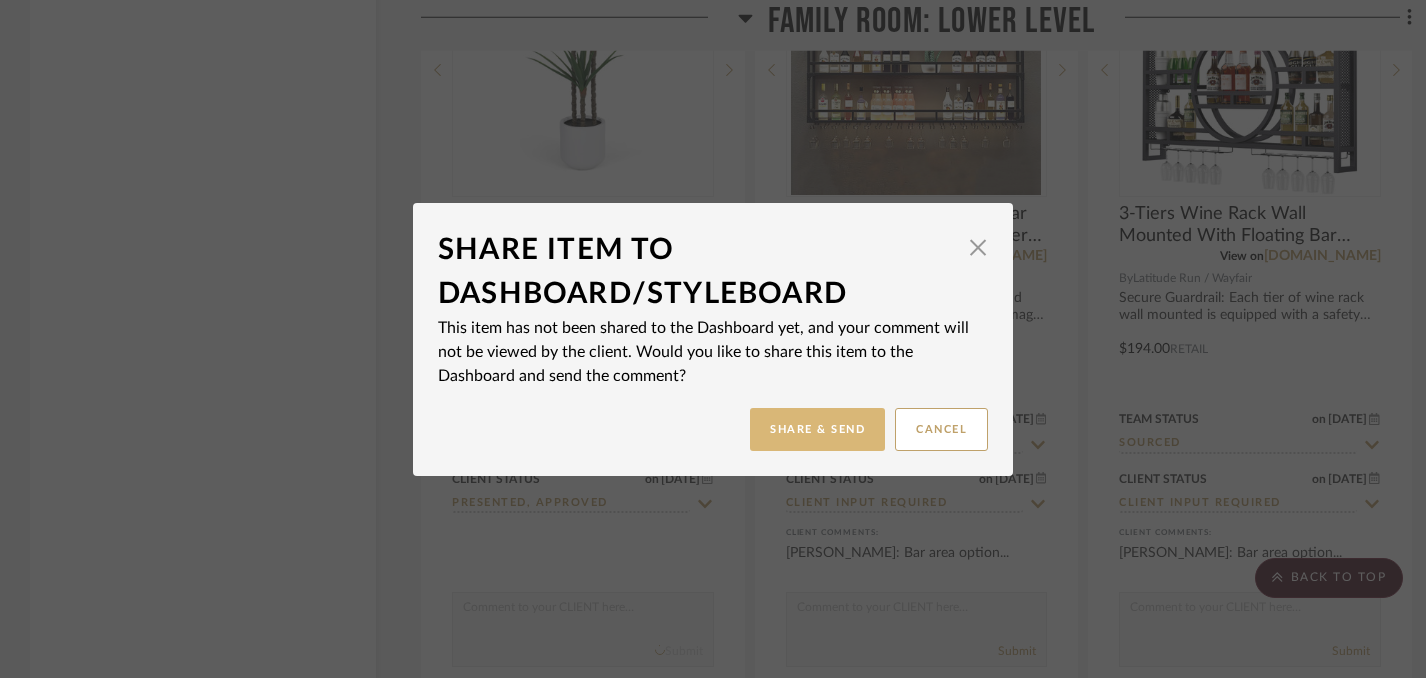 click on "Share & Send" at bounding box center [817, 429] 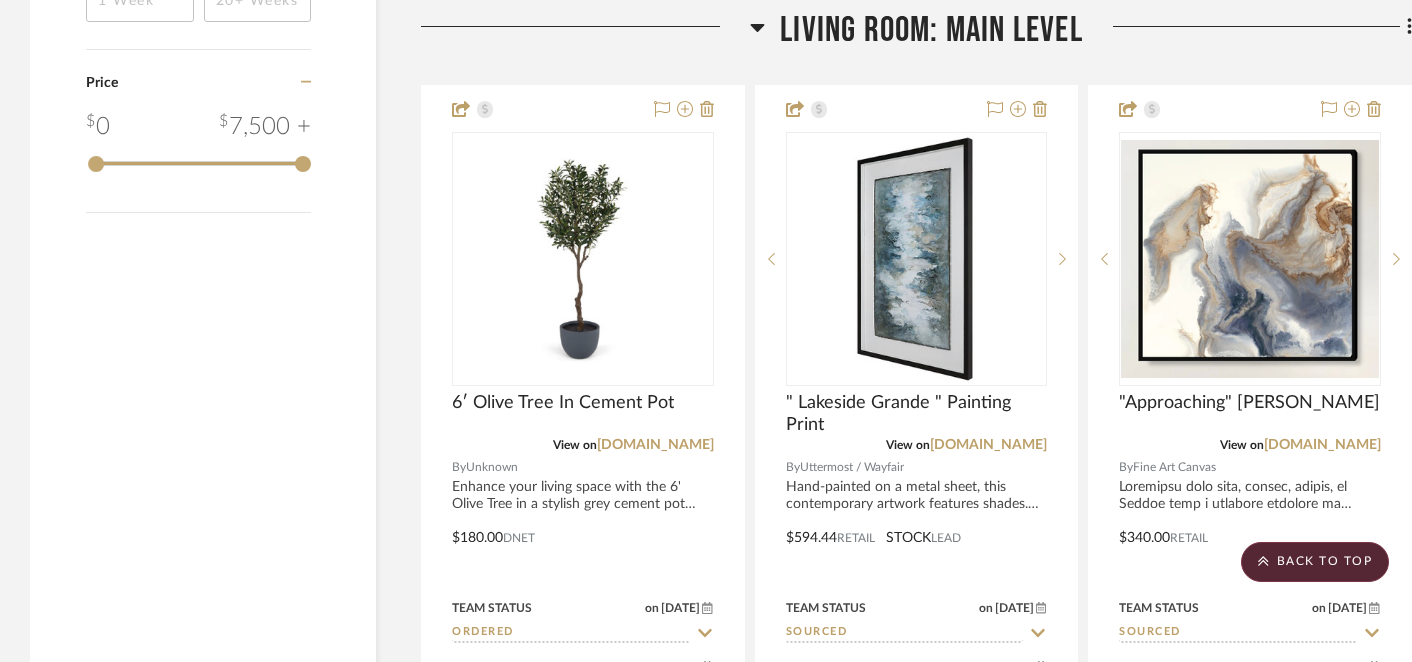 scroll, scrollTop: 3374, scrollLeft: 0, axis: vertical 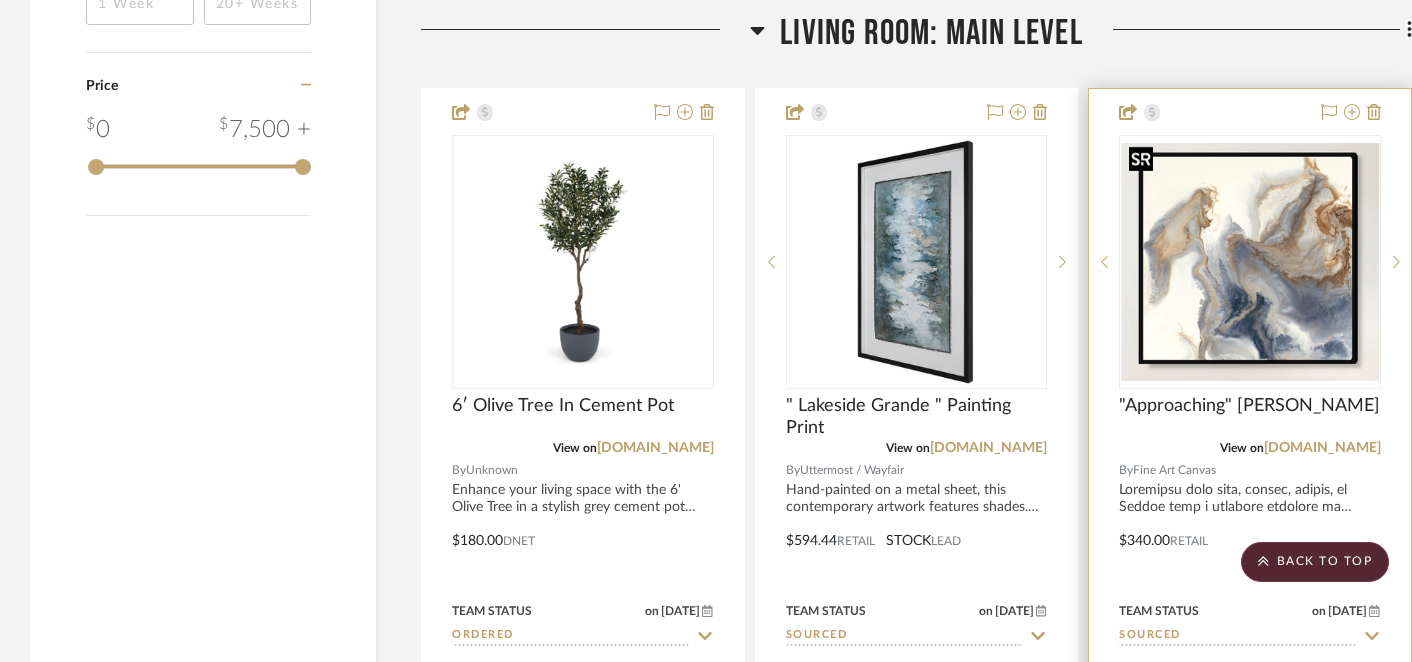 click at bounding box center (1250, 262) 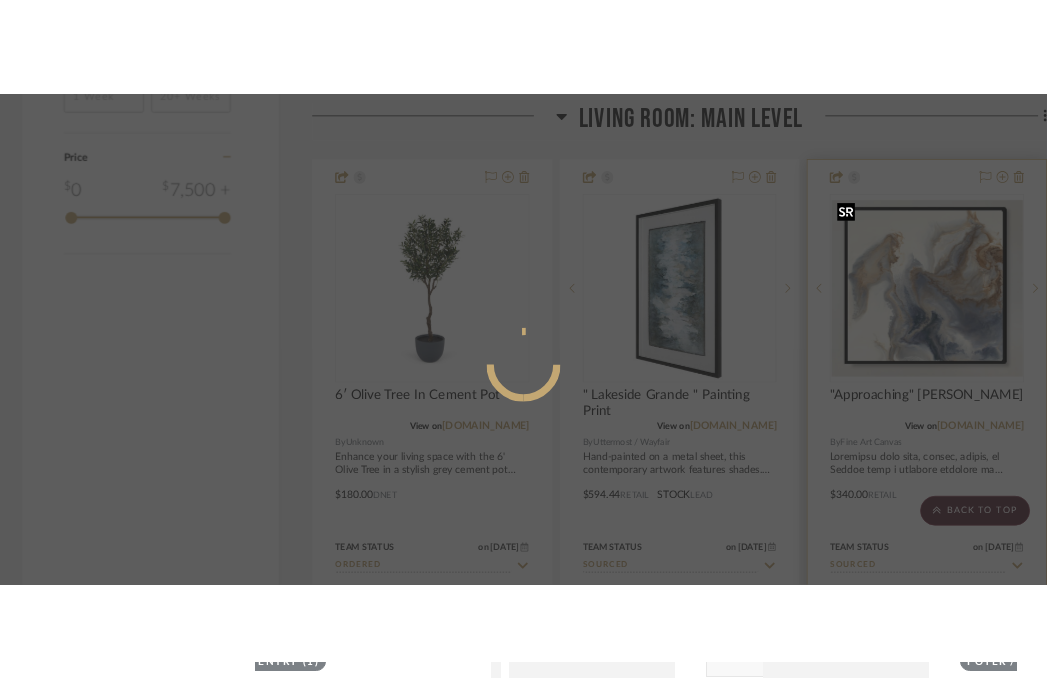 scroll, scrollTop: 0, scrollLeft: 0, axis: both 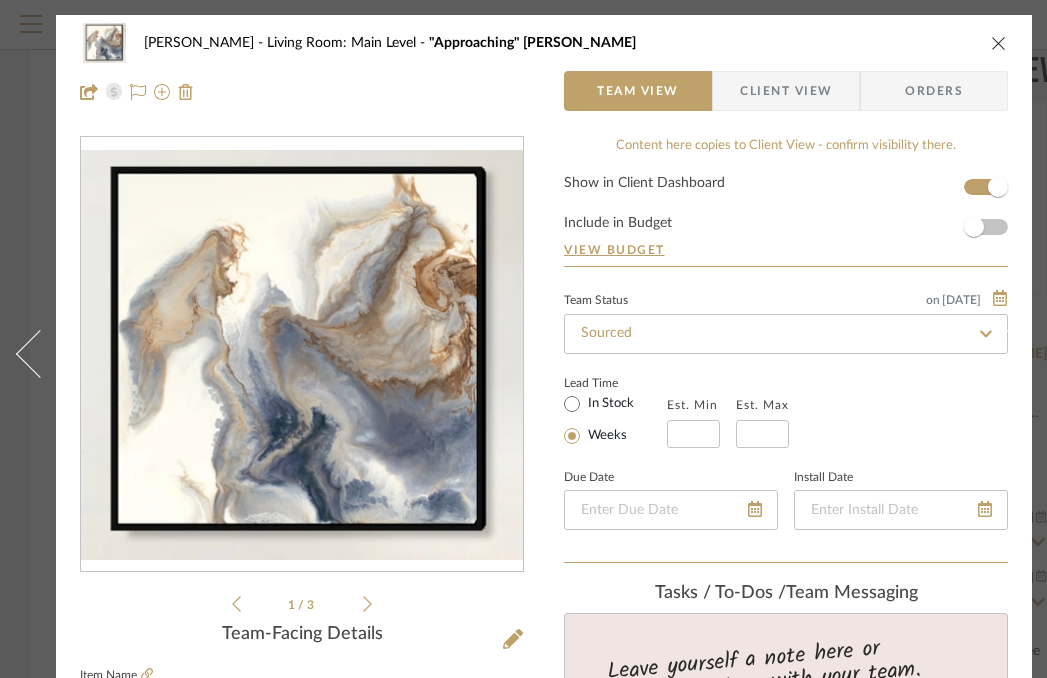 click at bounding box center (999, 43) 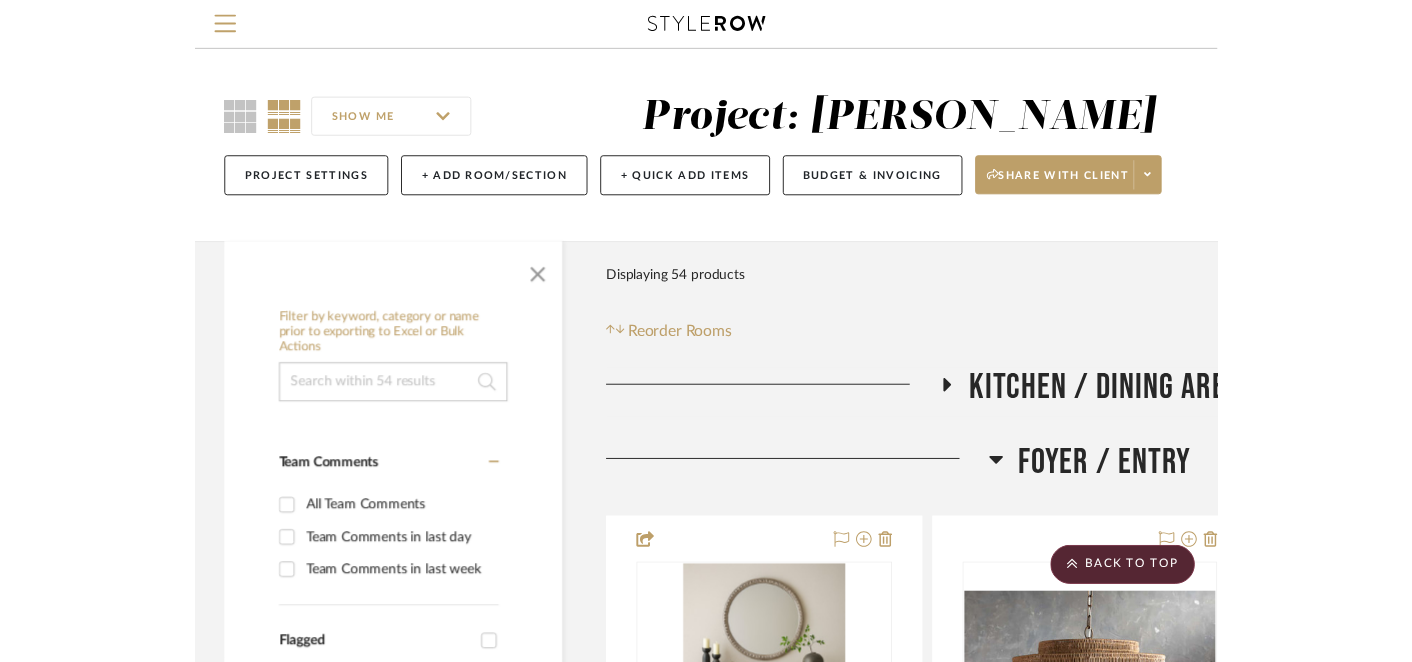 scroll, scrollTop: 3374, scrollLeft: 0, axis: vertical 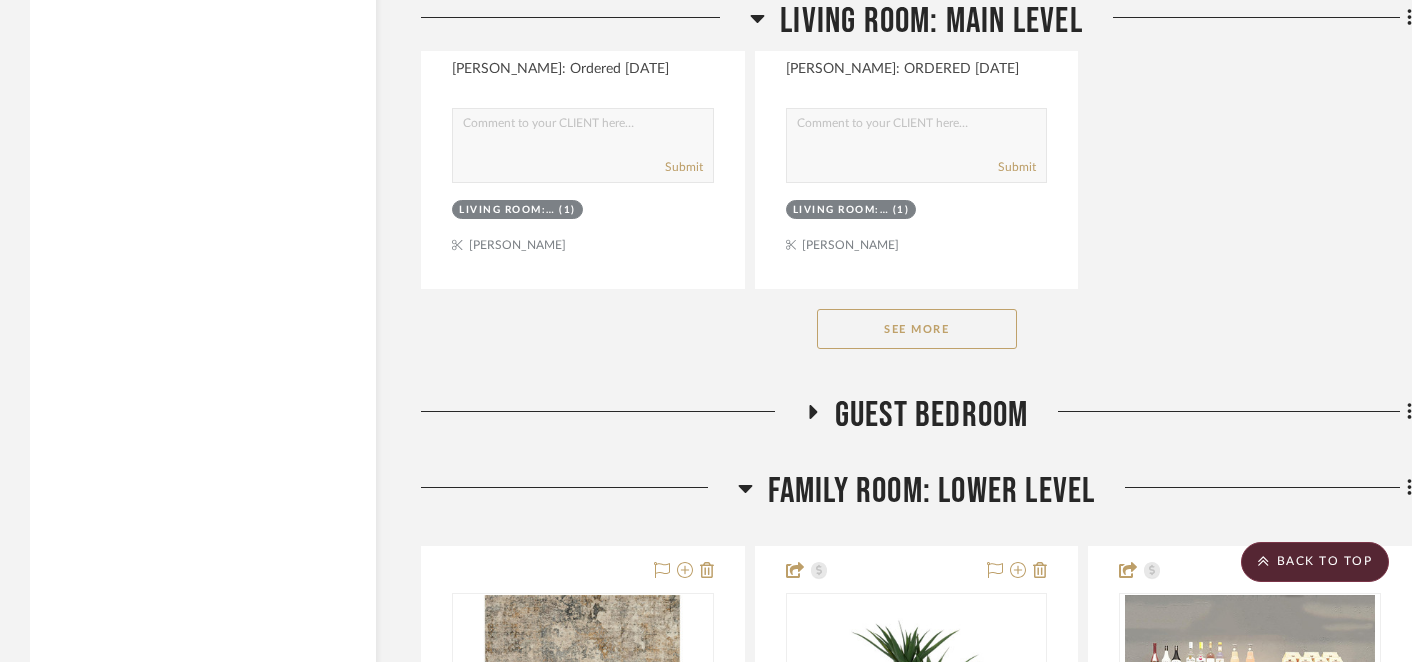 click on "See More" 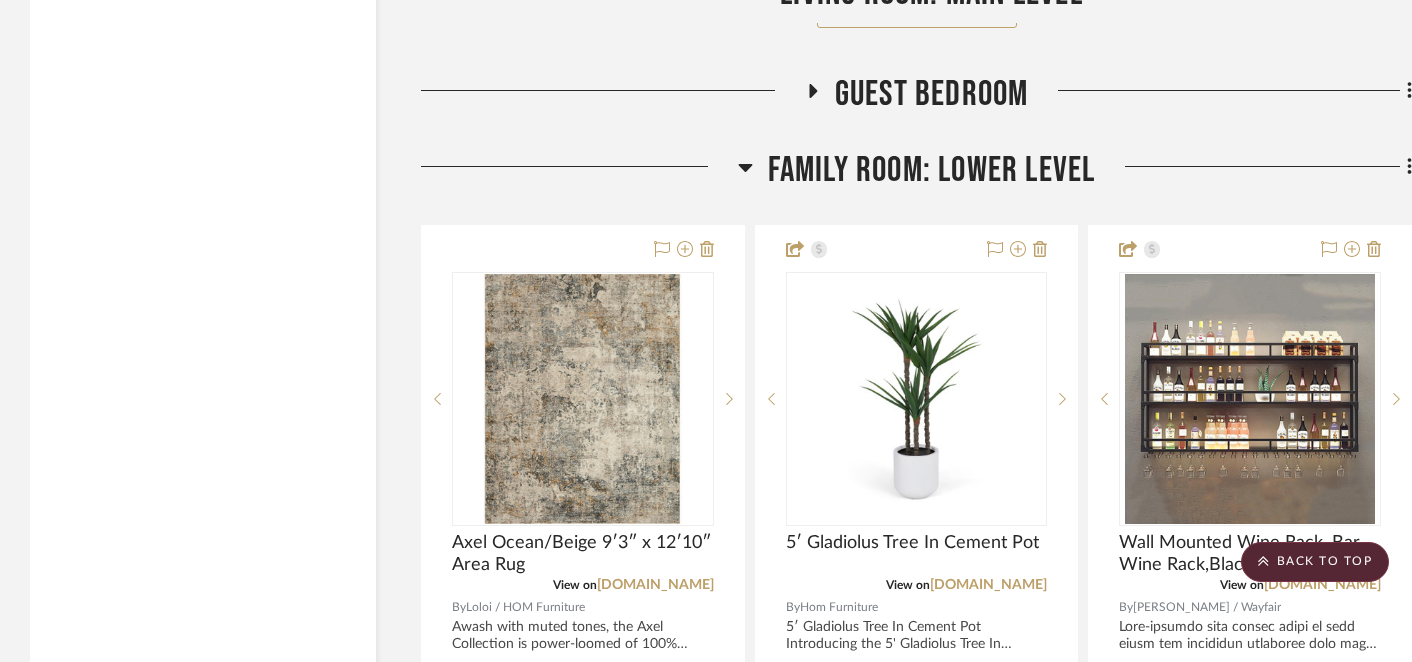 scroll, scrollTop: 7972, scrollLeft: 0, axis: vertical 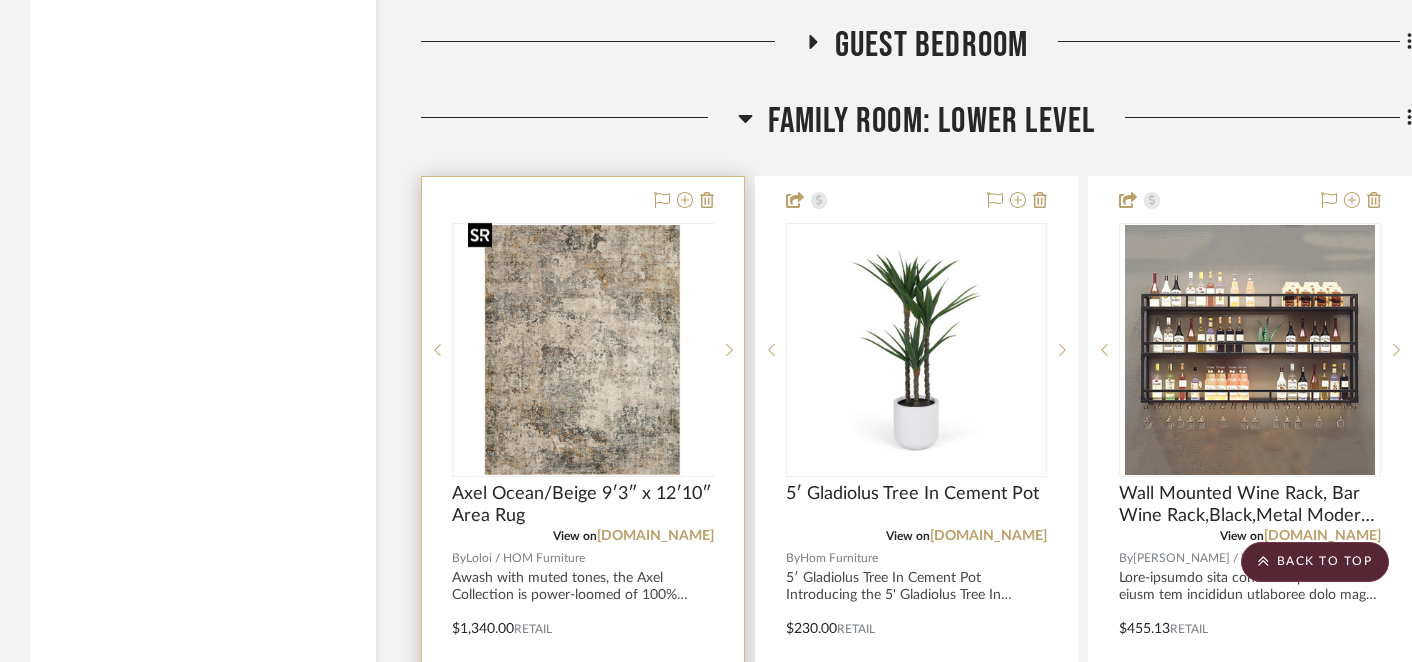 click at bounding box center (598, 350) 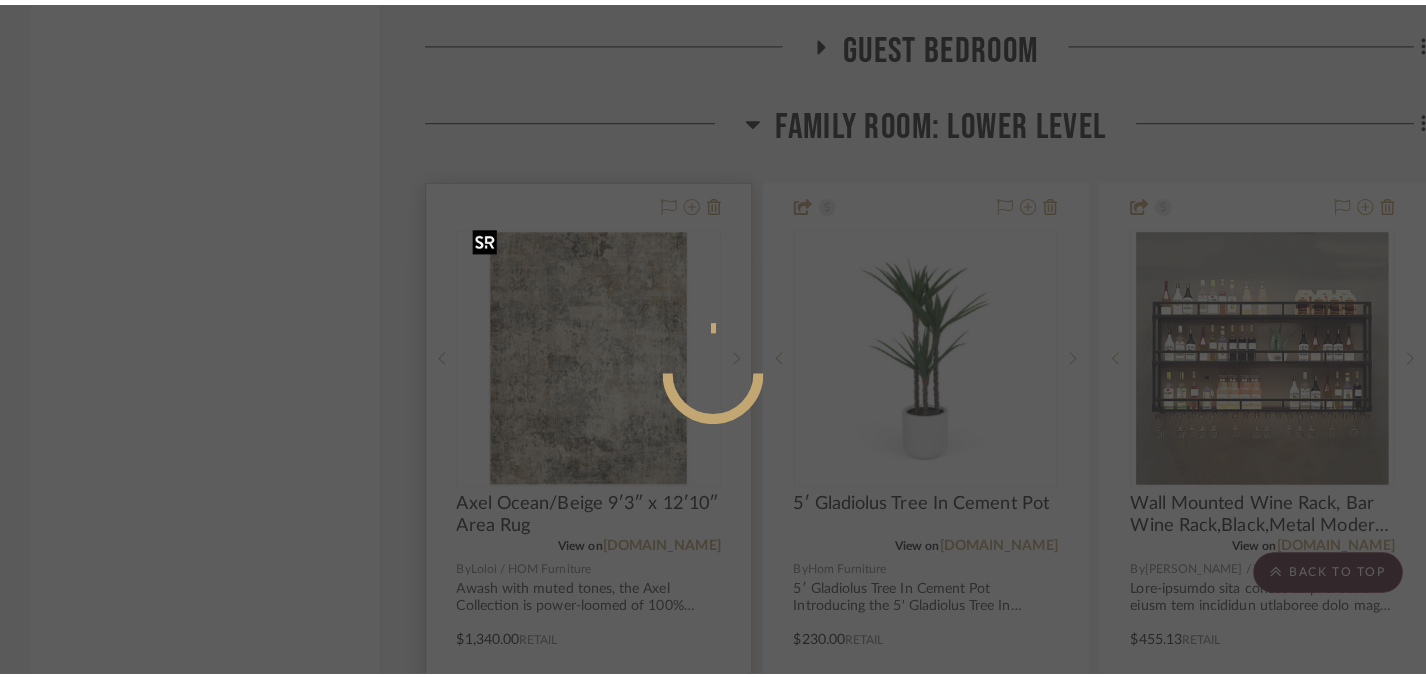 scroll, scrollTop: 0, scrollLeft: 0, axis: both 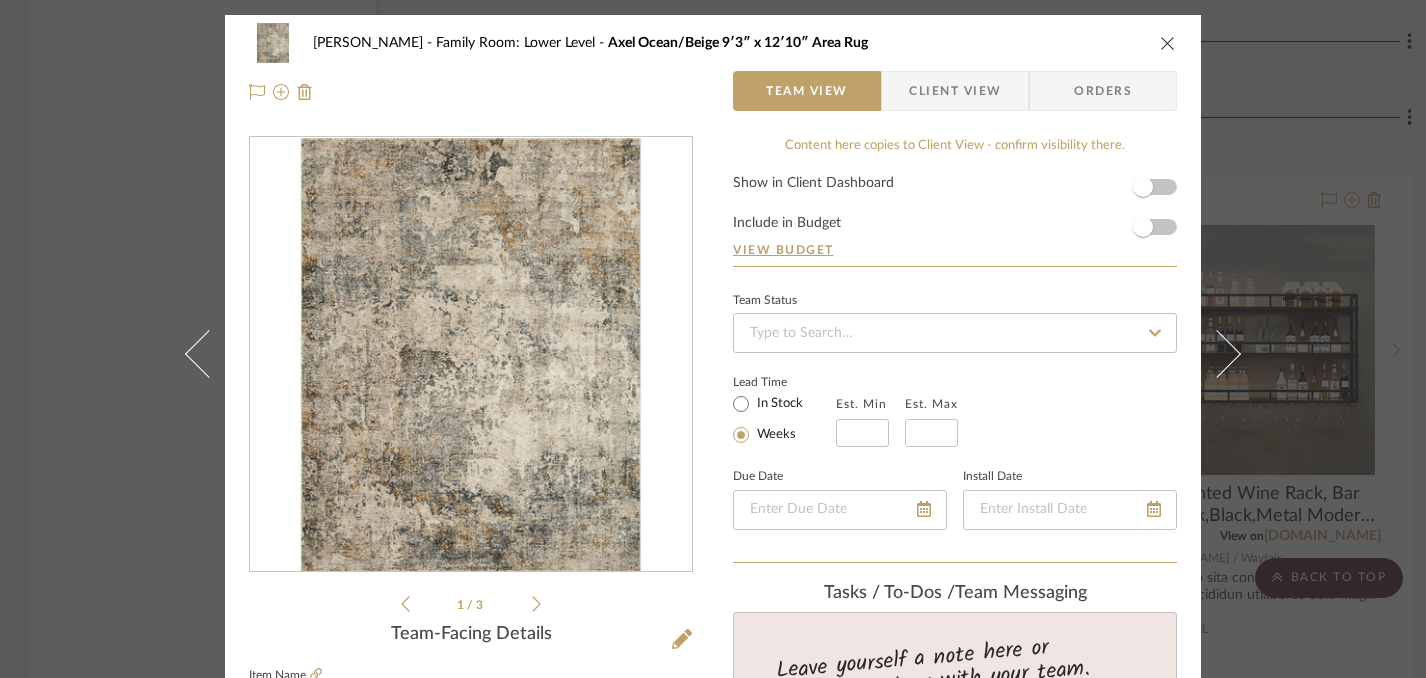 click at bounding box center [1168, 43] 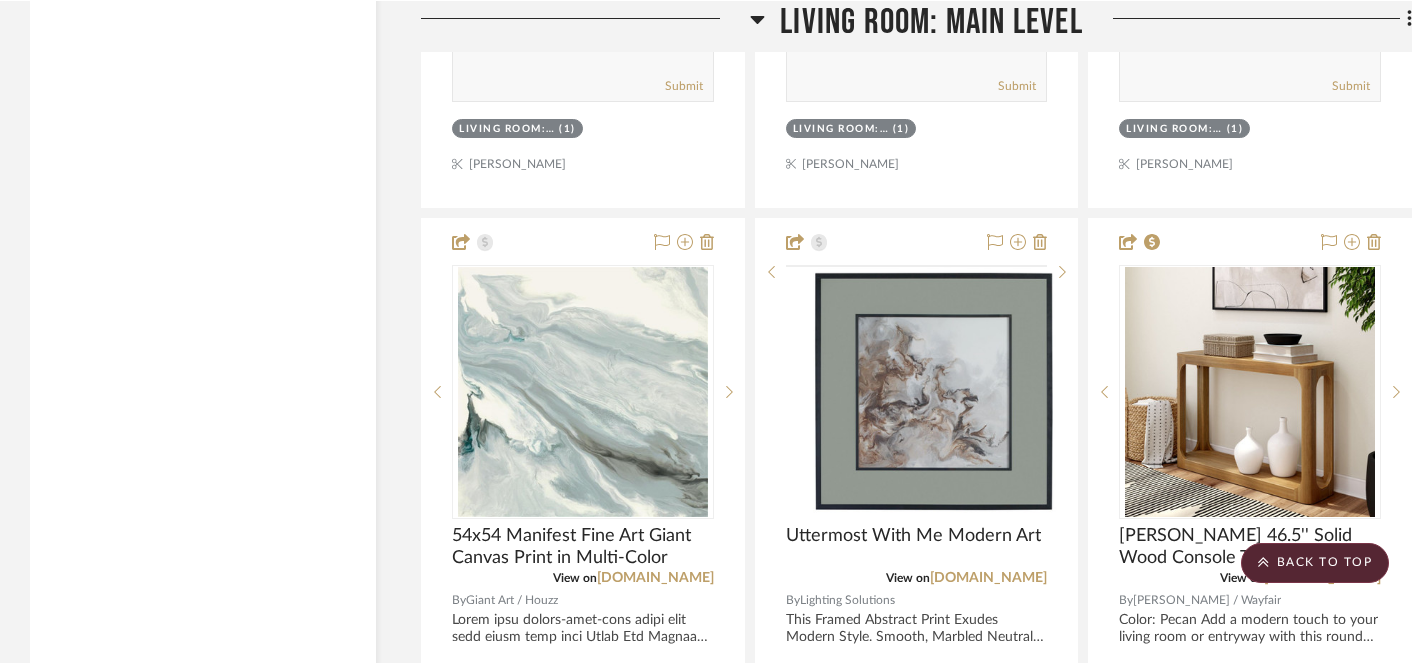 scroll, scrollTop: 4125, scrollLeft: 0, axis: vertical 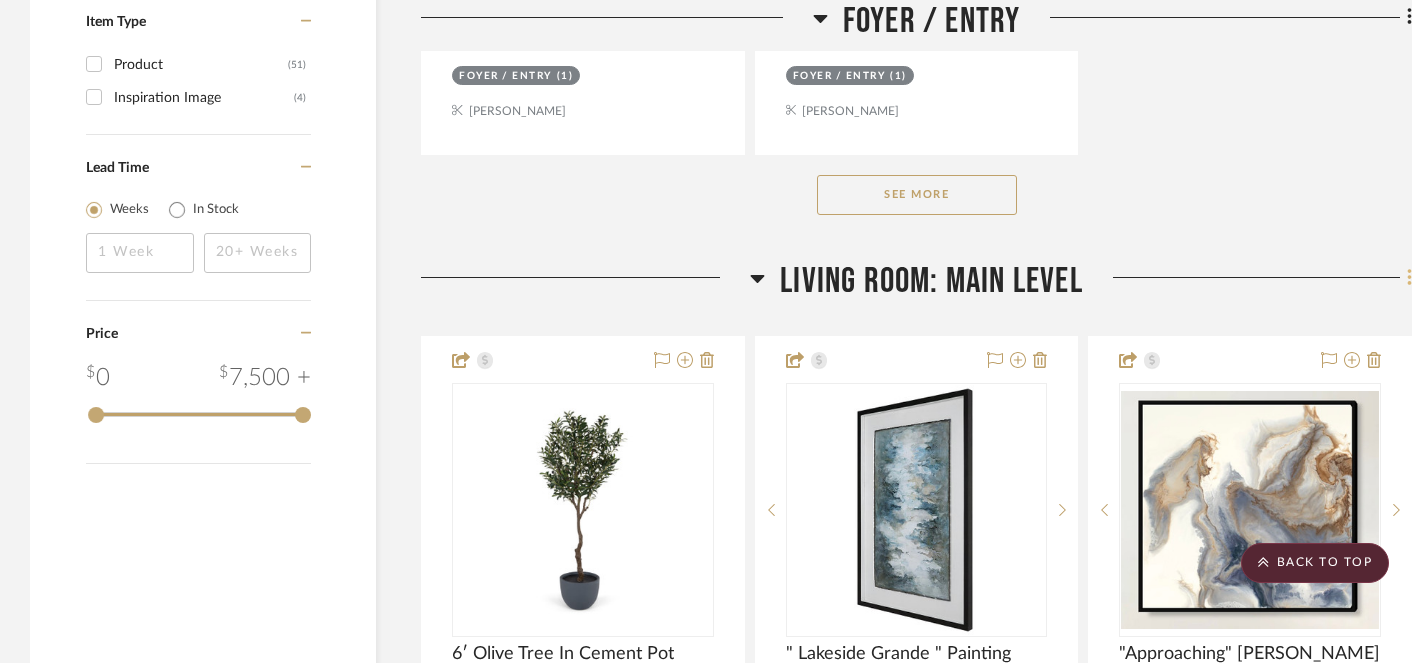 click 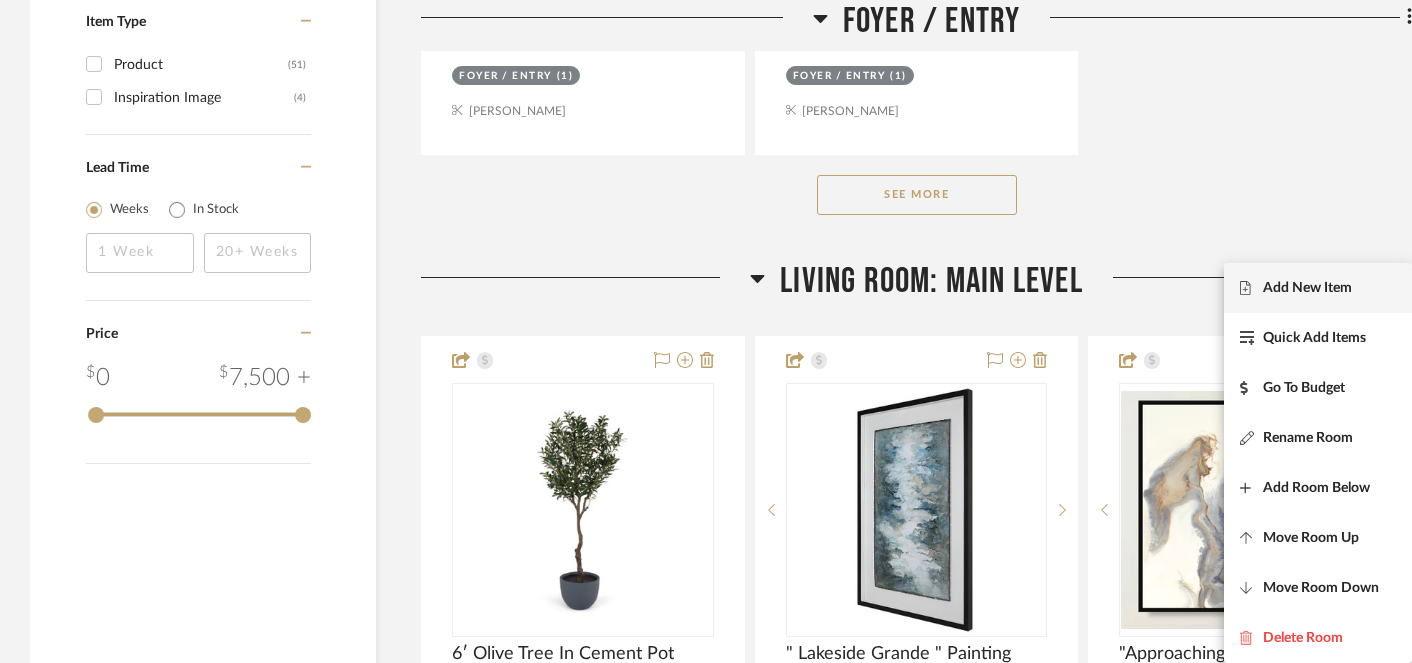 click on "Add New Item" at bounding box center (1307, 288) 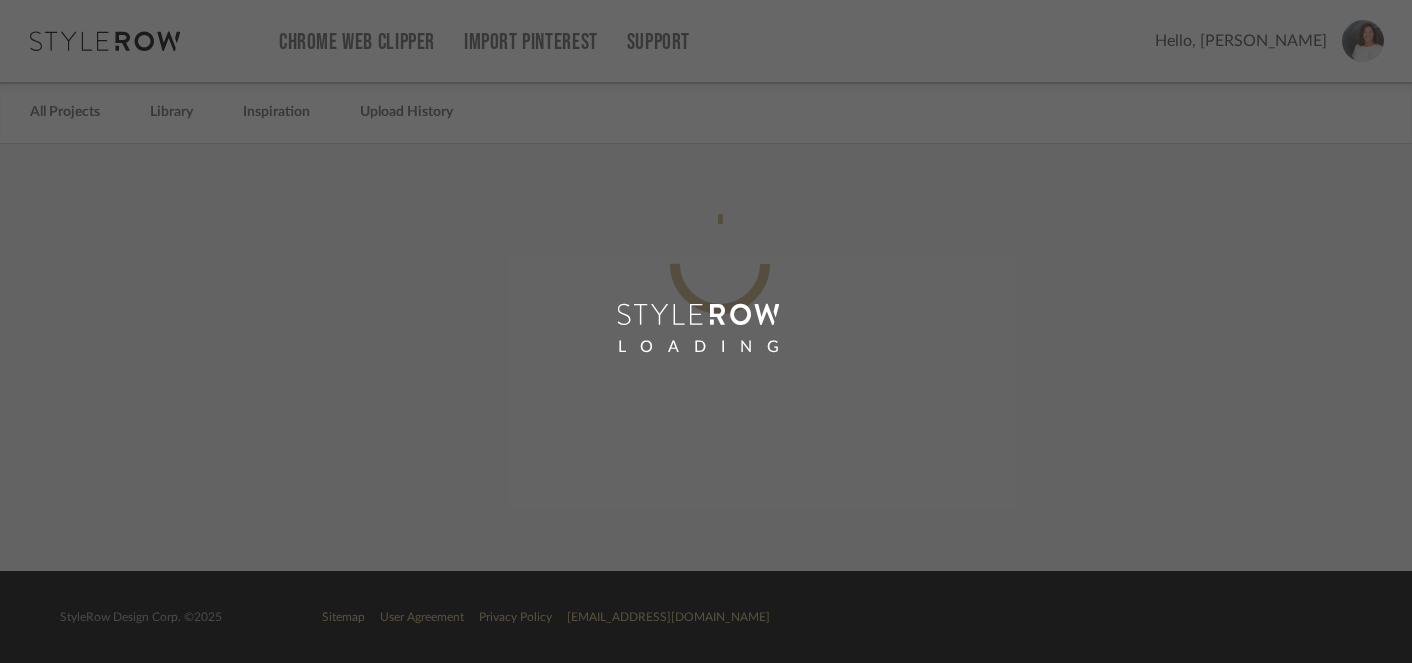 scroll, scrollTop: 0, scrollLeft: 0, axis: both 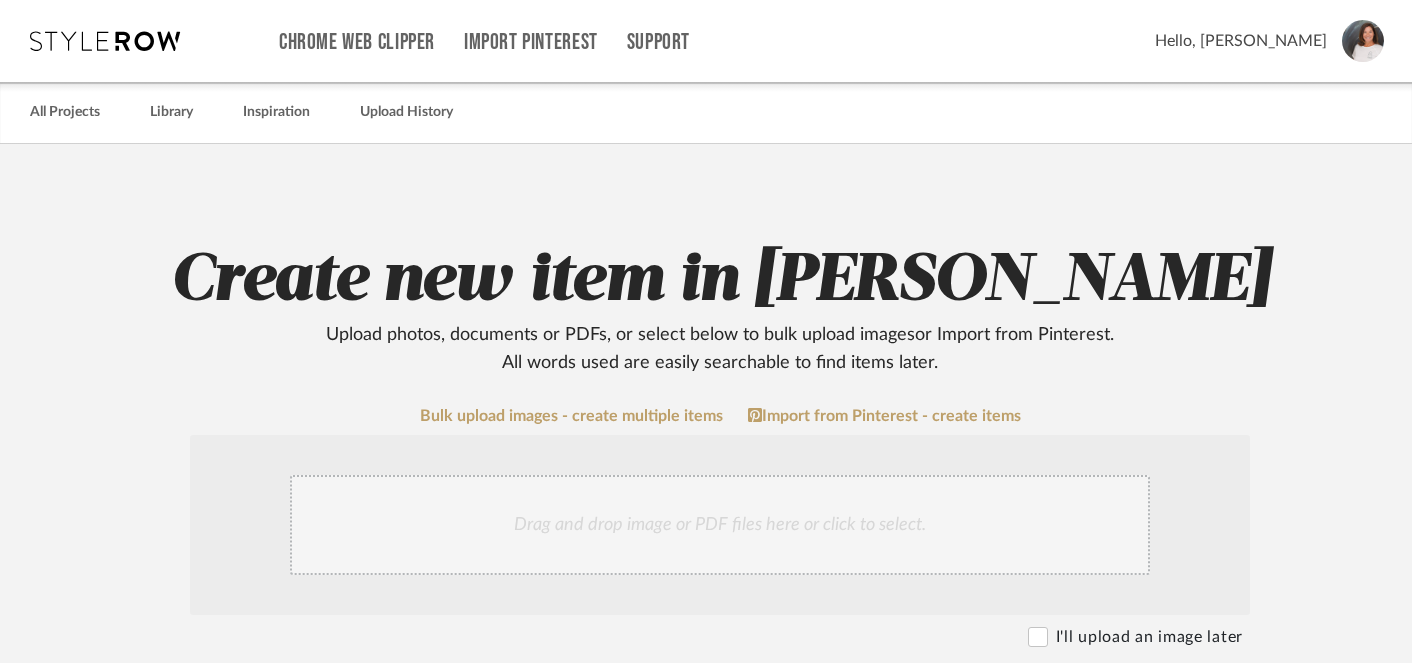 click on "Drag and drop image or PDF files here or click to select." 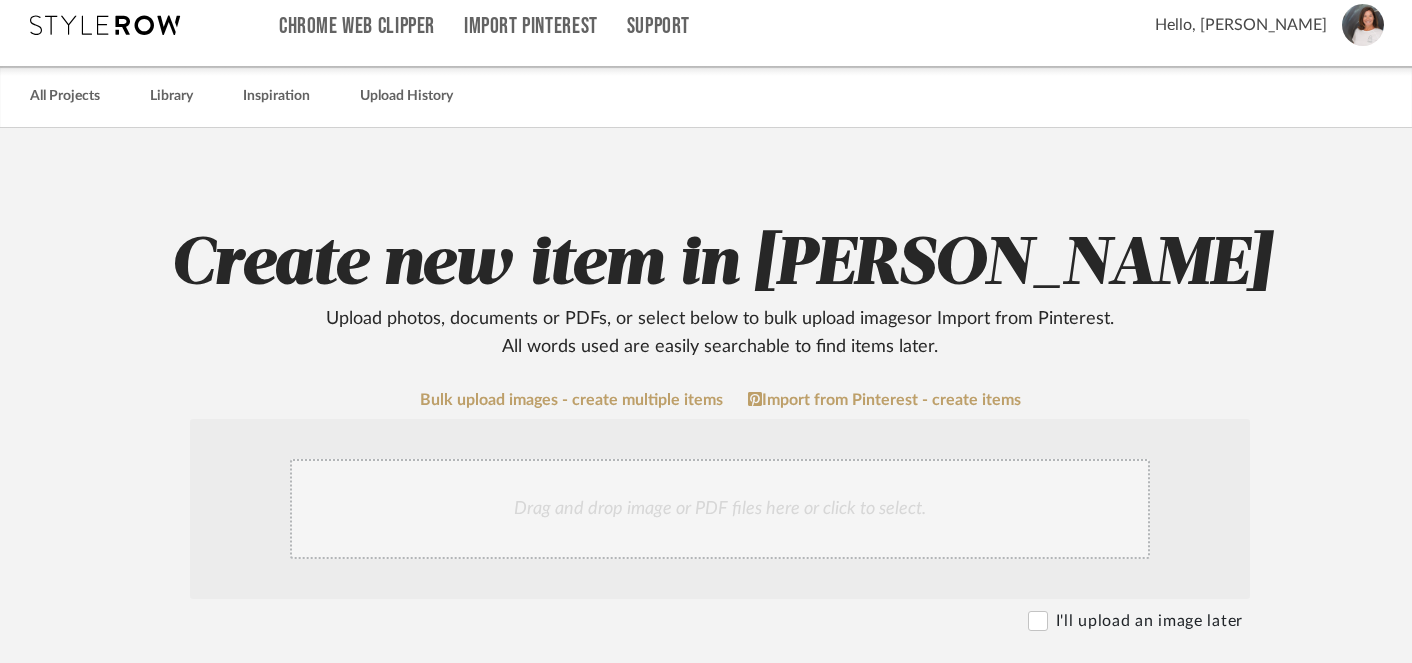 scroll, scrollTop: 0, scrollLeft: 0, axis: both 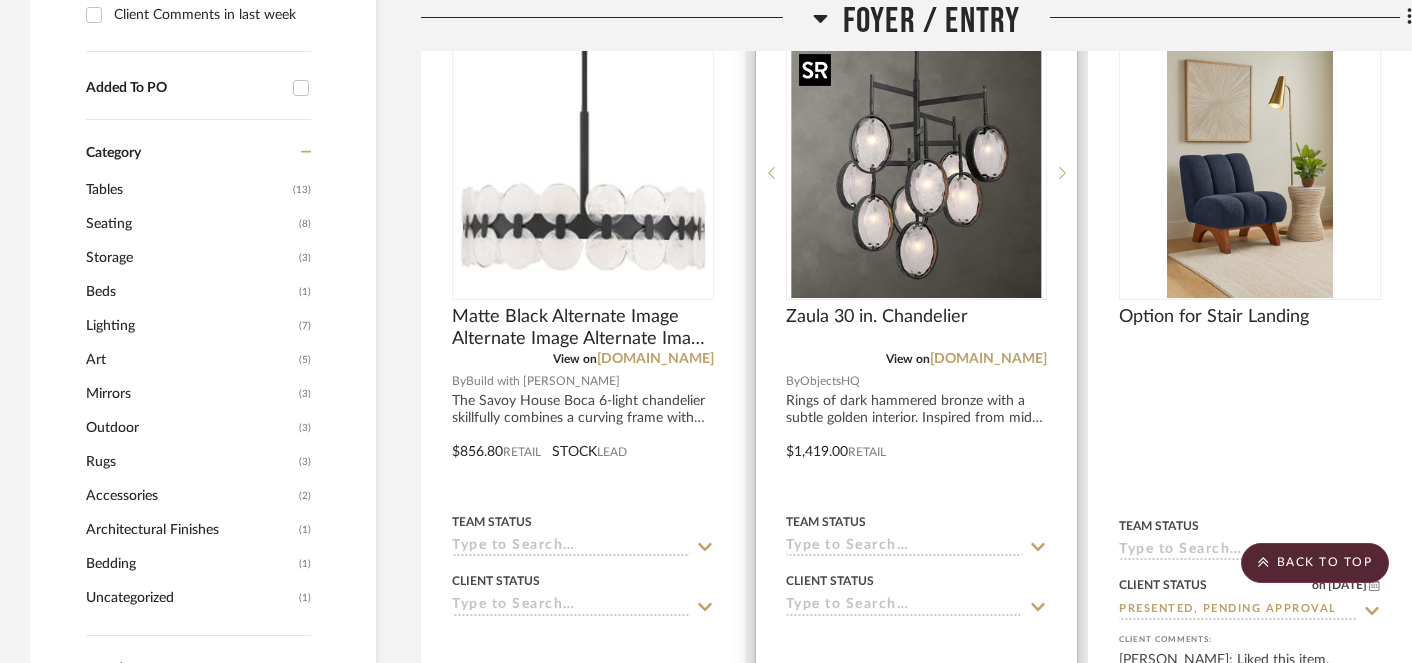 click at bounding box center (916, 173) 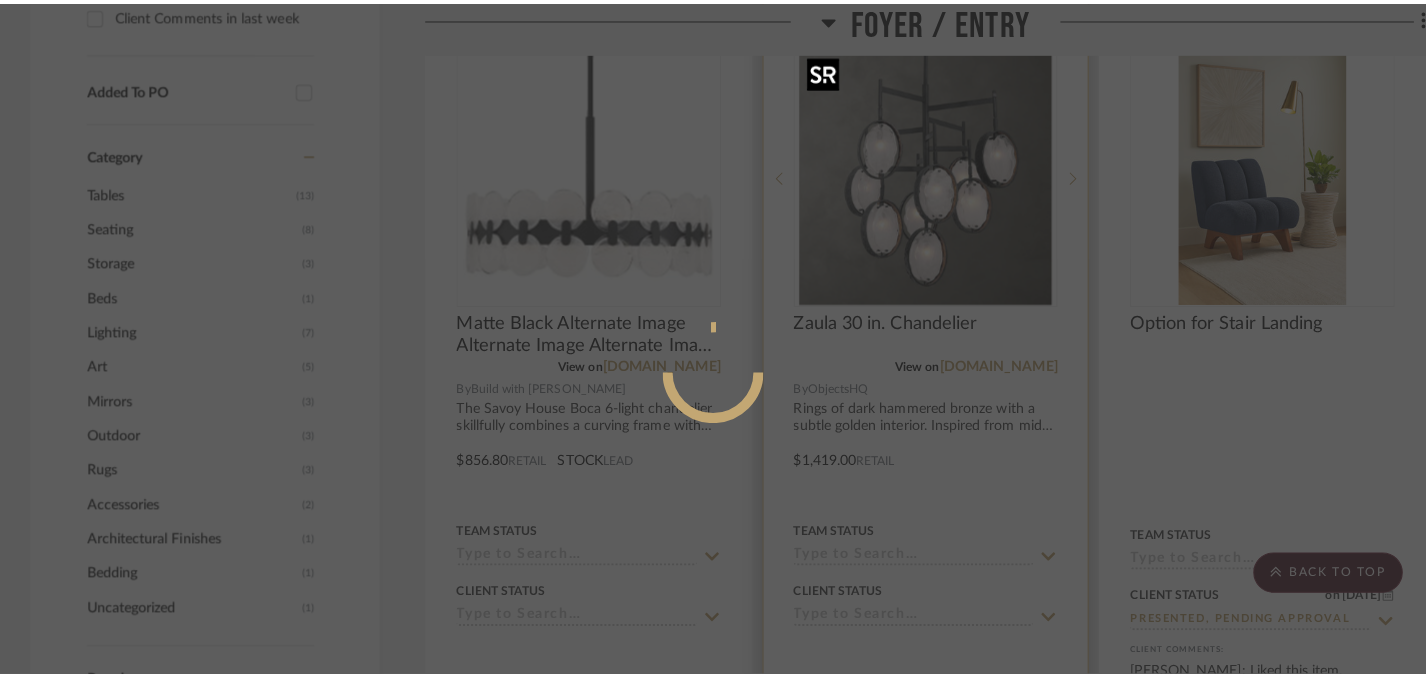 scroll, scrollTop: 0, scrollLeft: 0, axis: both 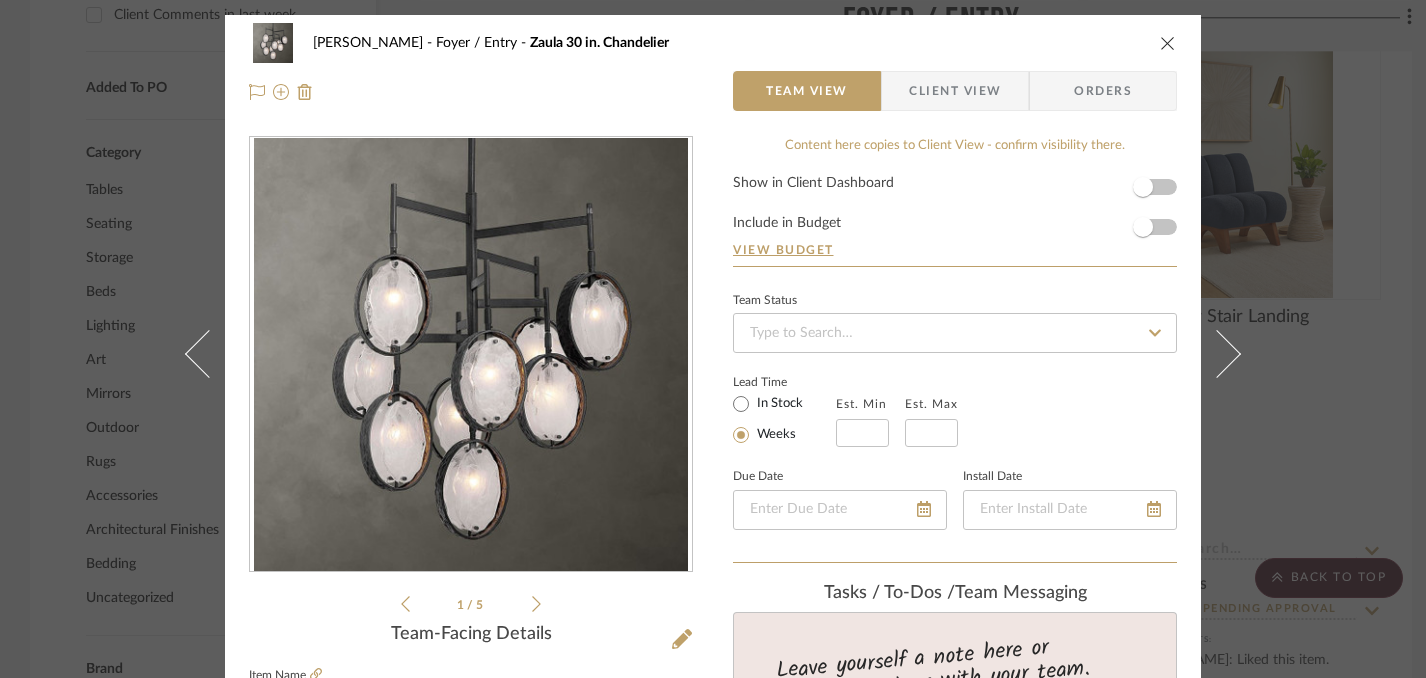click at bounding box center (1168, 43) 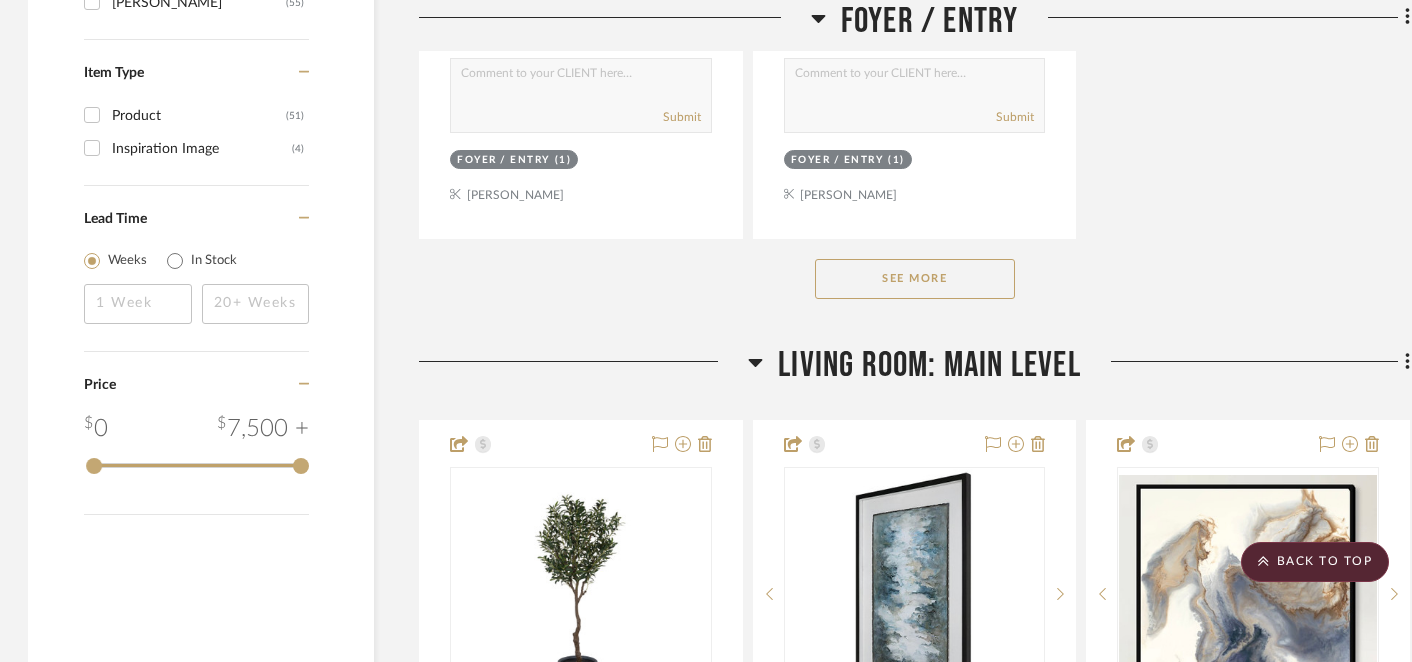 scroll, scrollTop: 3040, scrollLeft: 2, axis: both 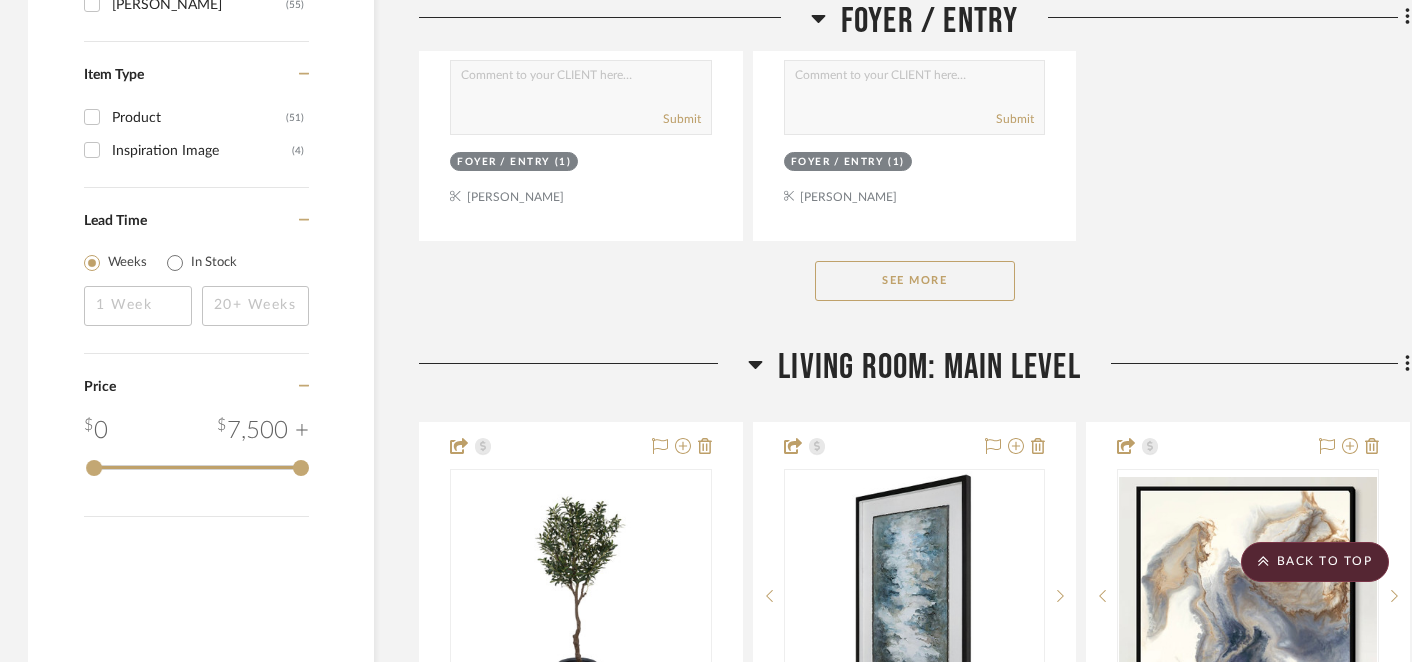 click on "See More" 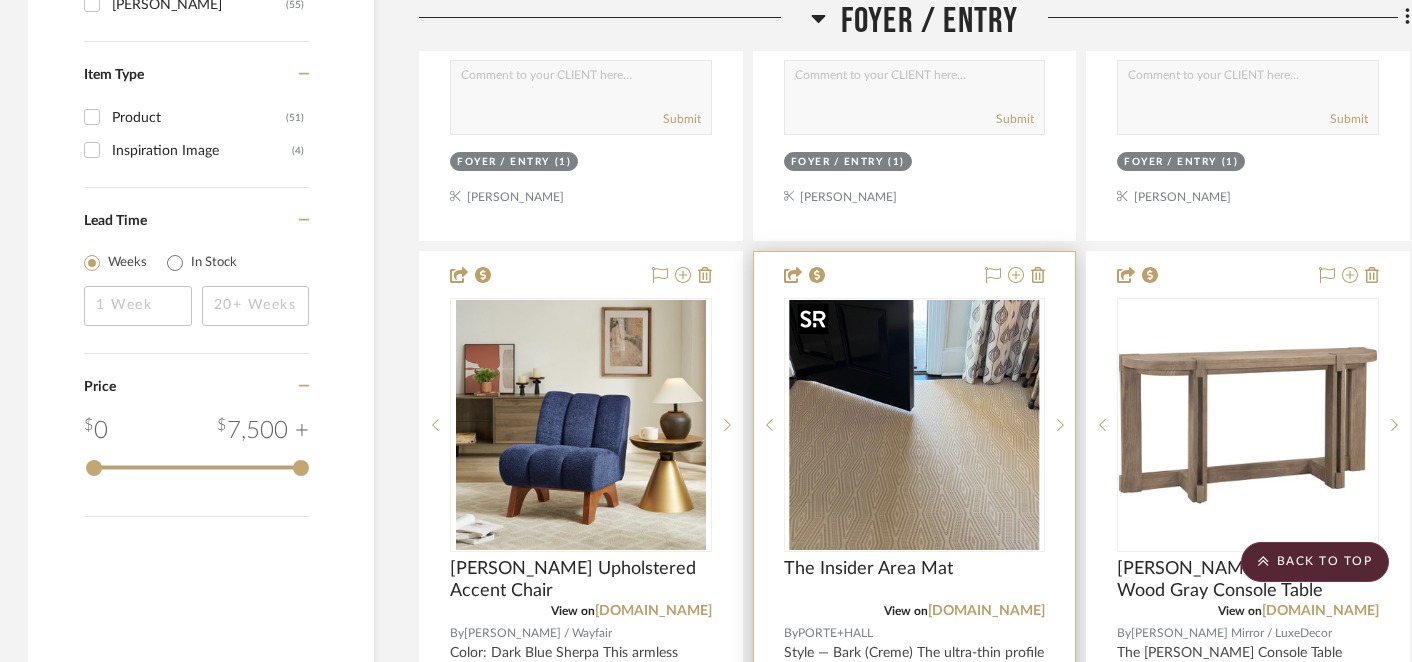 click at bounding box center (914, 425) 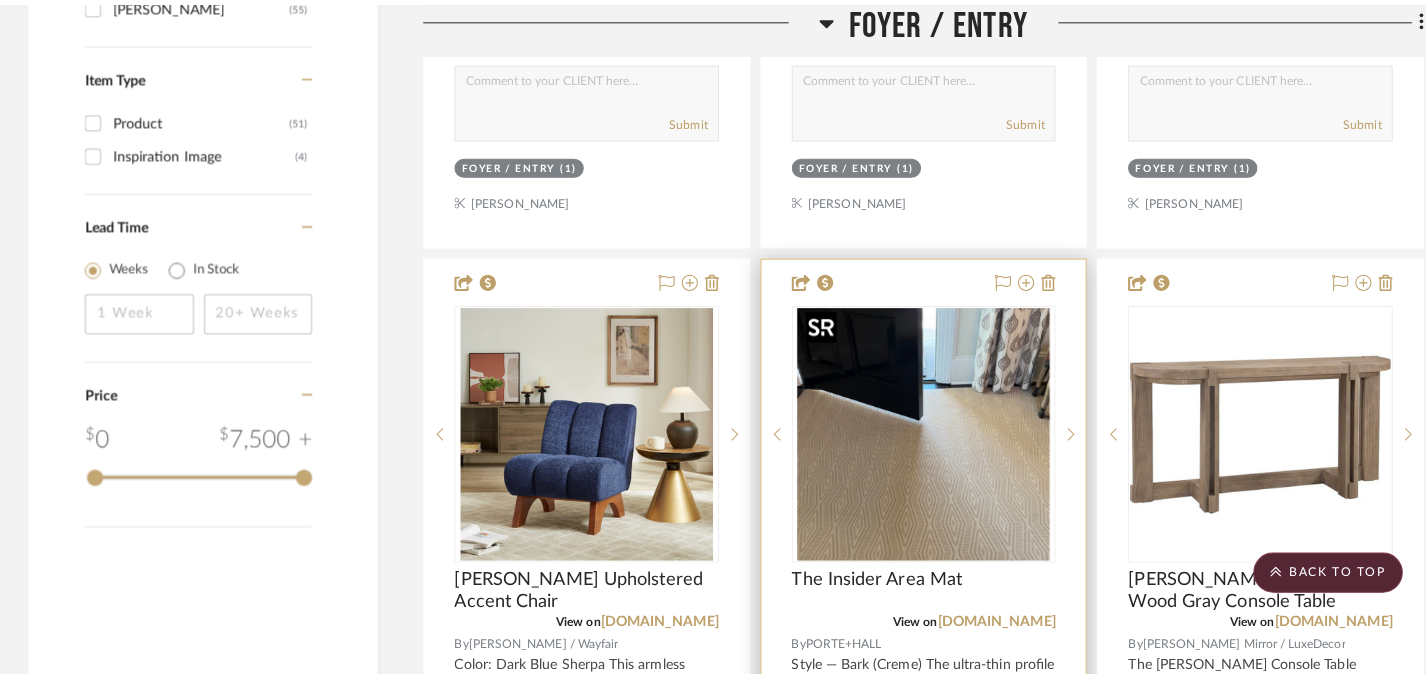 scroll, scrollTop: 0, scrollLeft: 0, axis: both 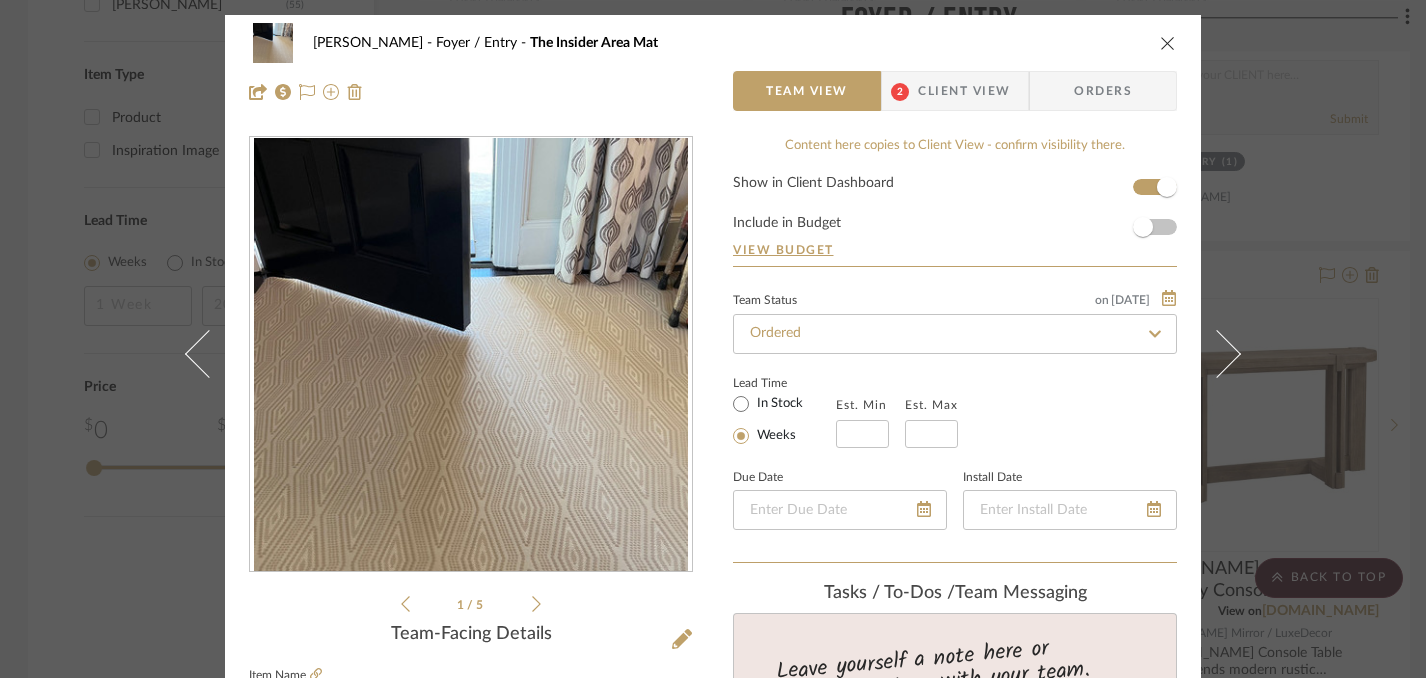 click 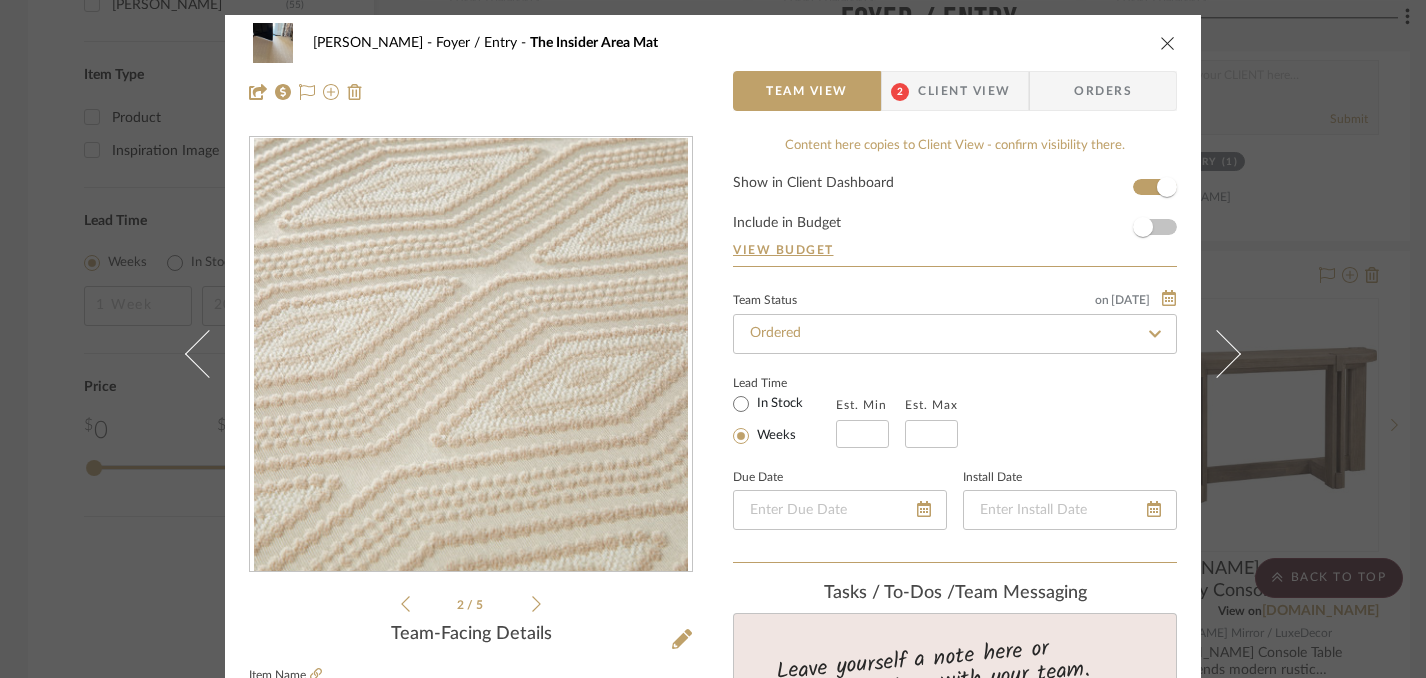 click 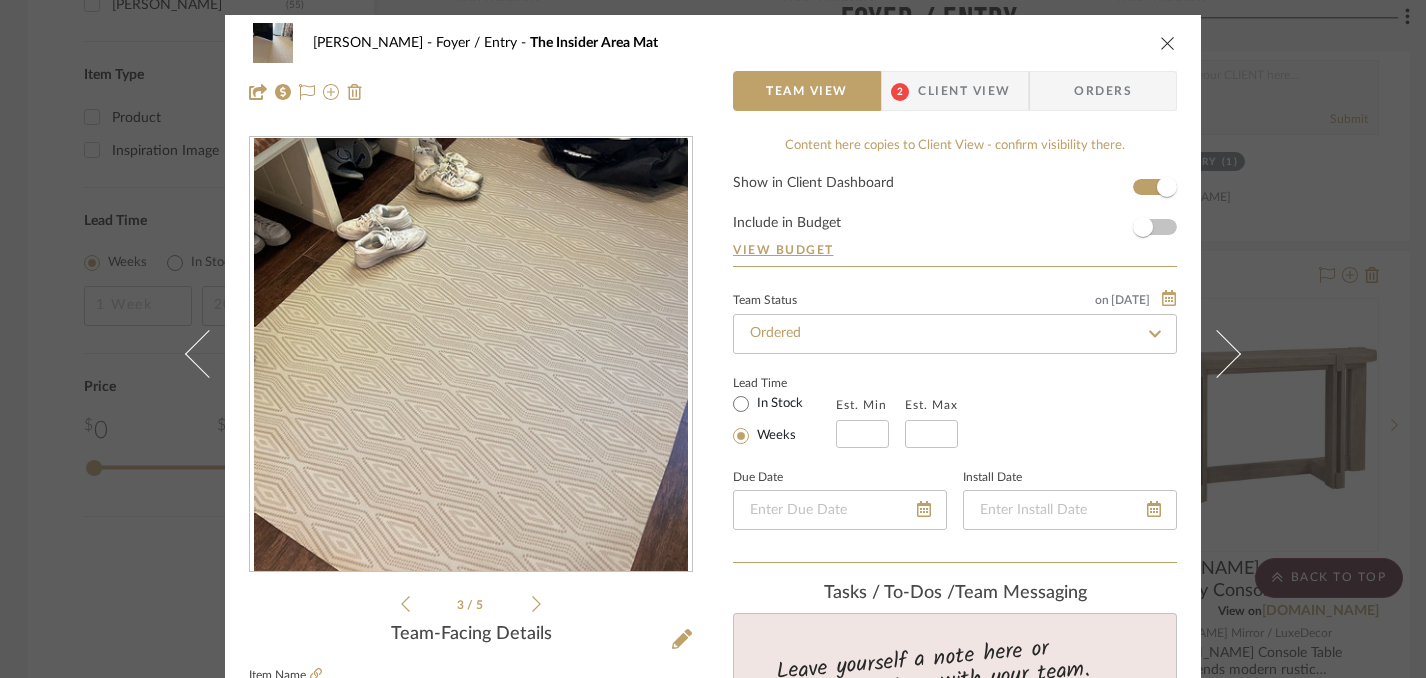 click 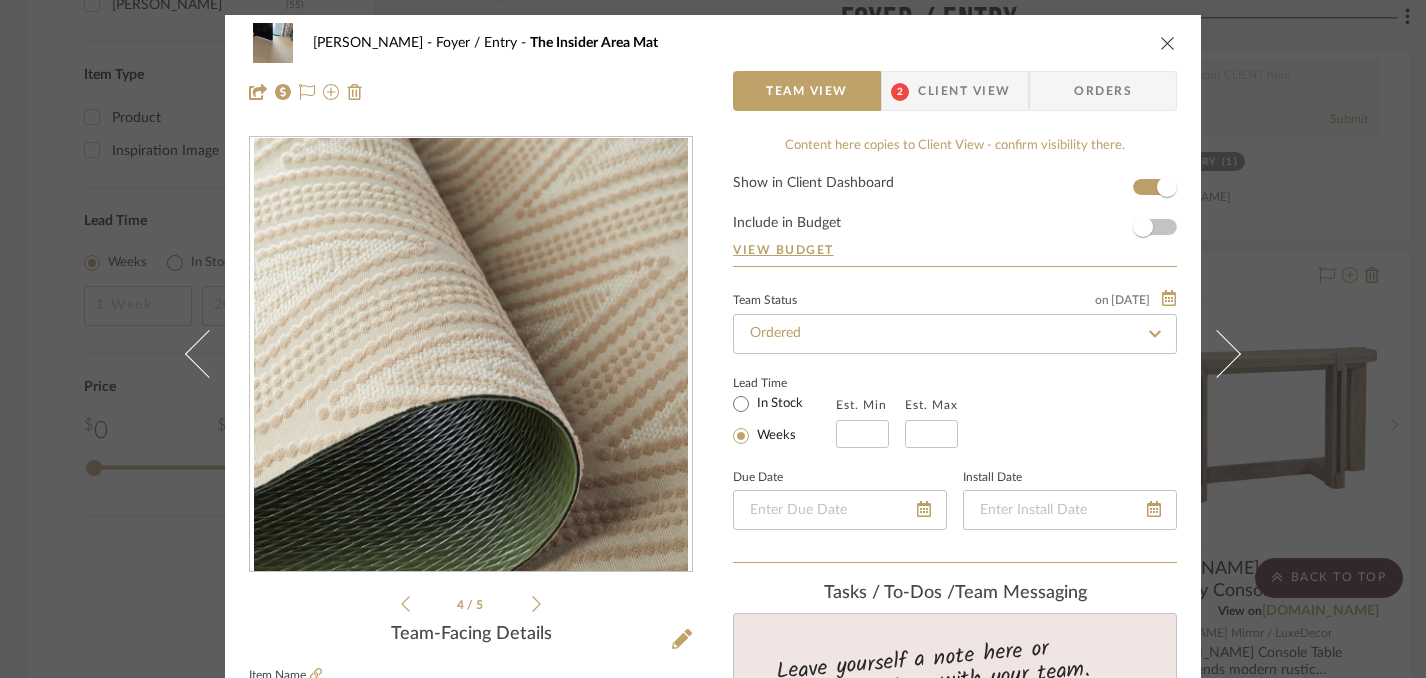 click 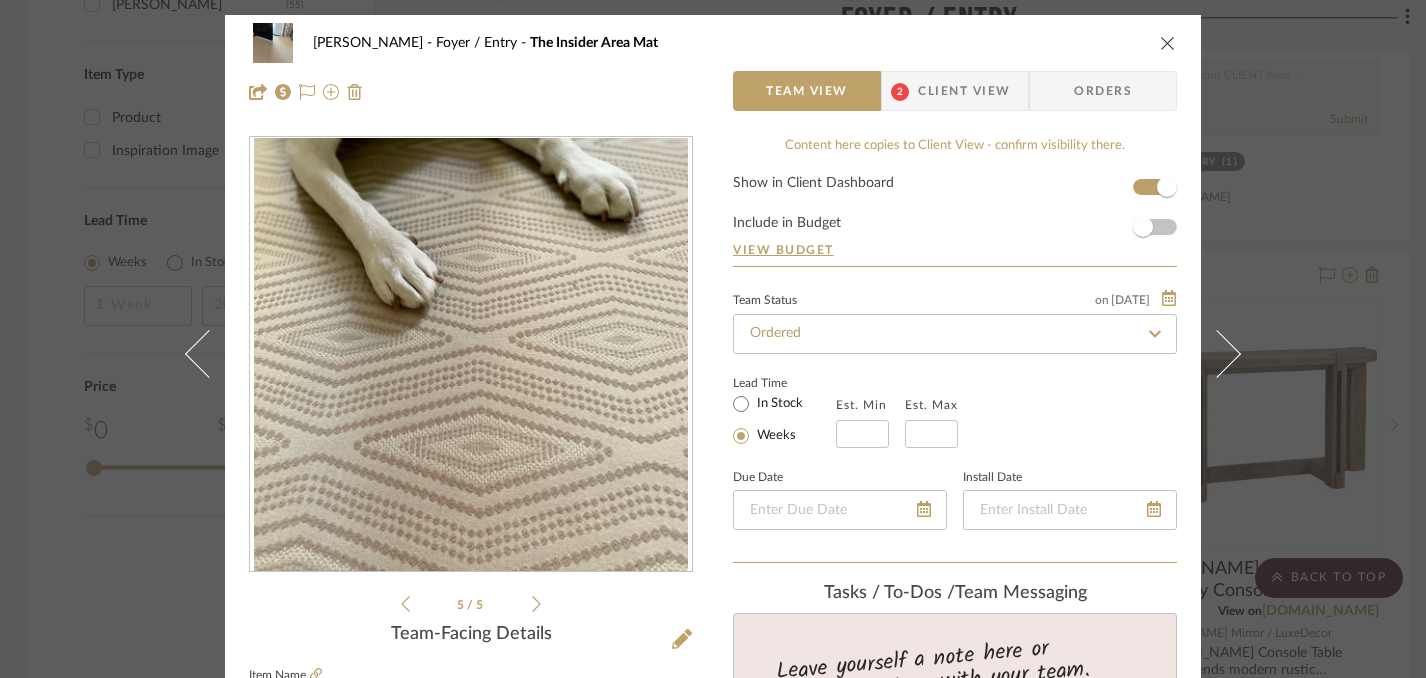 click 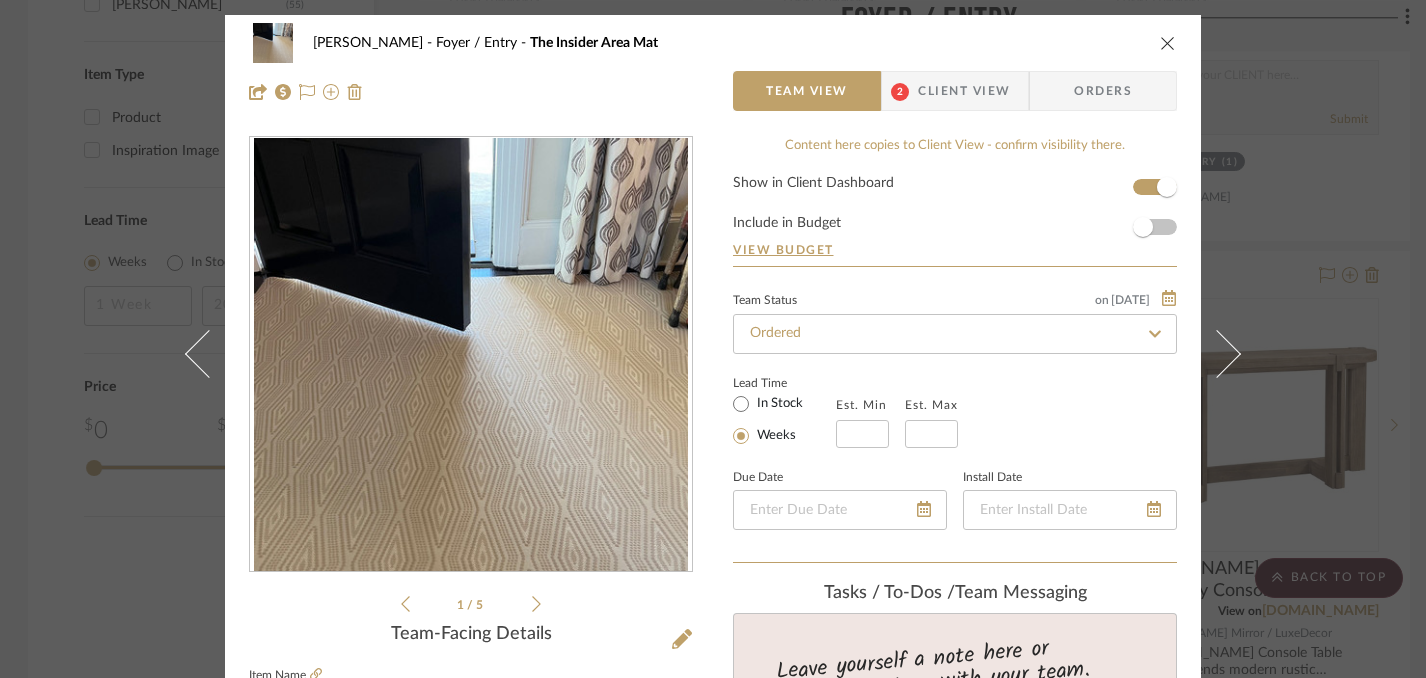 click 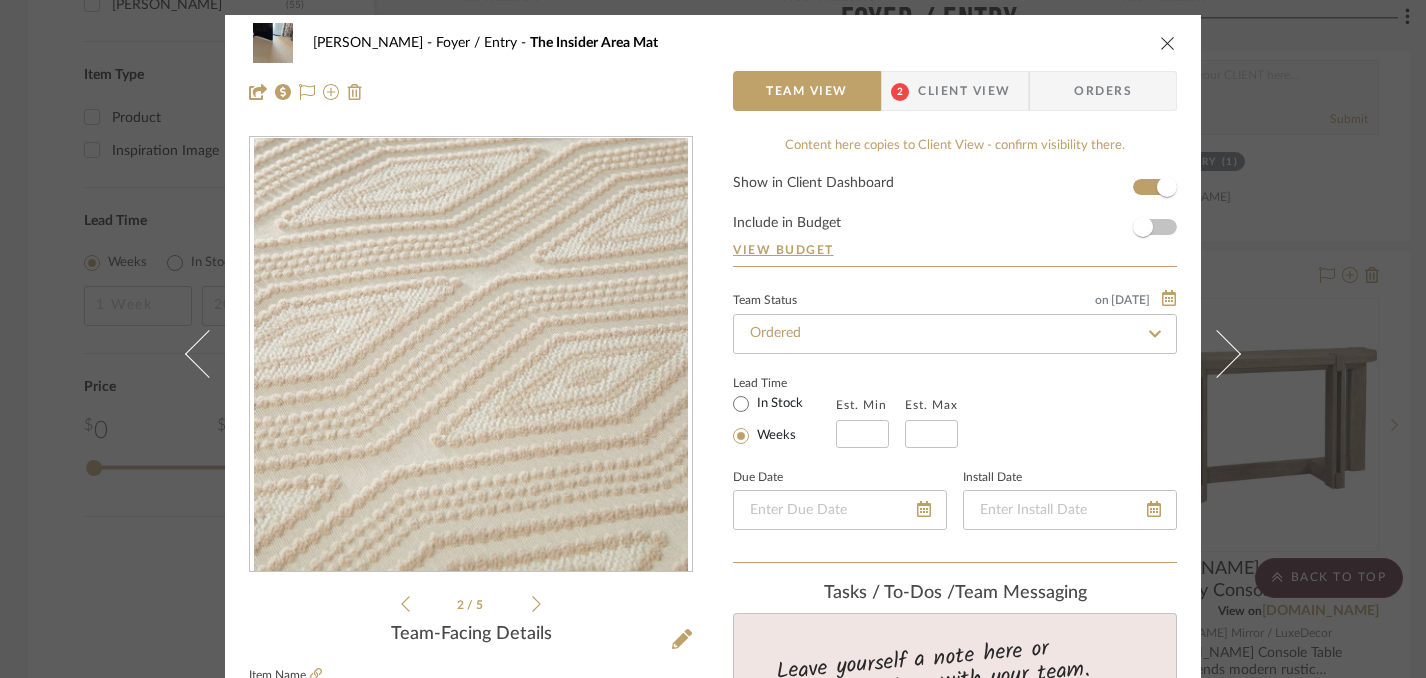 click 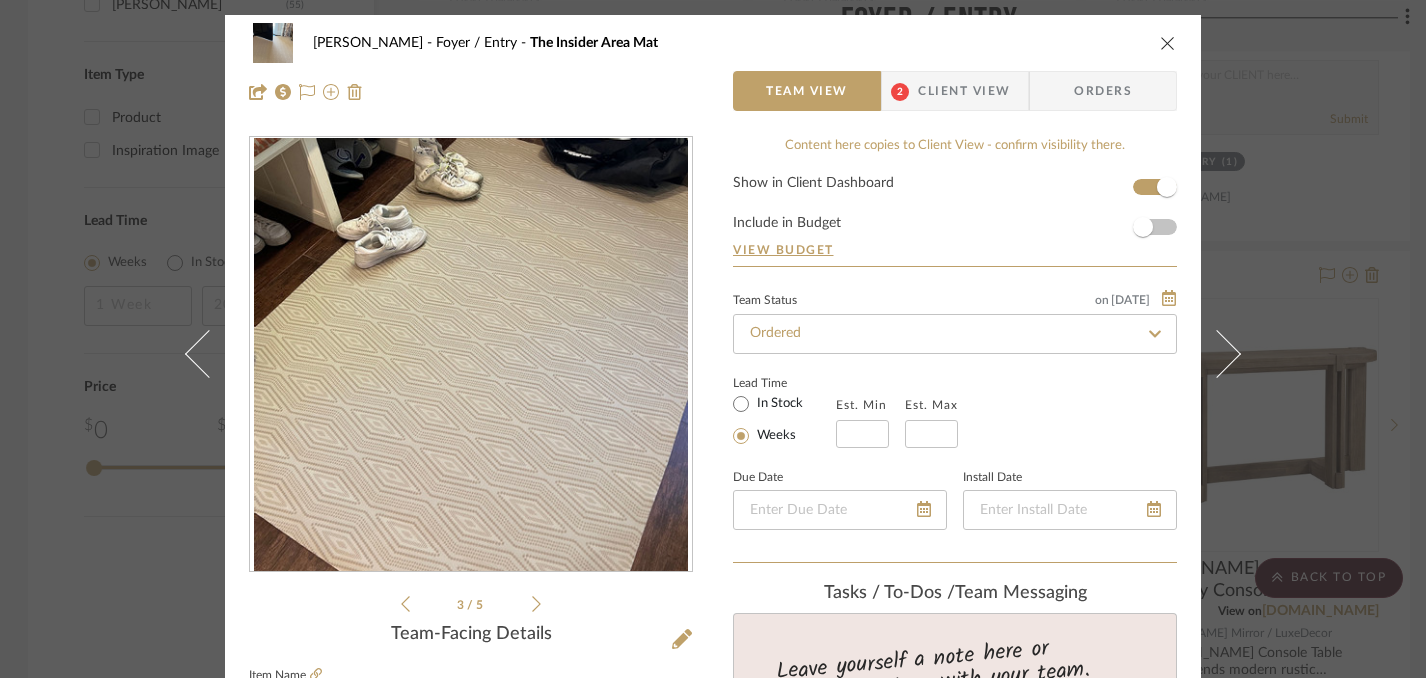 click on "3 / 5" at bounding box center (471, 376) 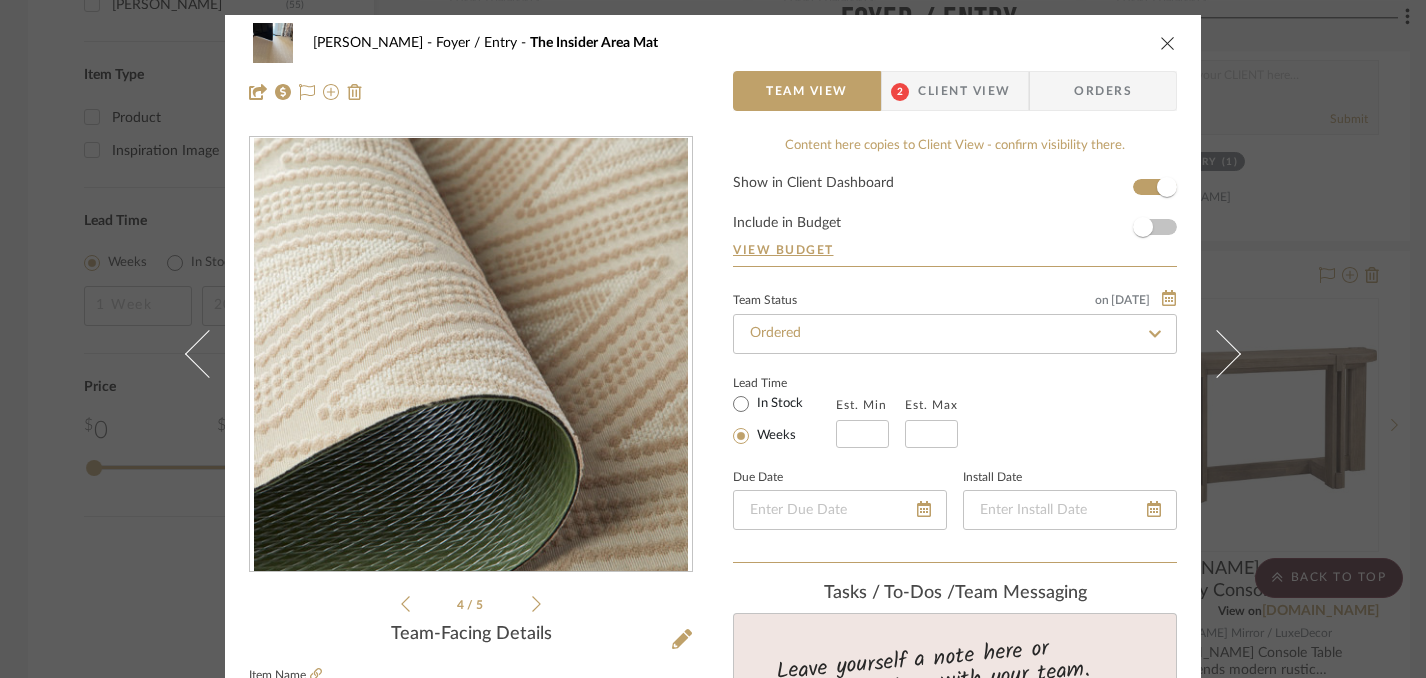 click 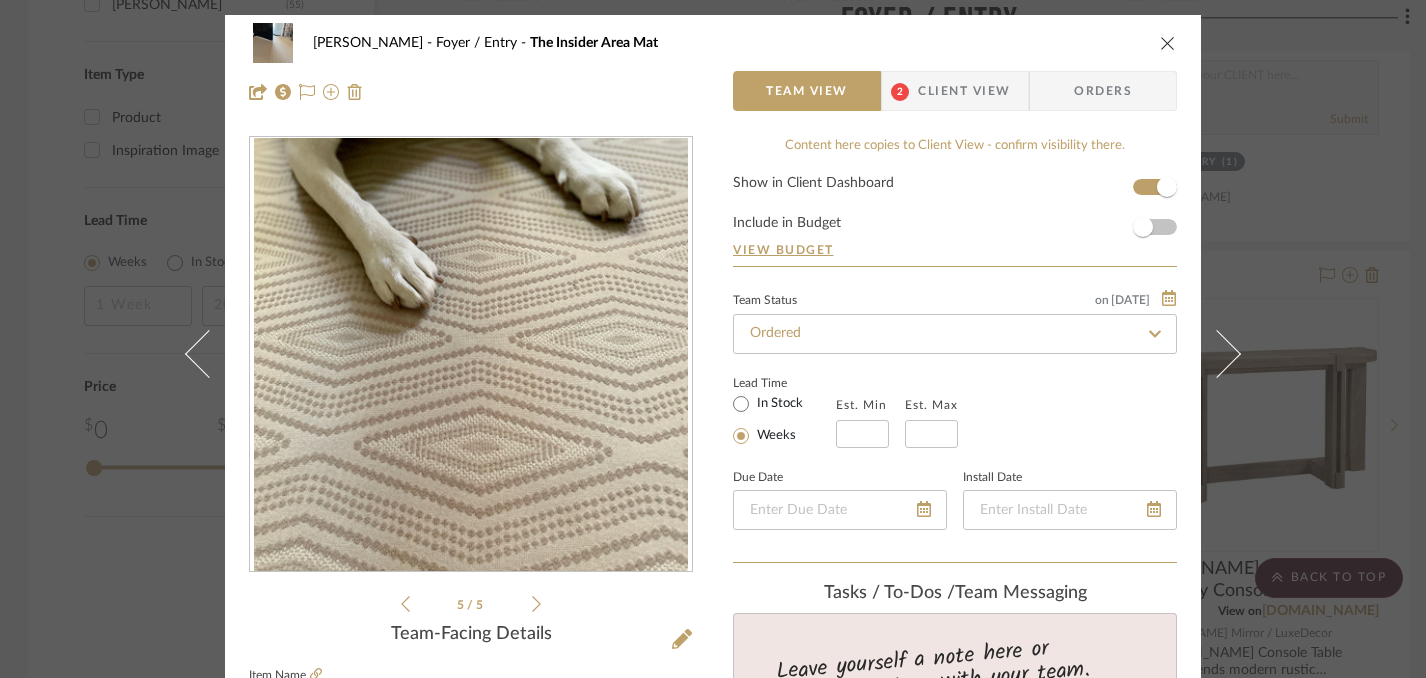 click 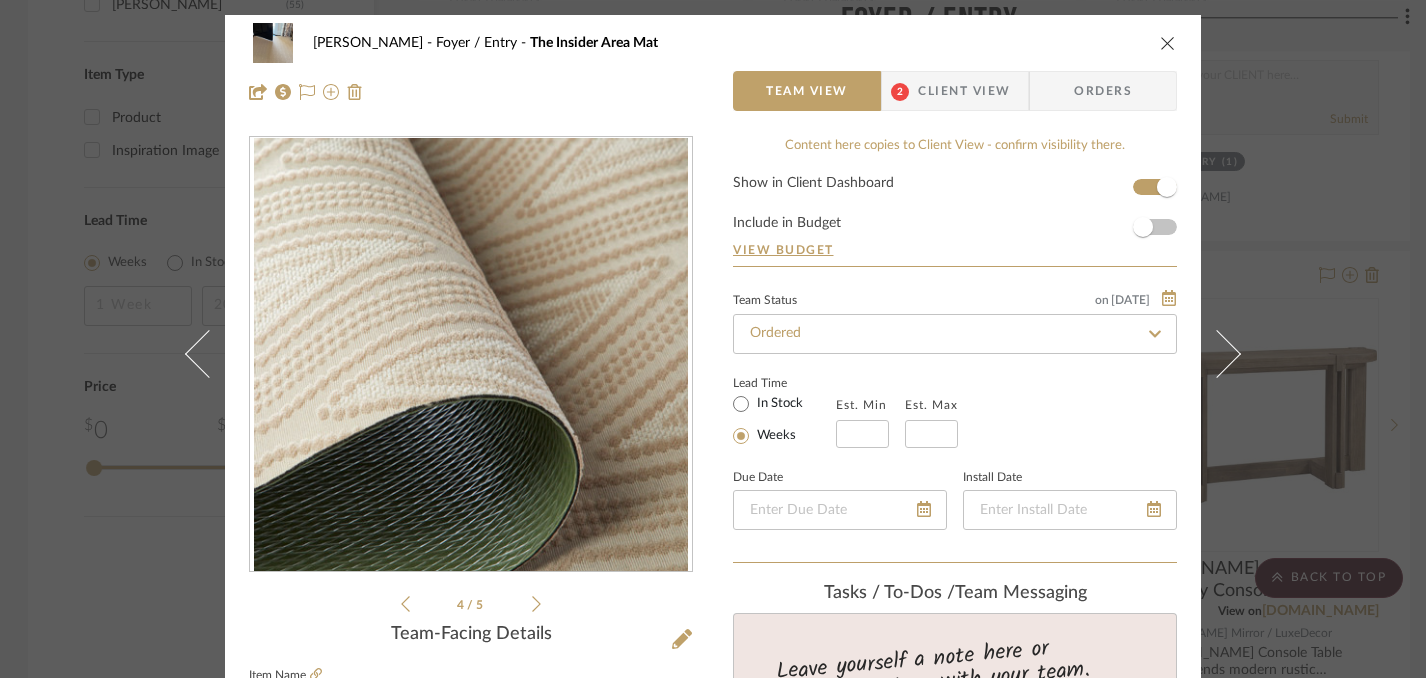 click 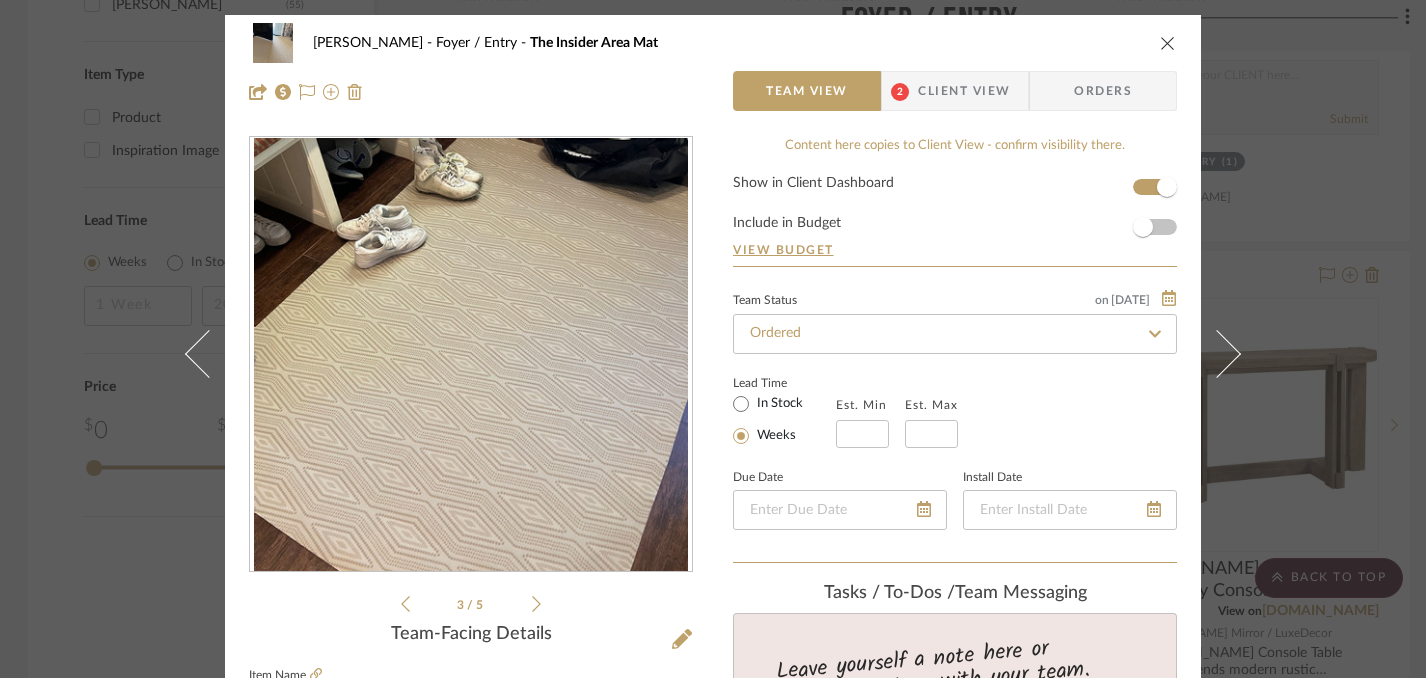 click 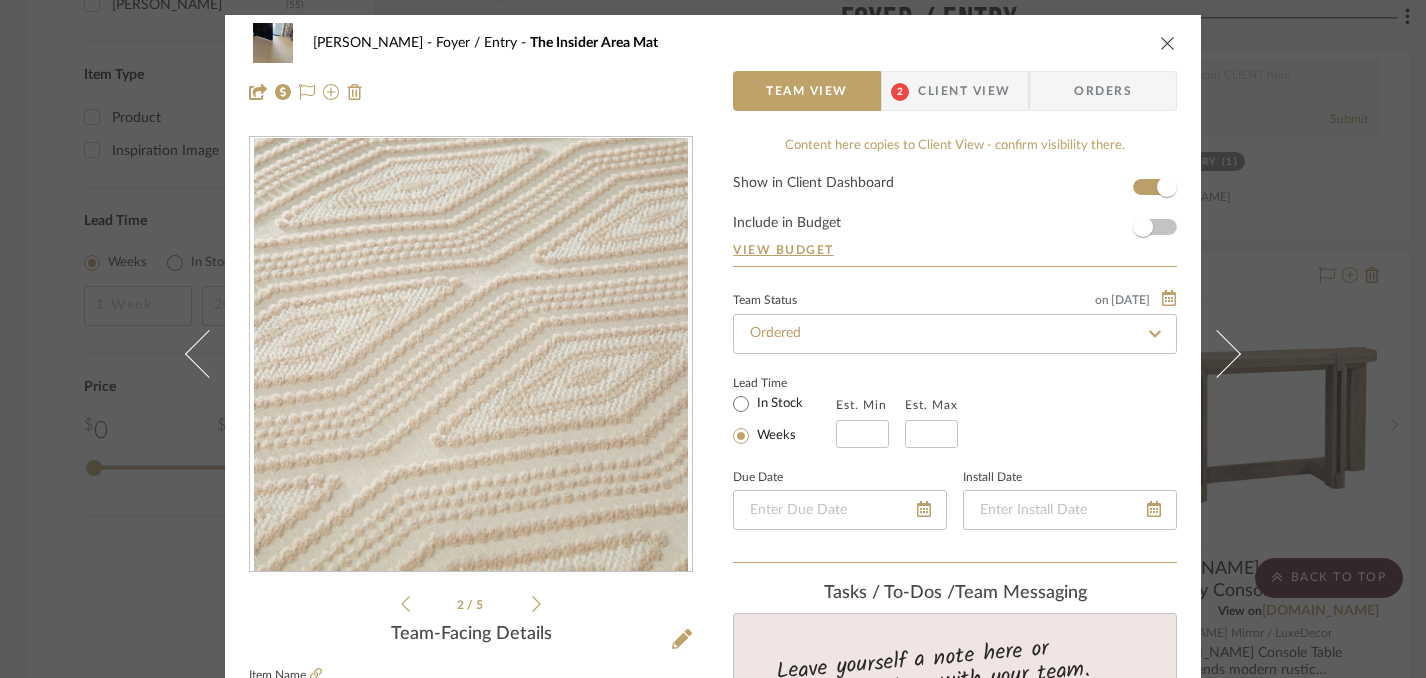 click 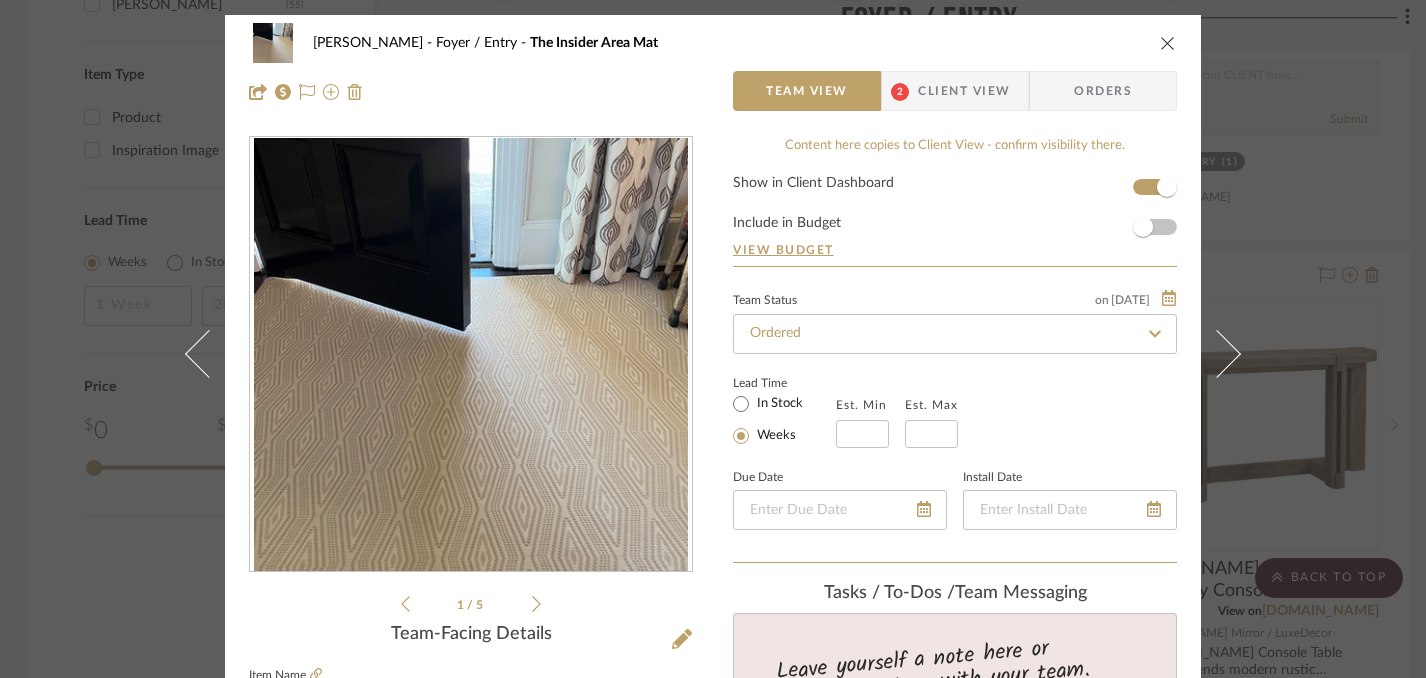 click 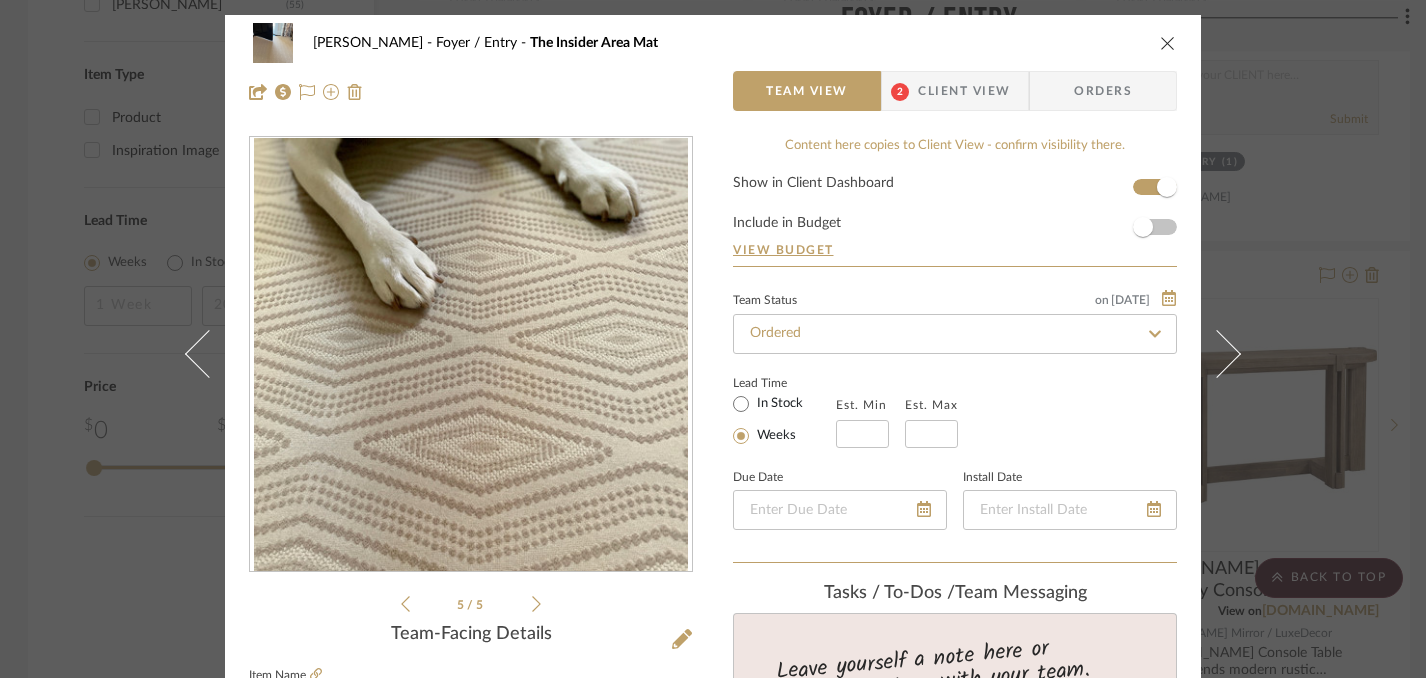 click on "[PERSON_NAME] / Entry The Insider Area Mat Team View  2  Client View Orders 5 / 5  Team-Facing Details   Item Name  The Insider Area Mat  Brand  PORTE+HALL  Internal Description  Style — Bark (Creme)
The ultra-thin profile means it’s a smooth operator, and doors glide right over it.
The Insider Area Mat
4' 6" x 6' 6"  Dimensions  4' 6" x 6' 6"  Product Specifications  Face fabric: 100% jacquard-weave polyester
Middle layer: Highly absorbent Polypropylene/Polyethylene
Backing: 15% polyester, 25% polypropylene, 60% TPE
Crush-proof, color-fast, anti-fray, slip resistant, stain resistant
Made in [GEOGRAPHIC_DATA]  Item Costs   View Budget   Markup %  0%  Unit Cost  $205.00  Cost Type  Retail  Client Unit Price   $205.00   Quantity  1  Unit Type  Each  Subtotal   $205.00   Tax %  0%  Total Tax   $0.00   Shipping Cost  $0.00  Ship. Markup %  0% Taxable  Total Shipping   $0.00  Total Client Price  $205.00  Your Cost  $205.00  Your Margin  $0.00  Content here copies to Client View - confirm visibility there. on (1)" at bounding box center [713, 339] 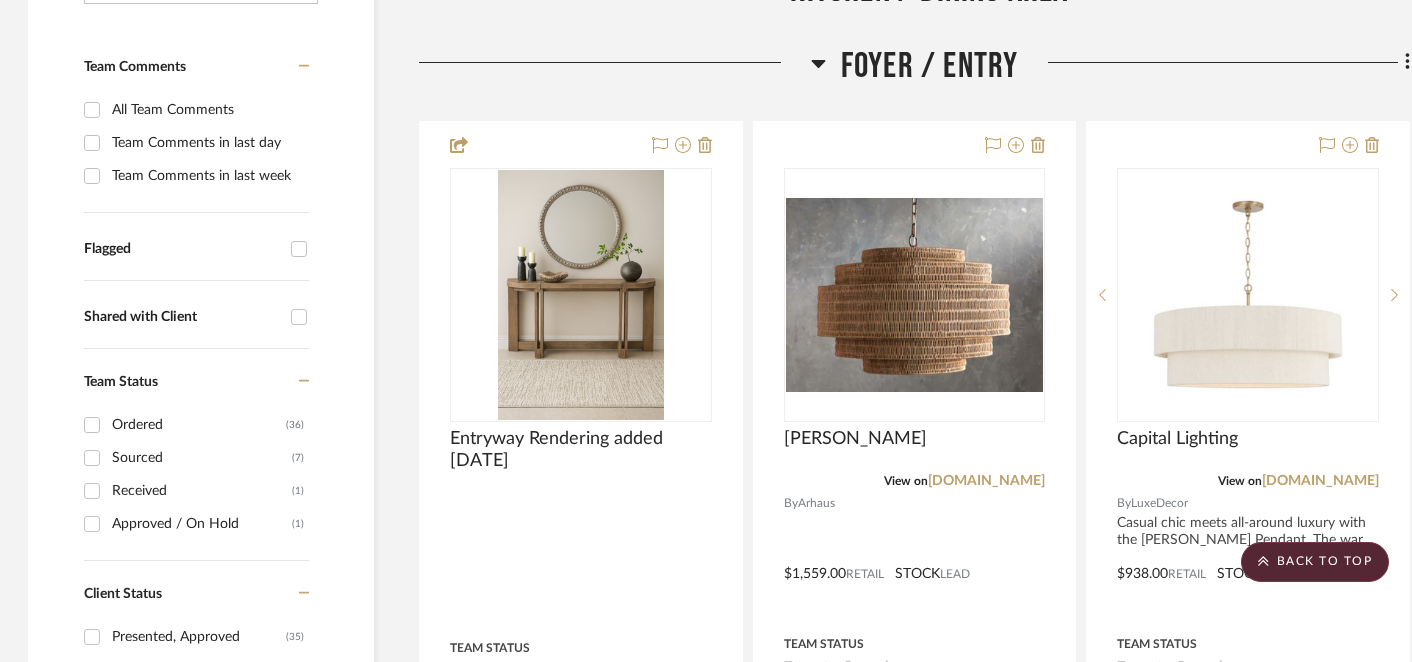 scroll, scrollTop: 503, scrollLeft: 2, axis: both 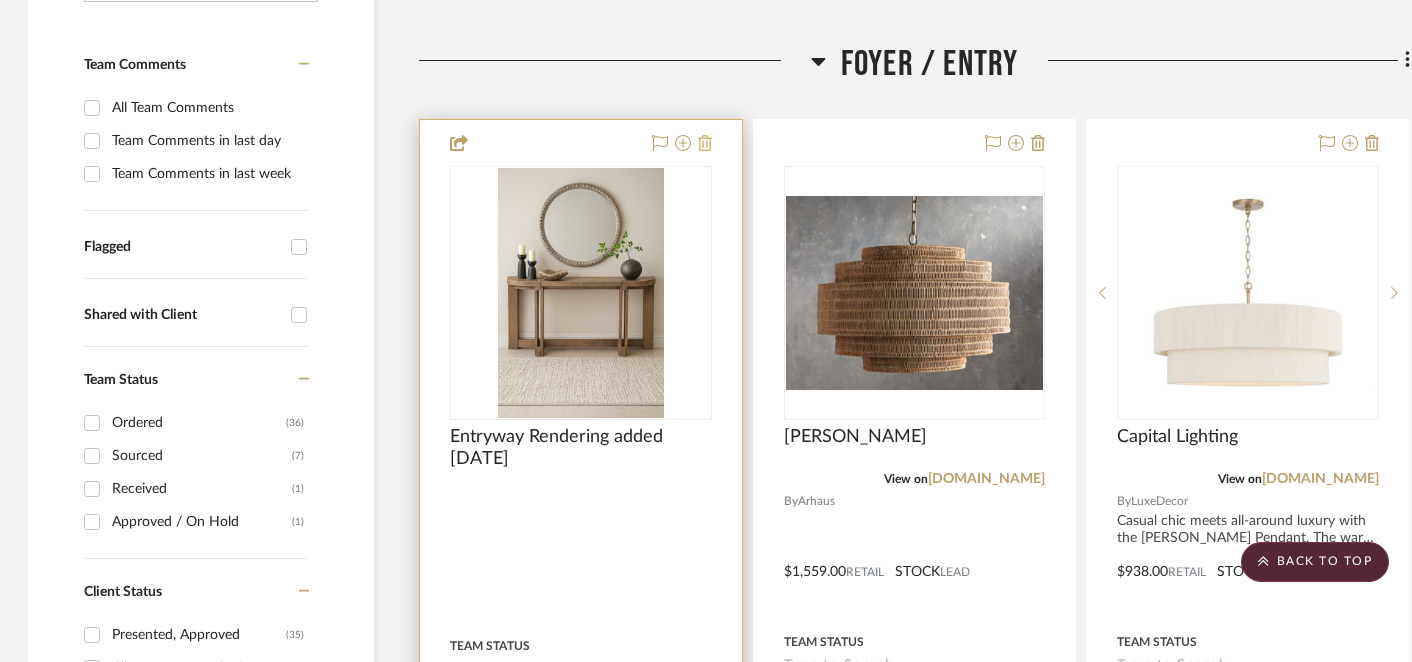 click 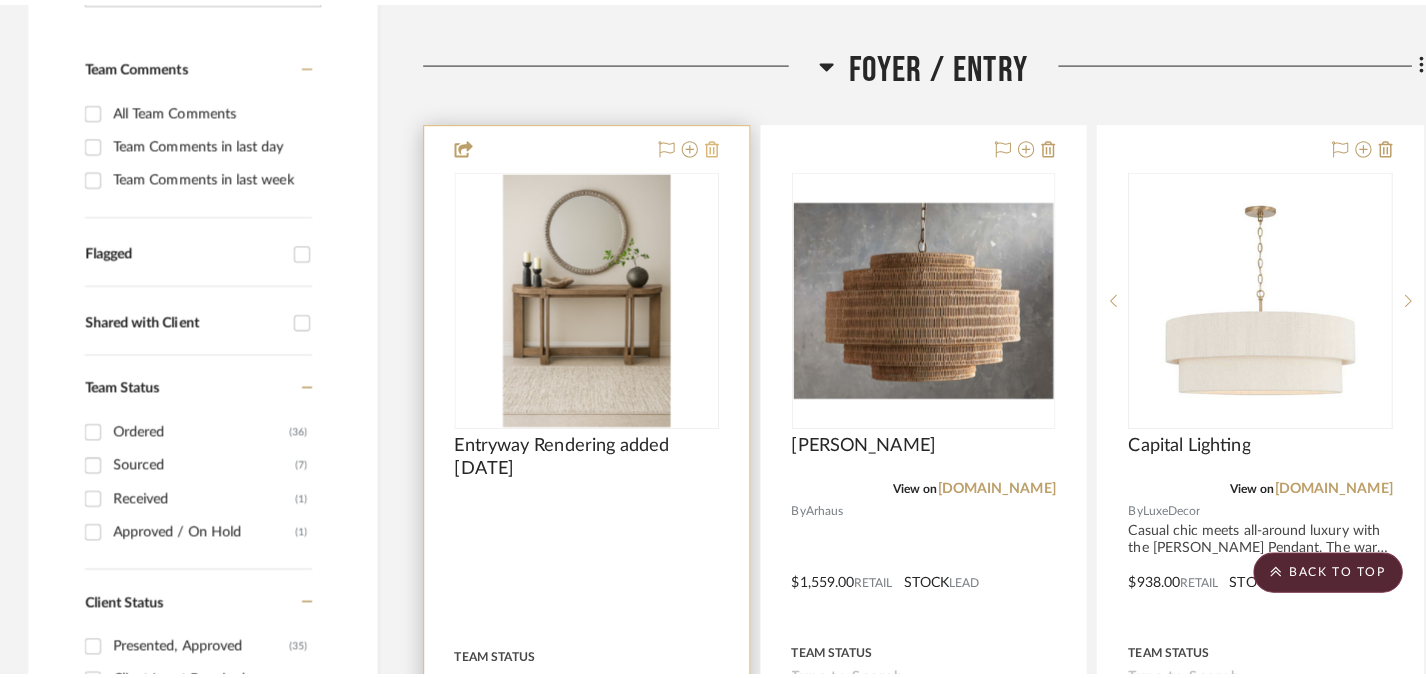 scroll, scrollTop: 0, scrollLeft: 0, axis: both 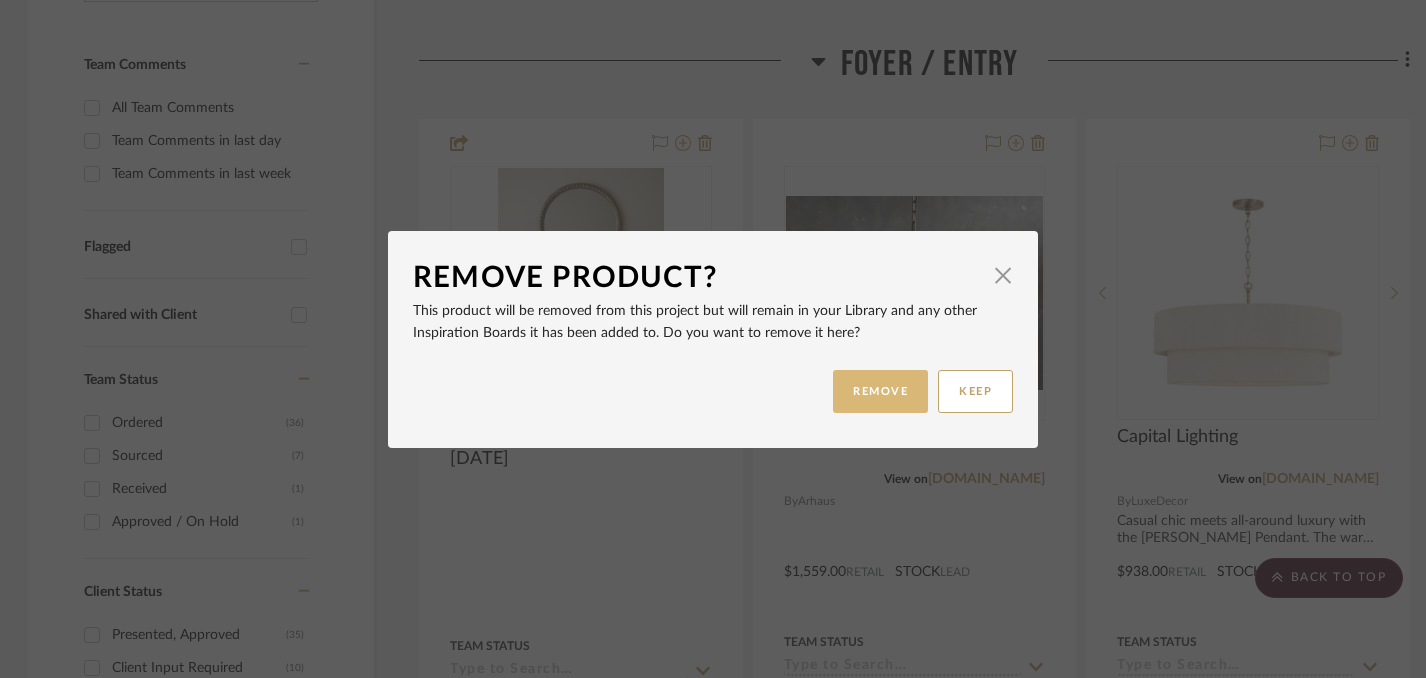 click on "REMOVE" at bounding box center (880, 391) 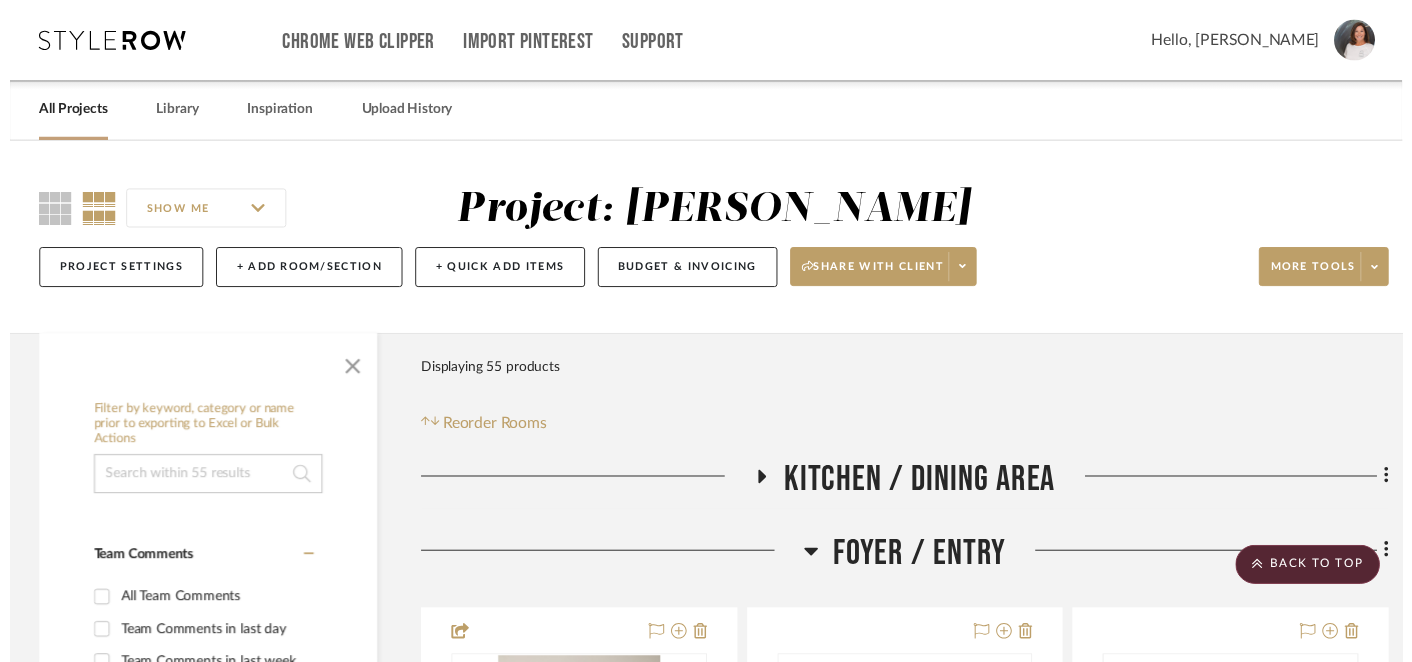 scroll, scrollTop: 503, scrollLeft: 2, axis: both 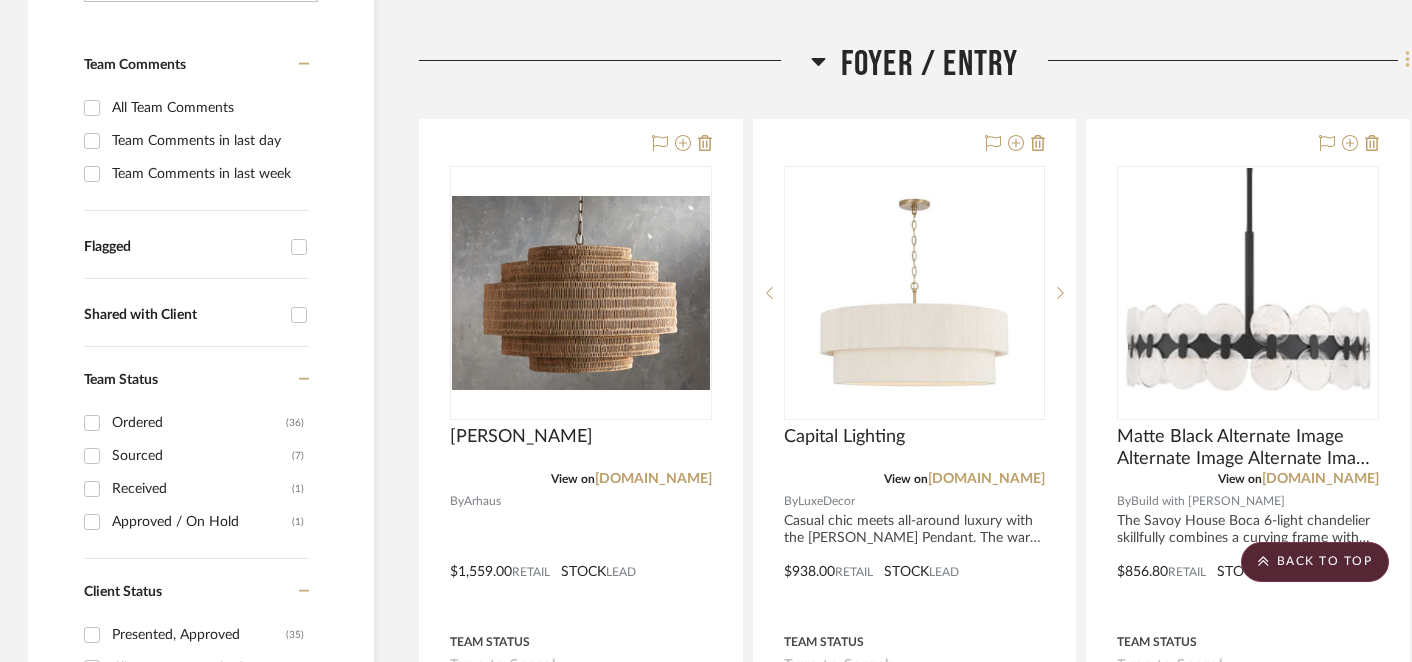 click 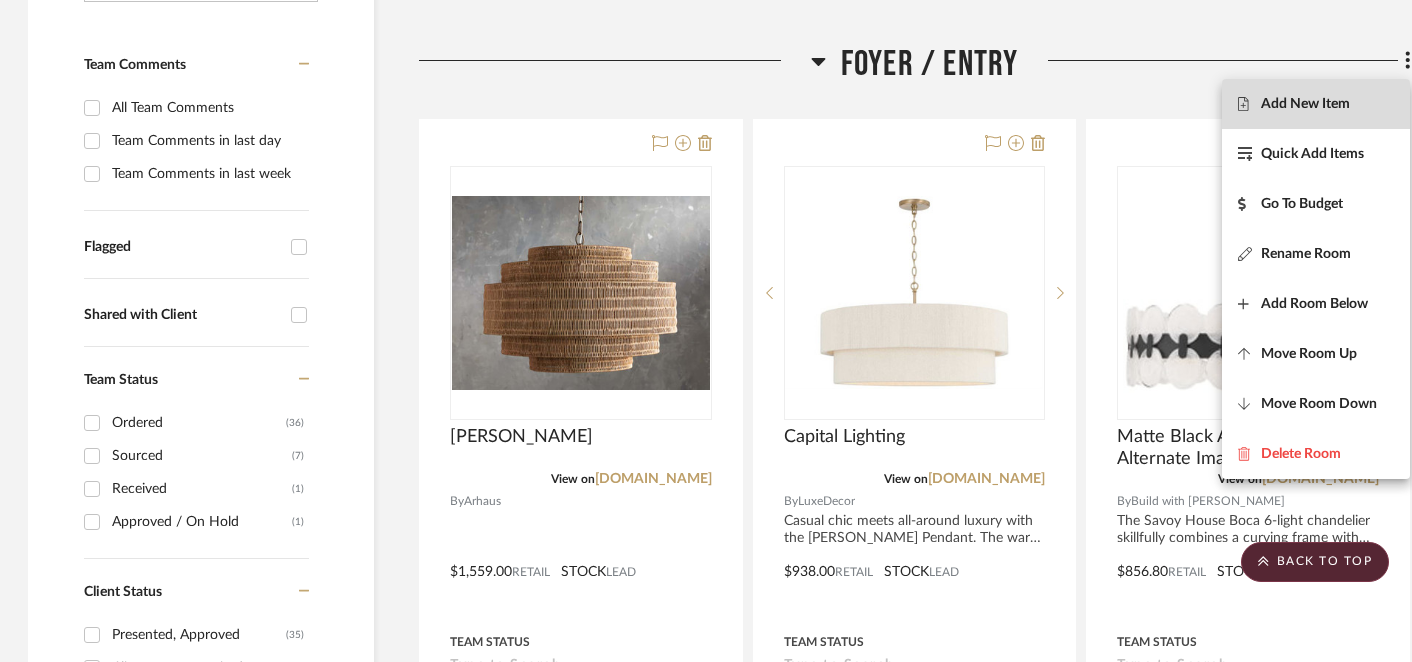 click on "Add New Item" at bounding box center (1305, 103) 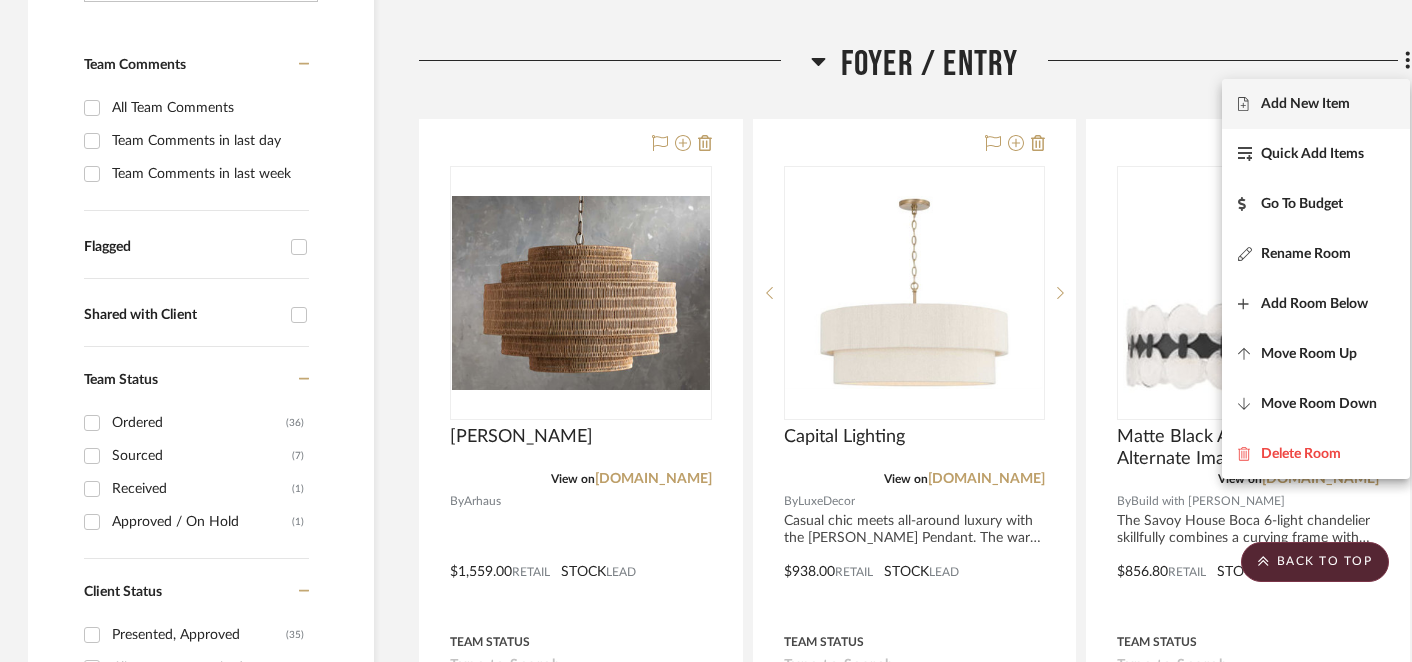 scroll, scrollTop: 0, scrollLeft: 2, axis: horizontal 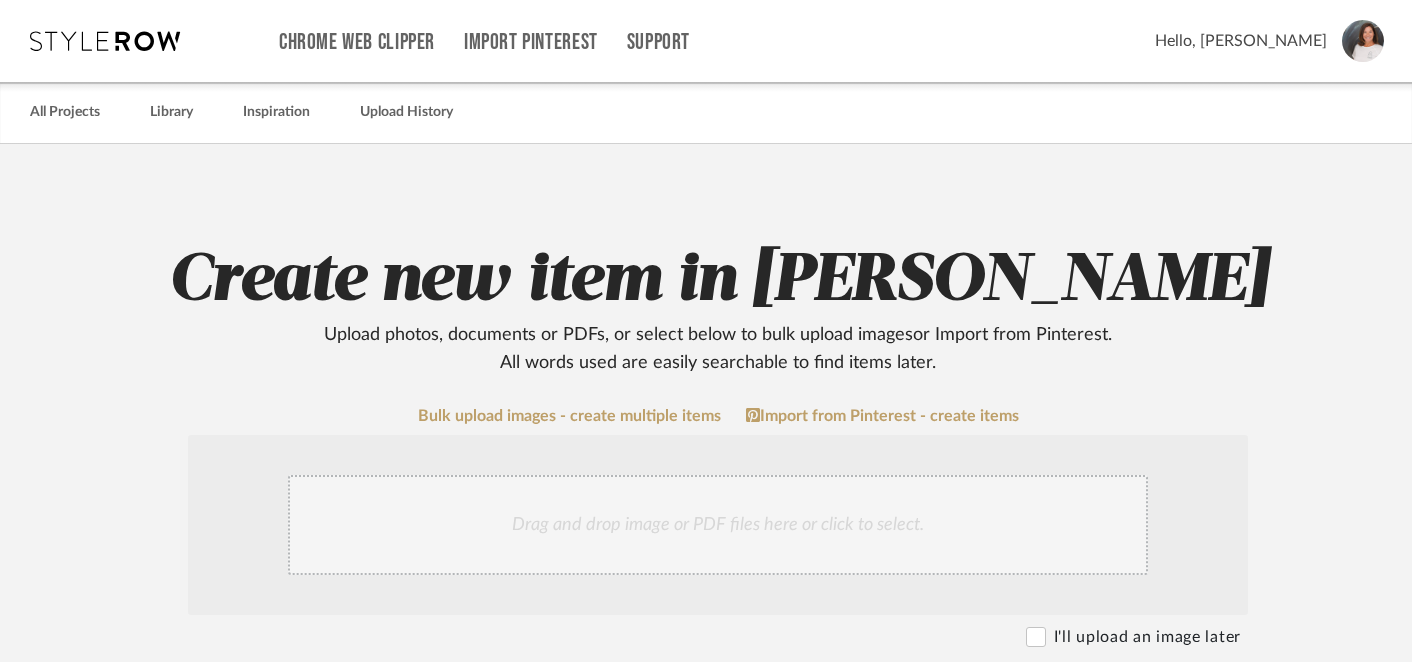 click on "Drag and drop image or PDF files here or click to select." 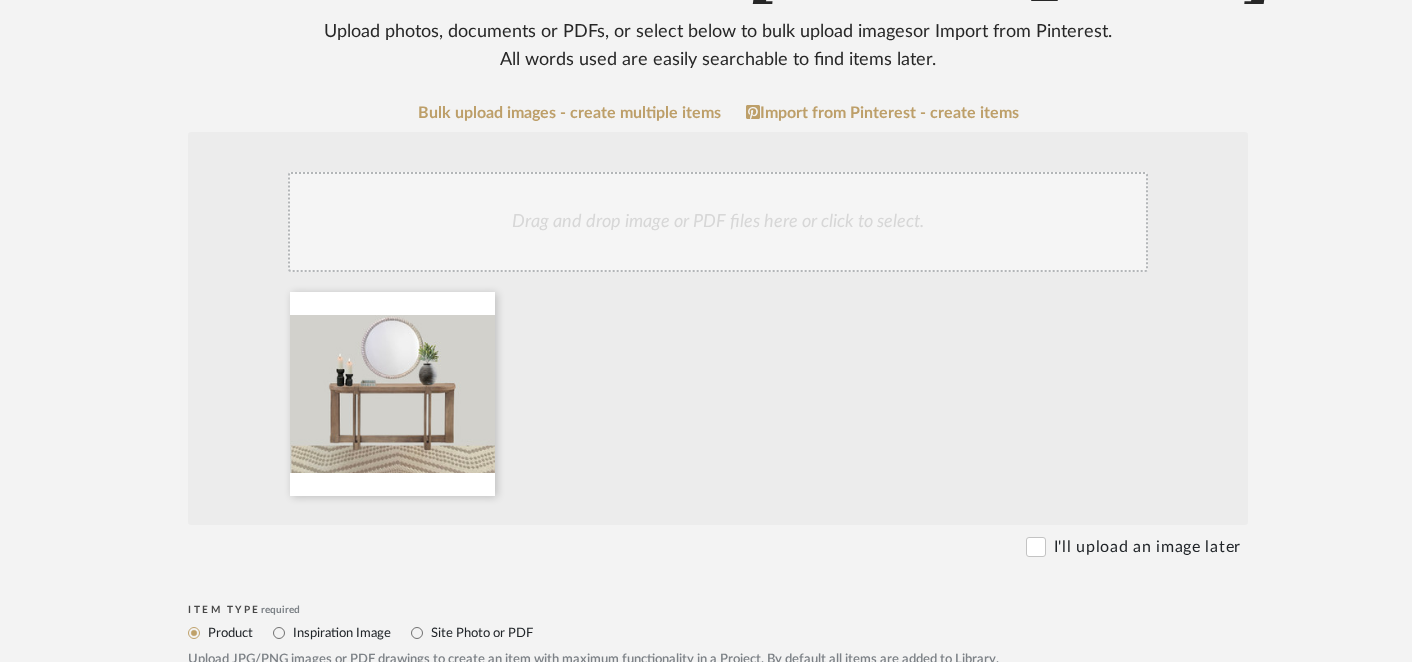 scroll, scrollTop: 304, scrollLeft: 2, axis: both 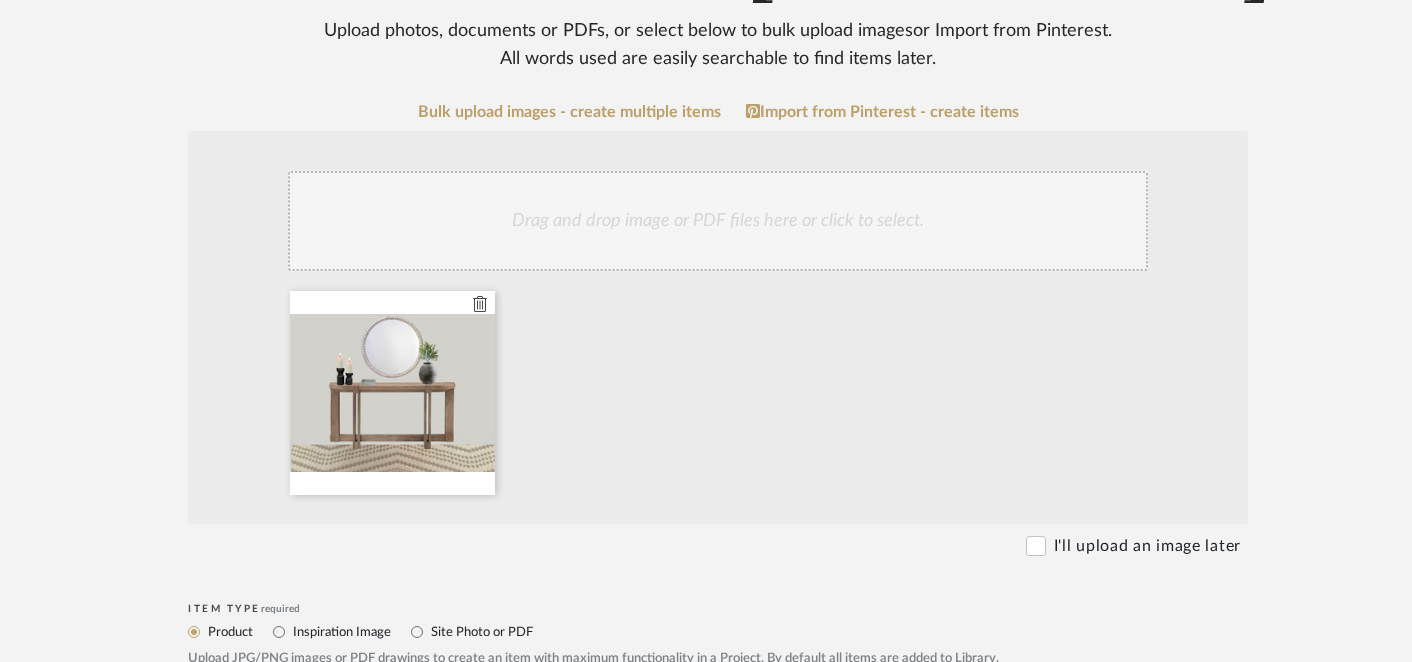 click 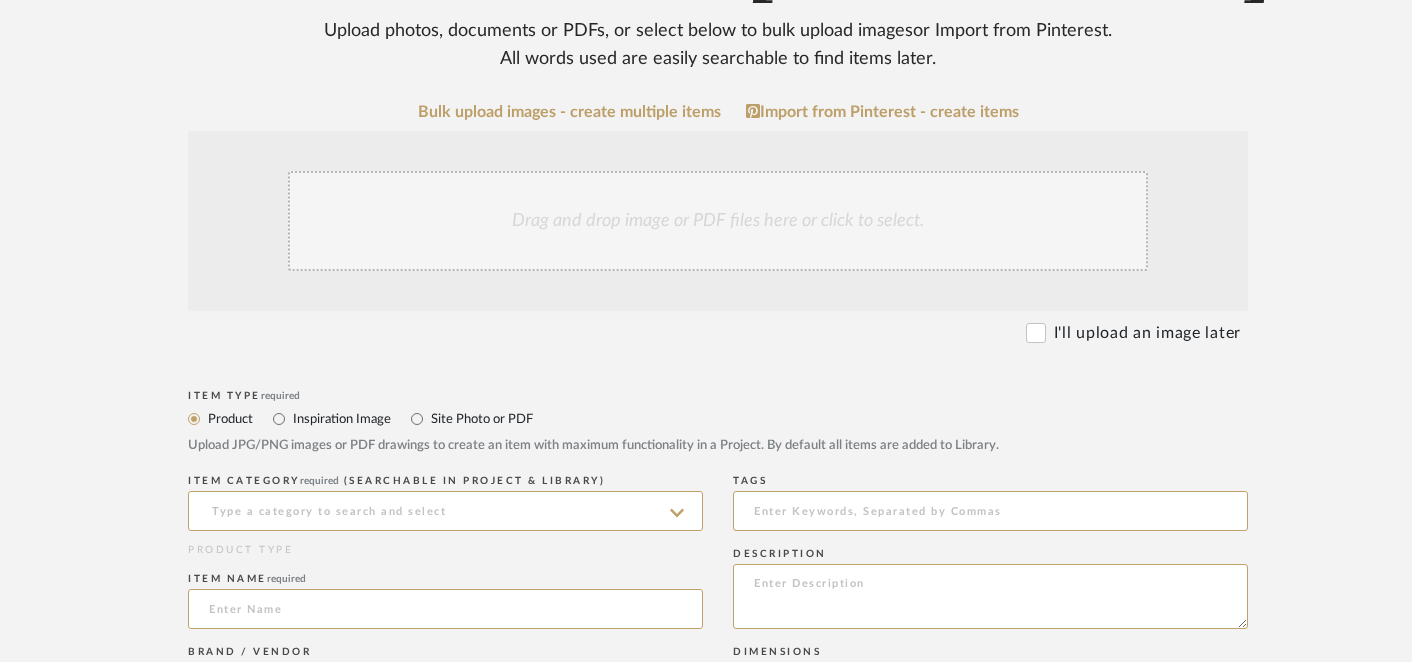 click on "Drag and drop image or PDF files here or click to select." 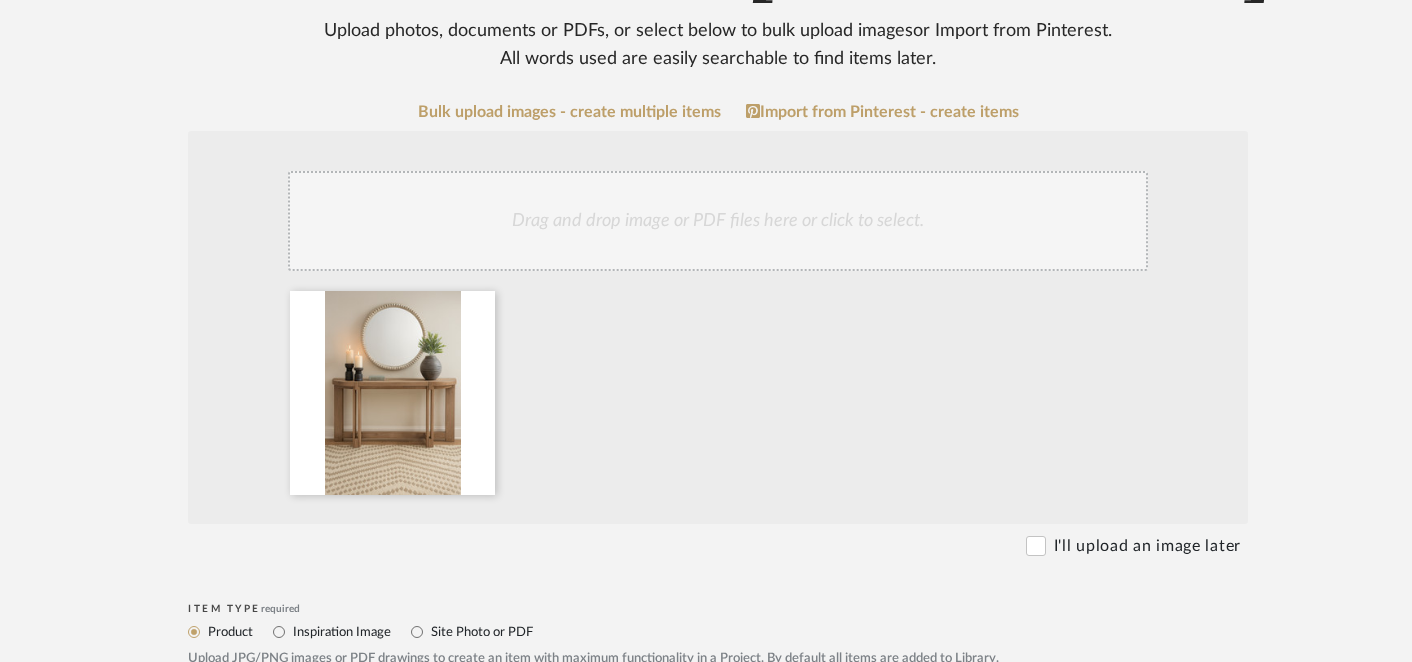 scroll, scrollTop: 368, scrollLeft: 2, axis: both 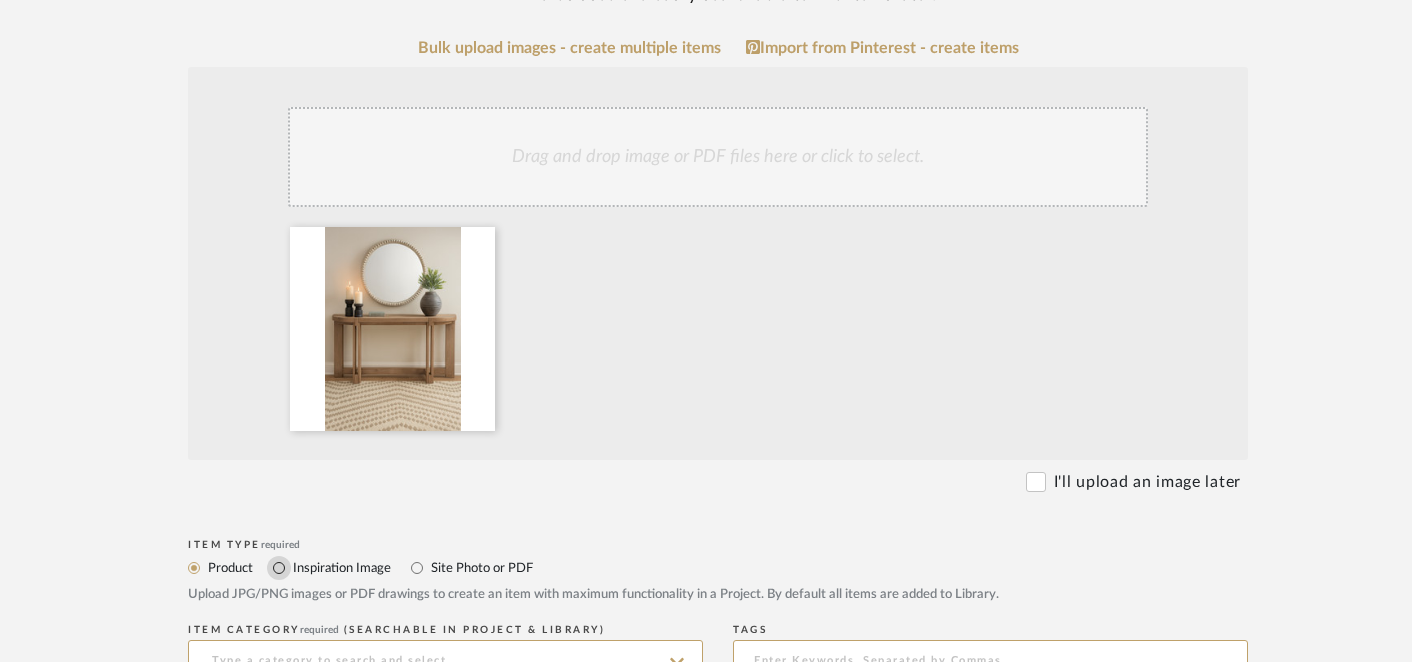 click on "Inspiration Image" at bounding box center [279, 568] 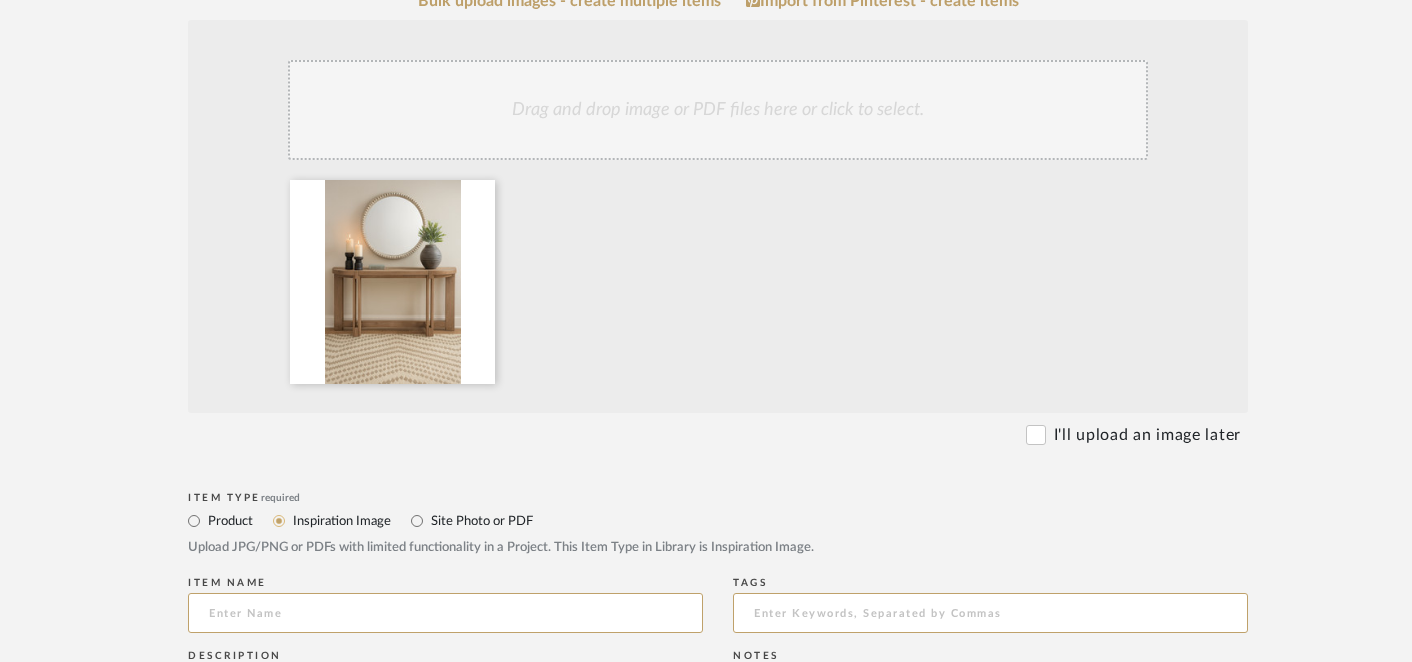 scroll, scrollTop: 427, scrollLeft: 2, axis: both 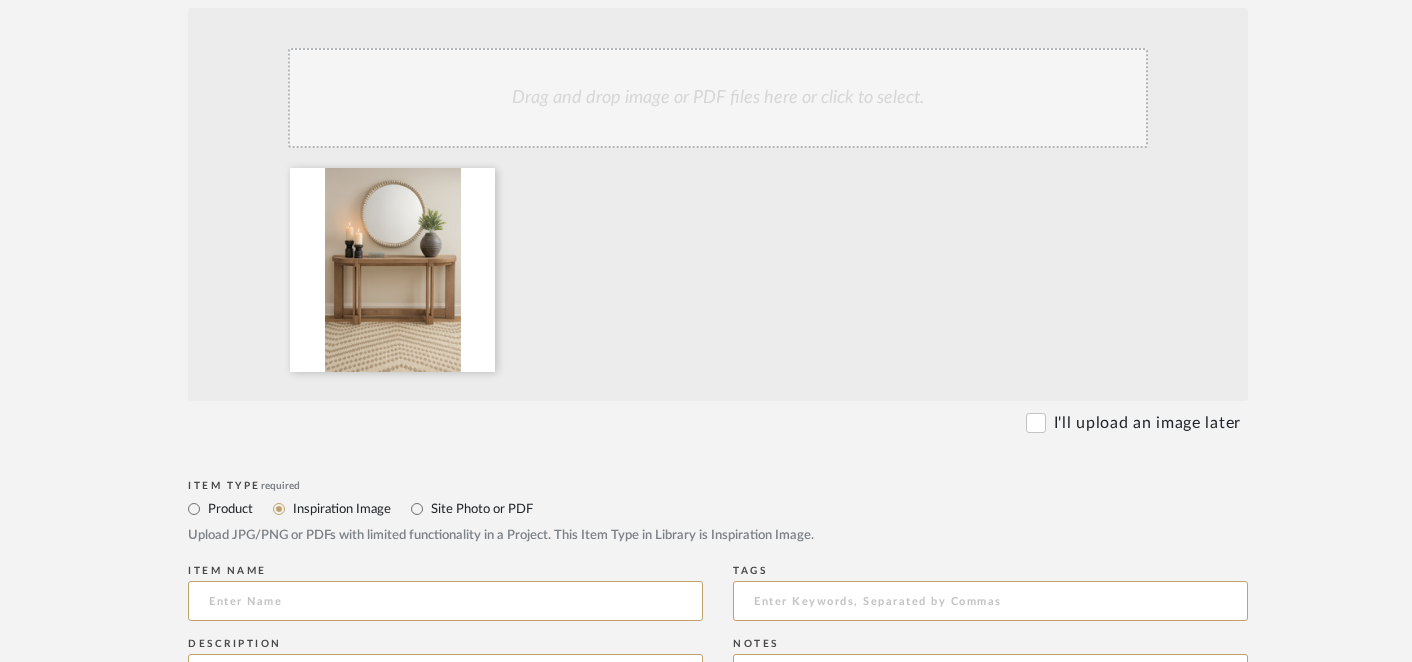 click 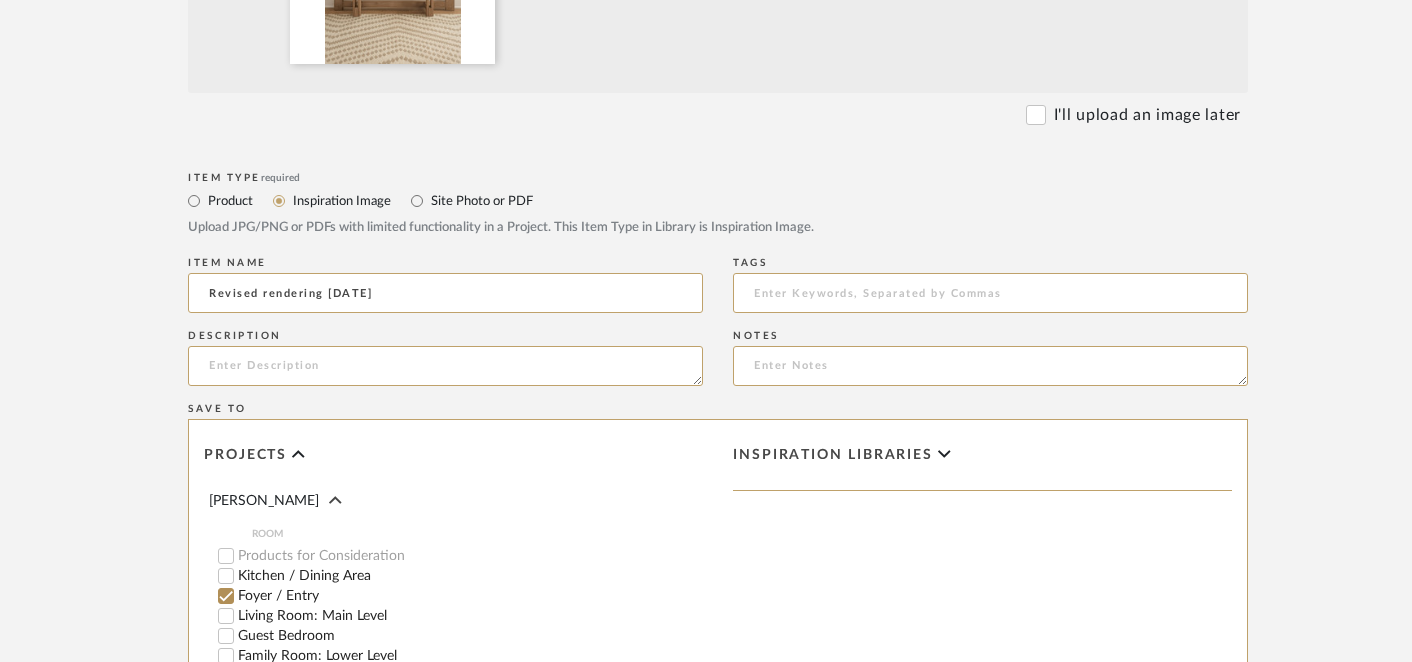 scroll, scrollTop: 749, scrollLeft: 2, axis: both 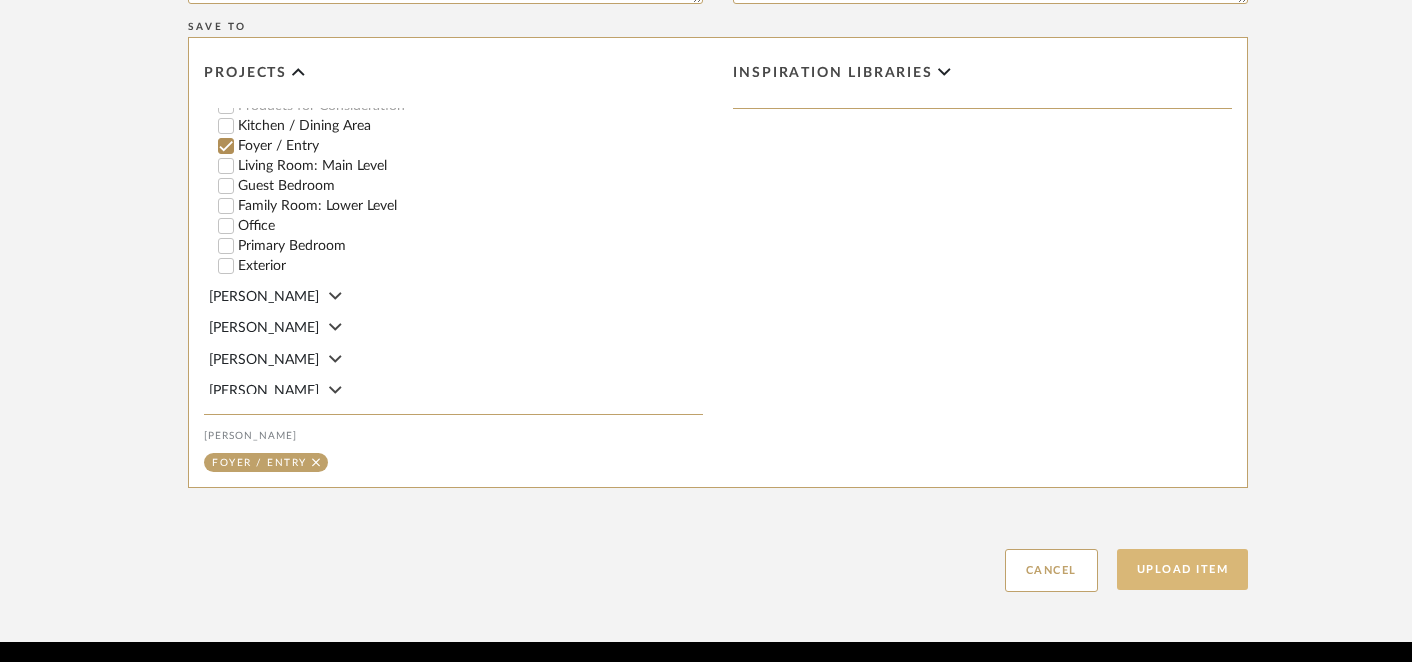 type on "Revised rendering [DATE]" 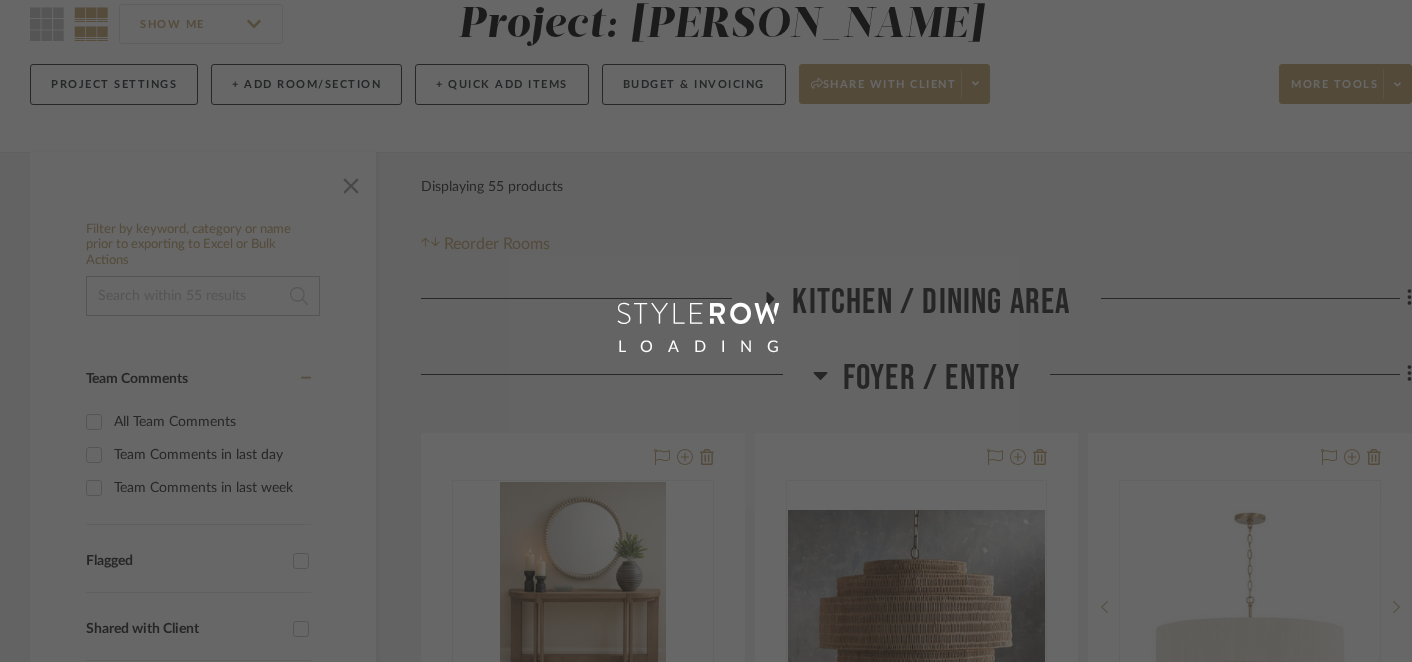 scroll, scrollTop: 0, scrollLeft: 0, axis: both 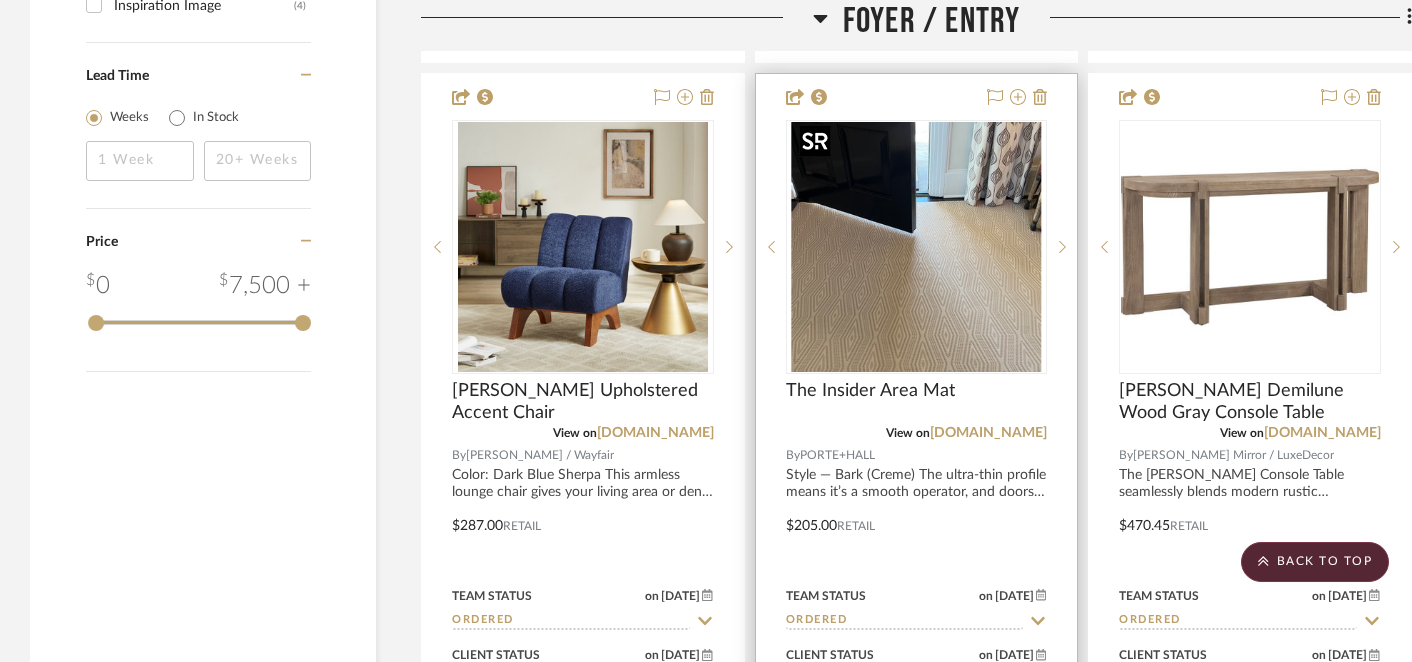 click at bounding box center [0, 0] 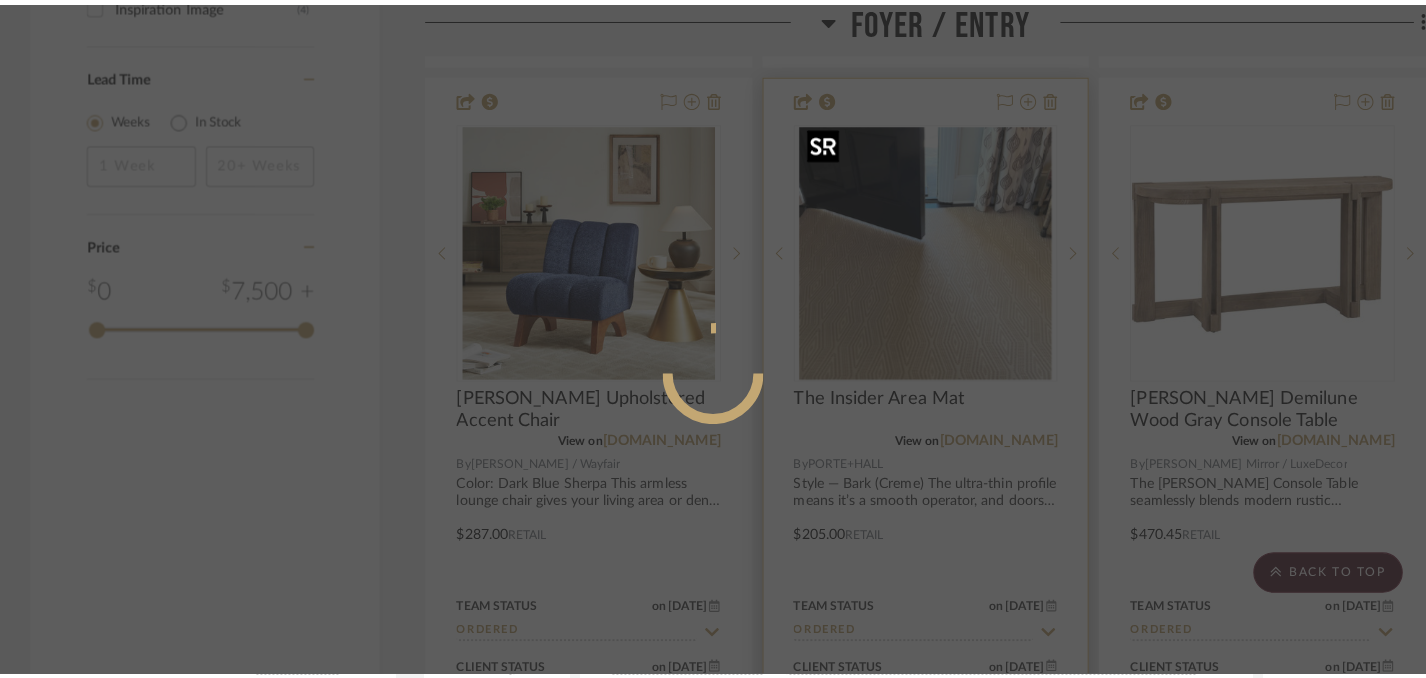 scroll, scrollTop: 0, scrollLeft: 0, axis: both 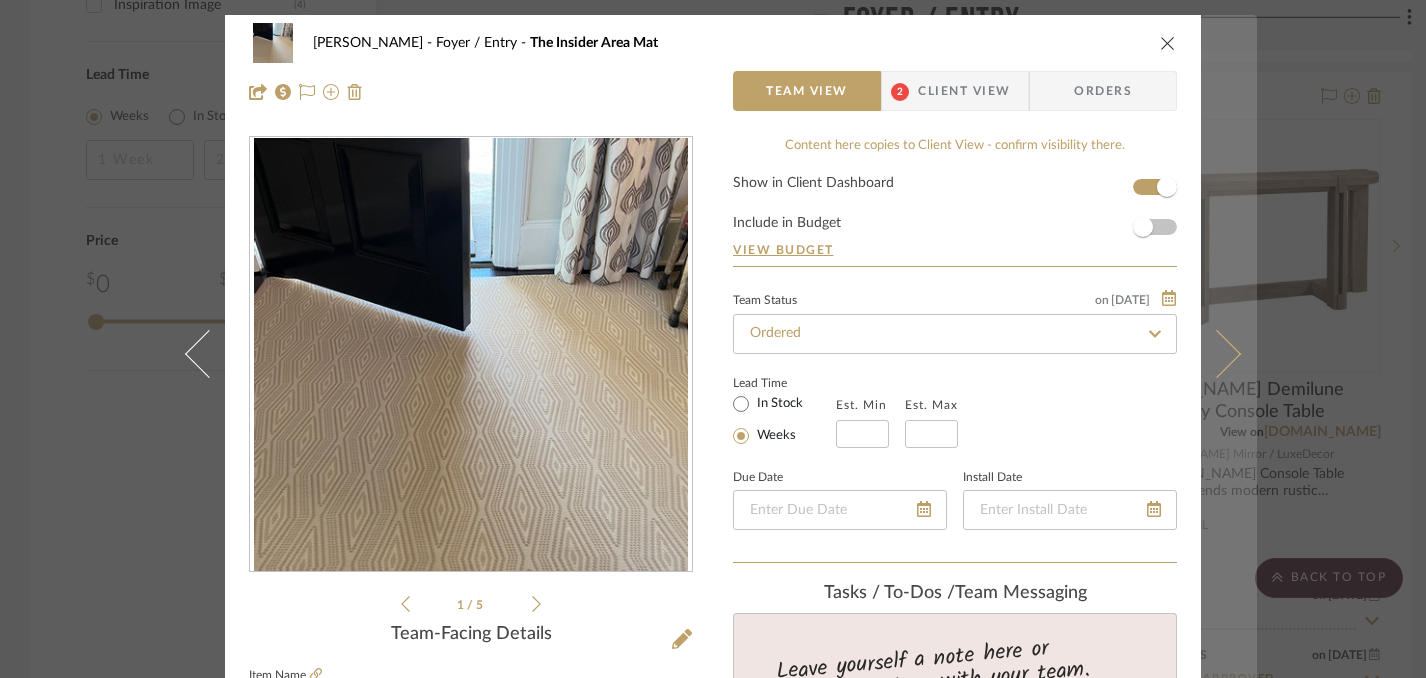 click at bounding box center (1217, 354) 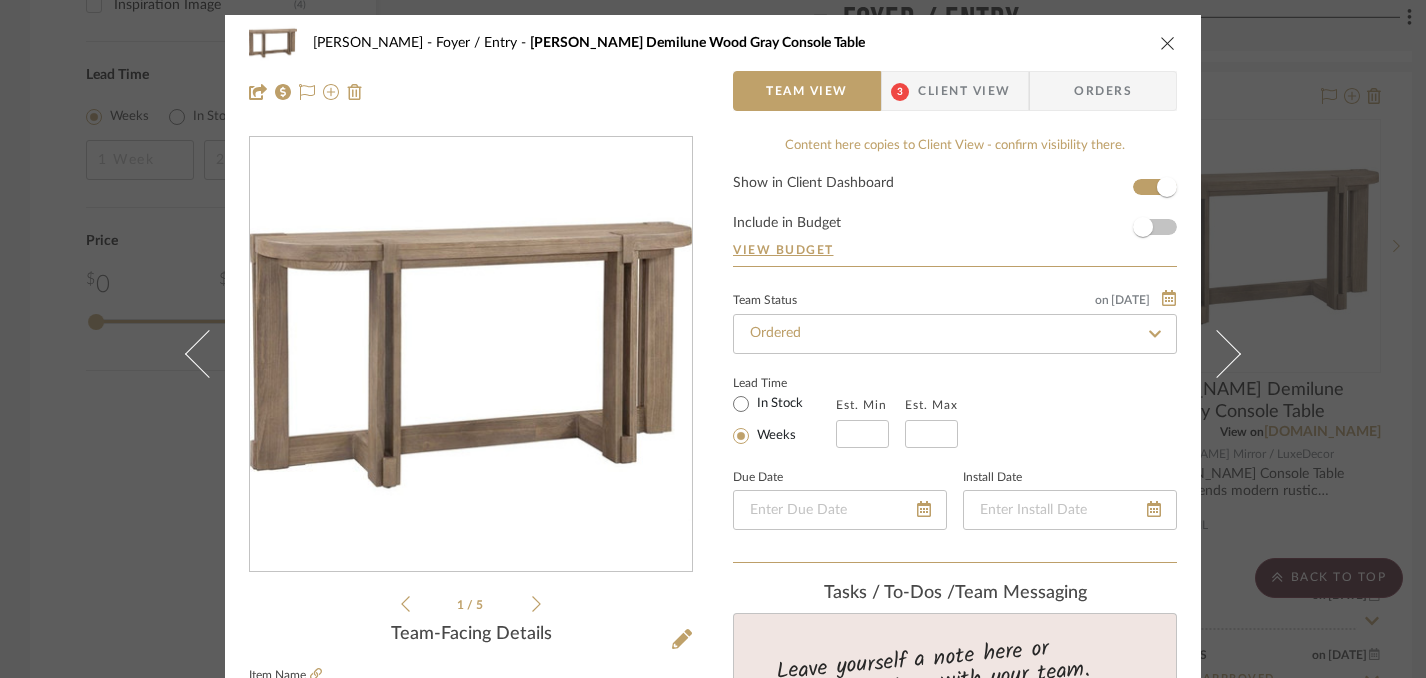 click on "[PERSON_NAME] / Entry [PERSON_NAME] Demilune Wood Gray Console Table" at bounding box center [713, 43] 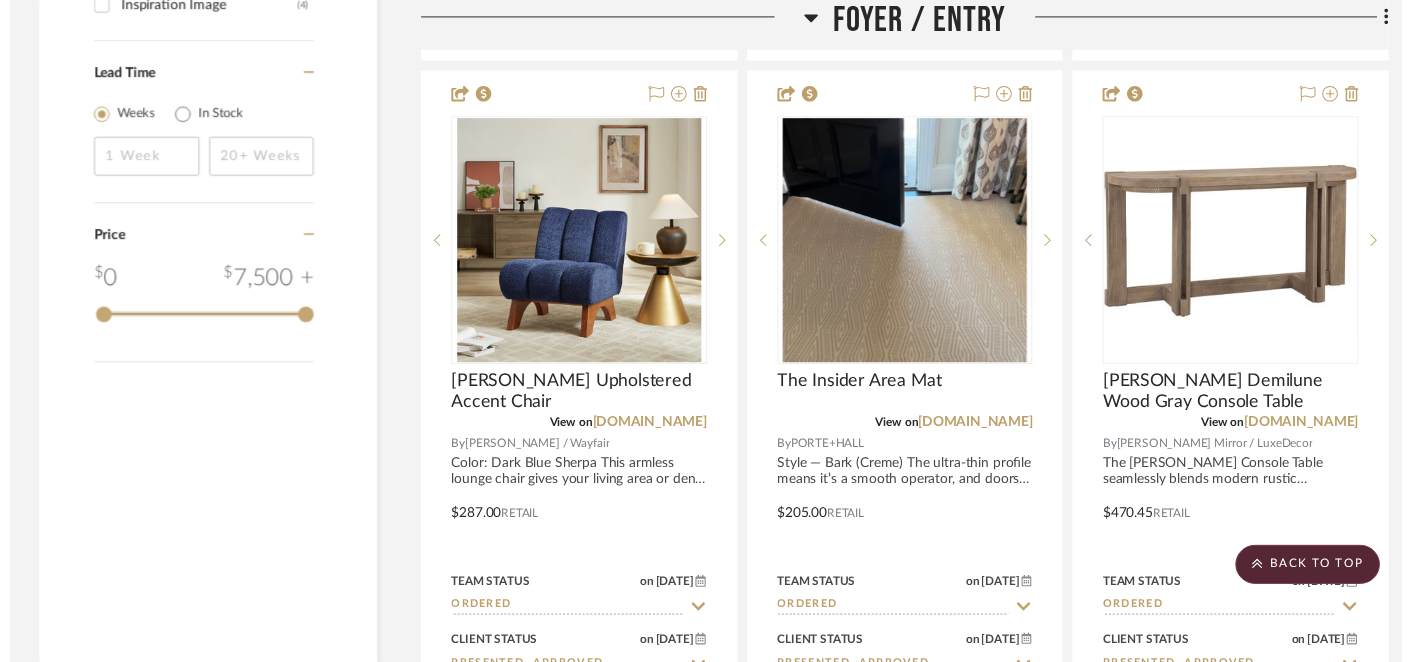 scroll, scrollTop: 3218, scrollLeft: 0, axis: vertical 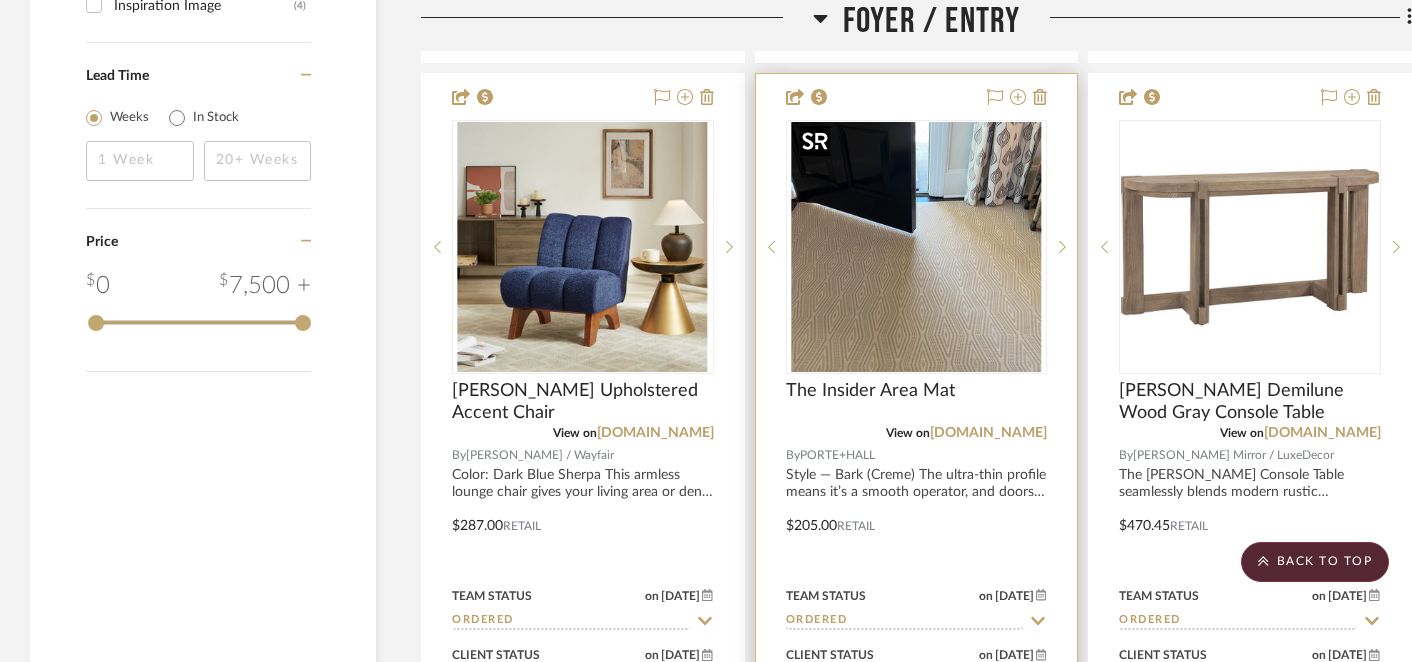 click at bounding box center (916, 247) 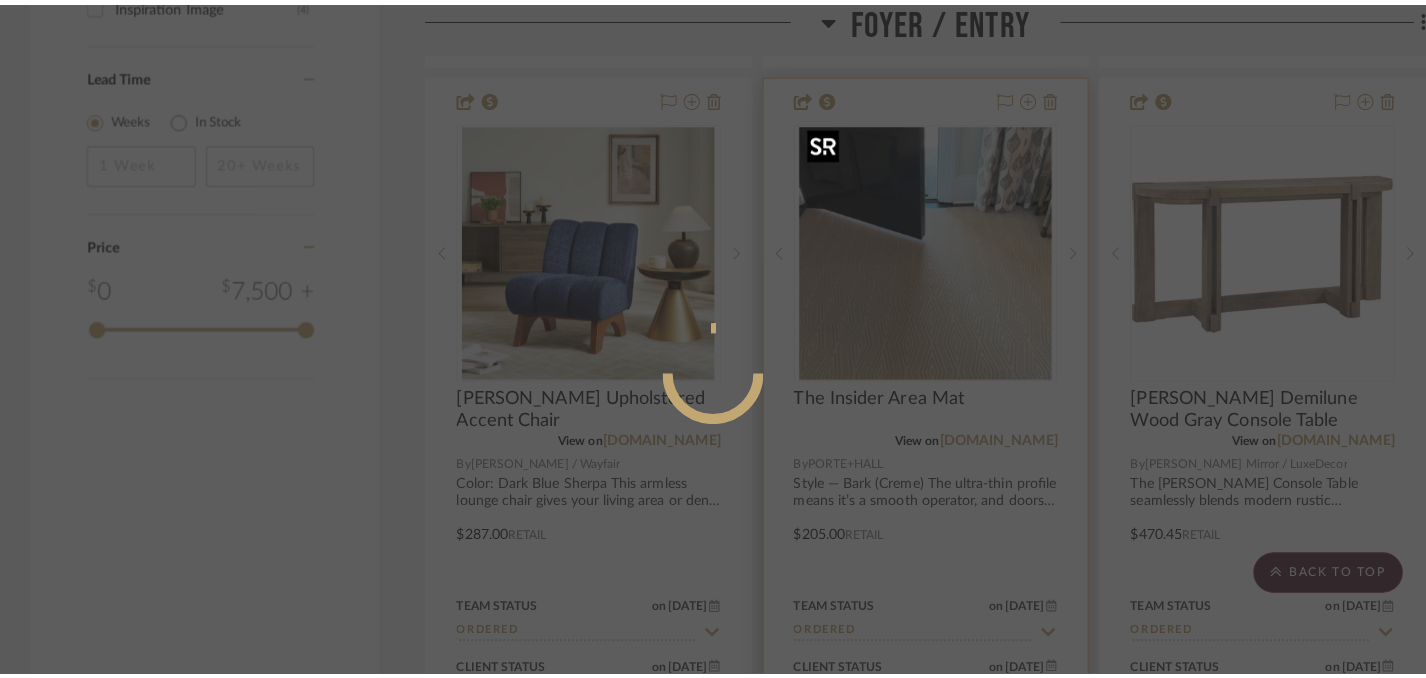 scroll, scrollTop: 0, scrollLeft: 0, axis: both 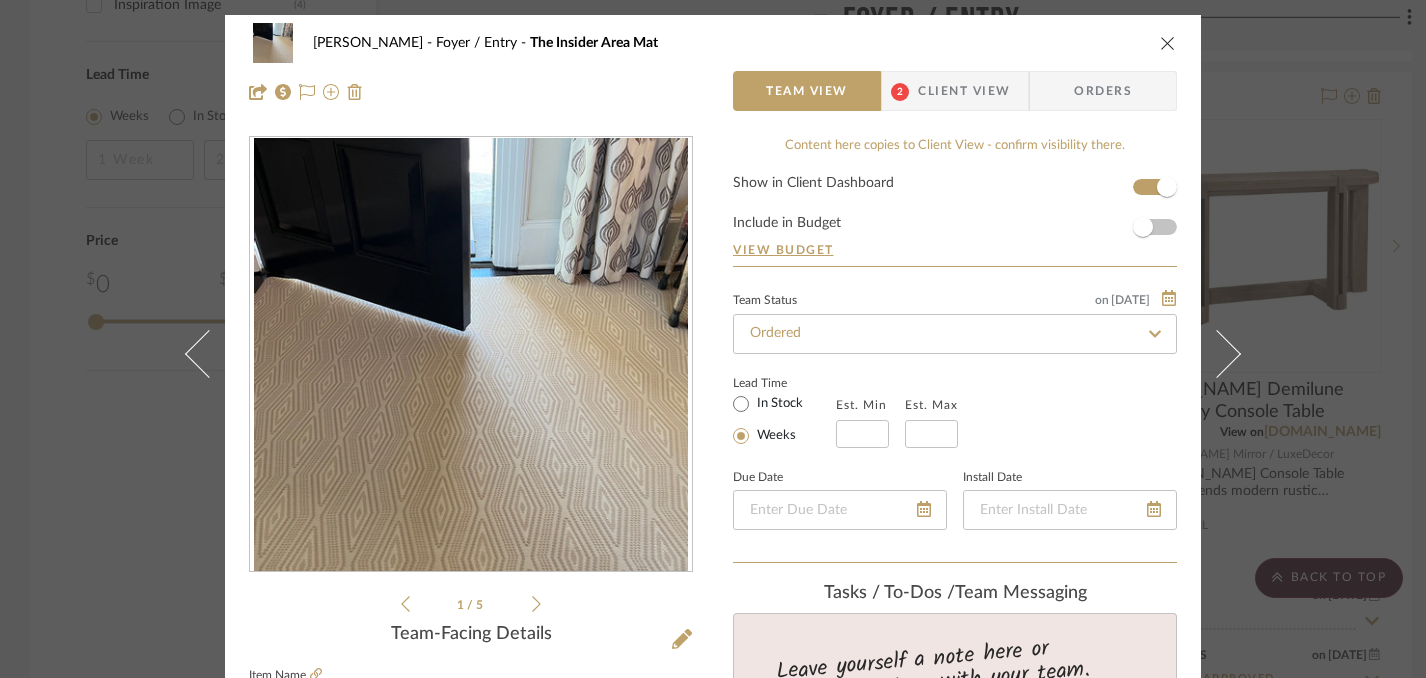 click 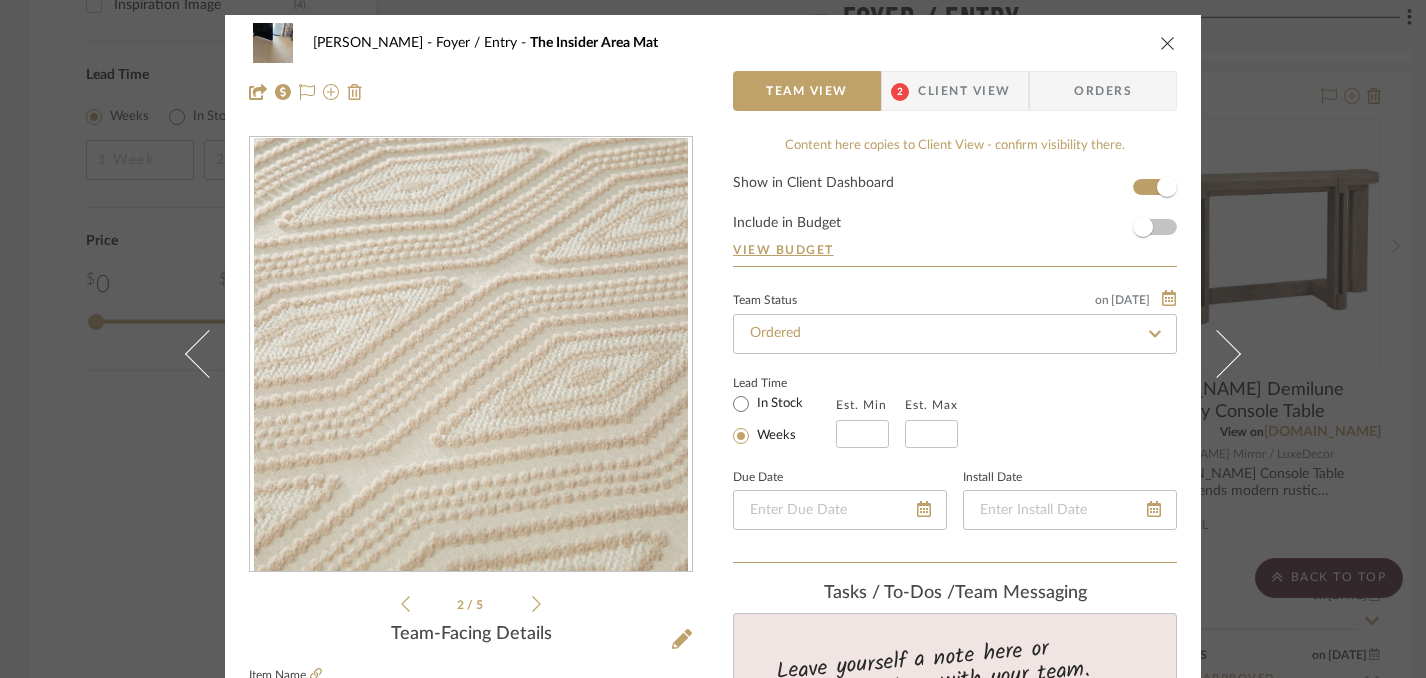 click 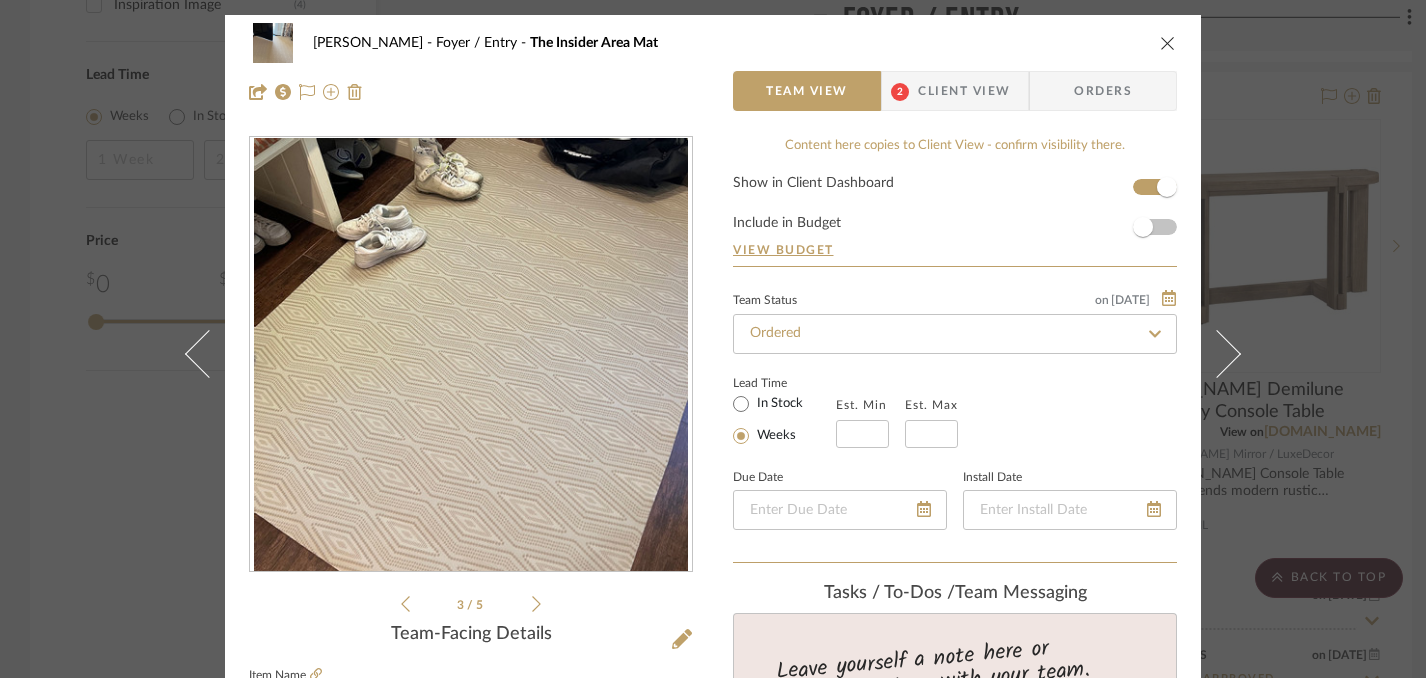 click 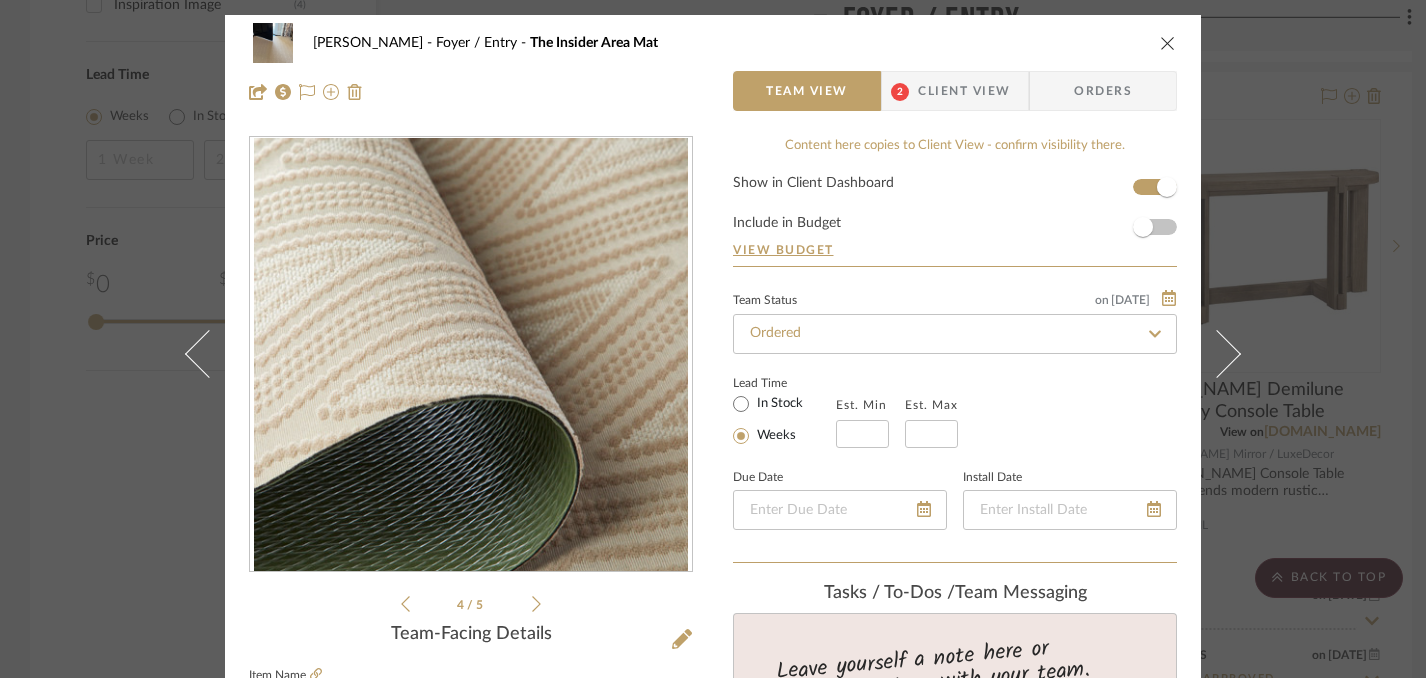 click 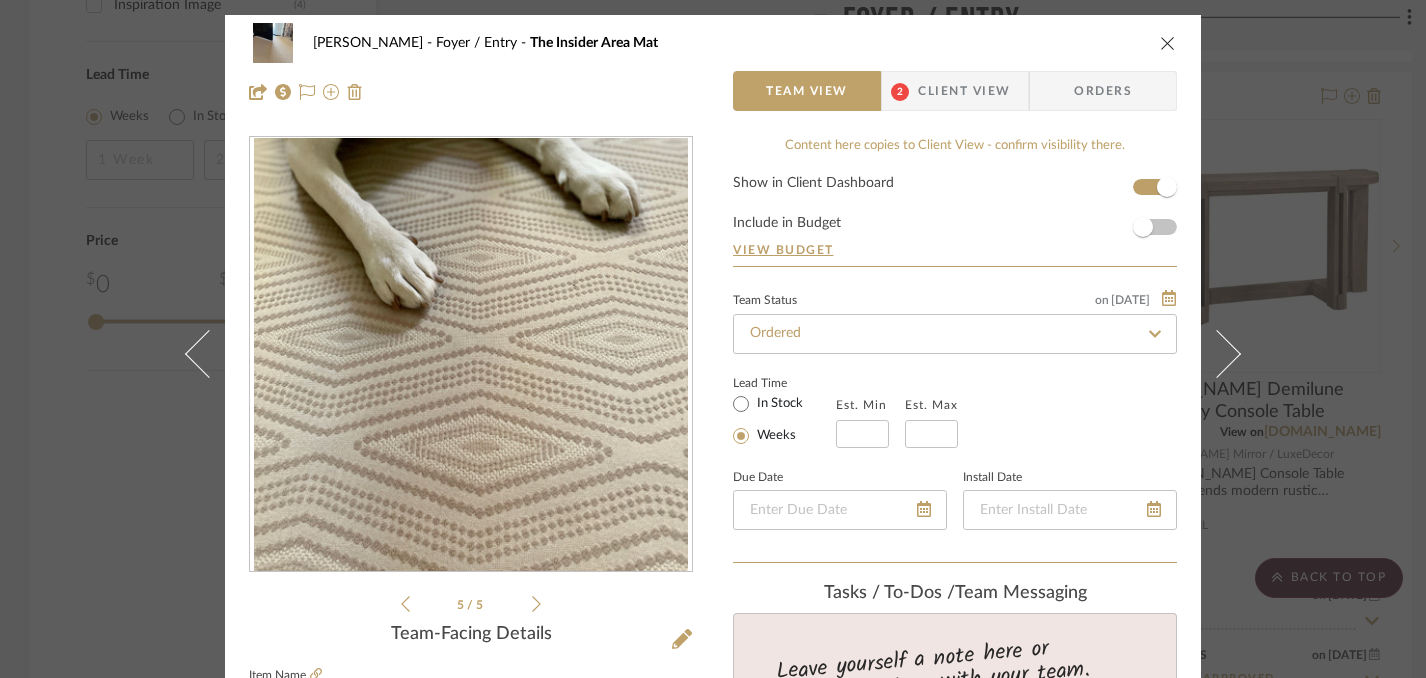 click at bounding box center [1168, 43] 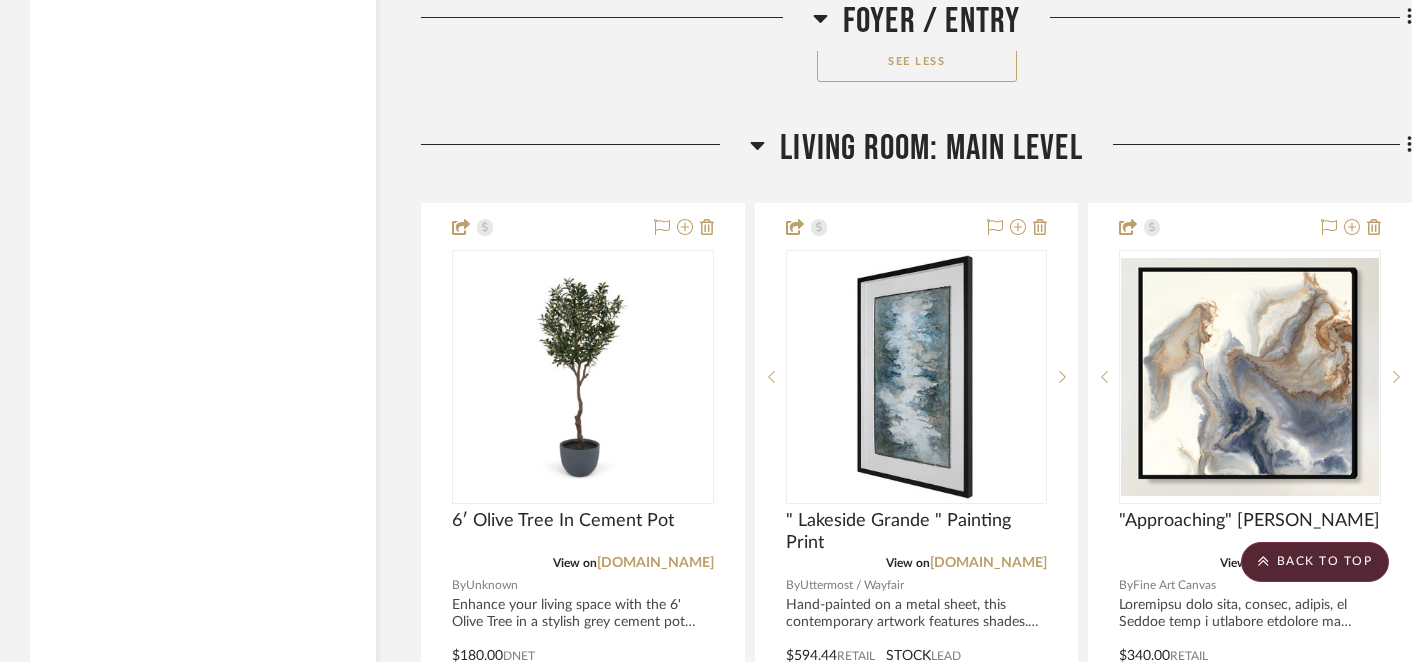 scroll, scrollTop: 5028, scrollLeft: 0, axis: vertical 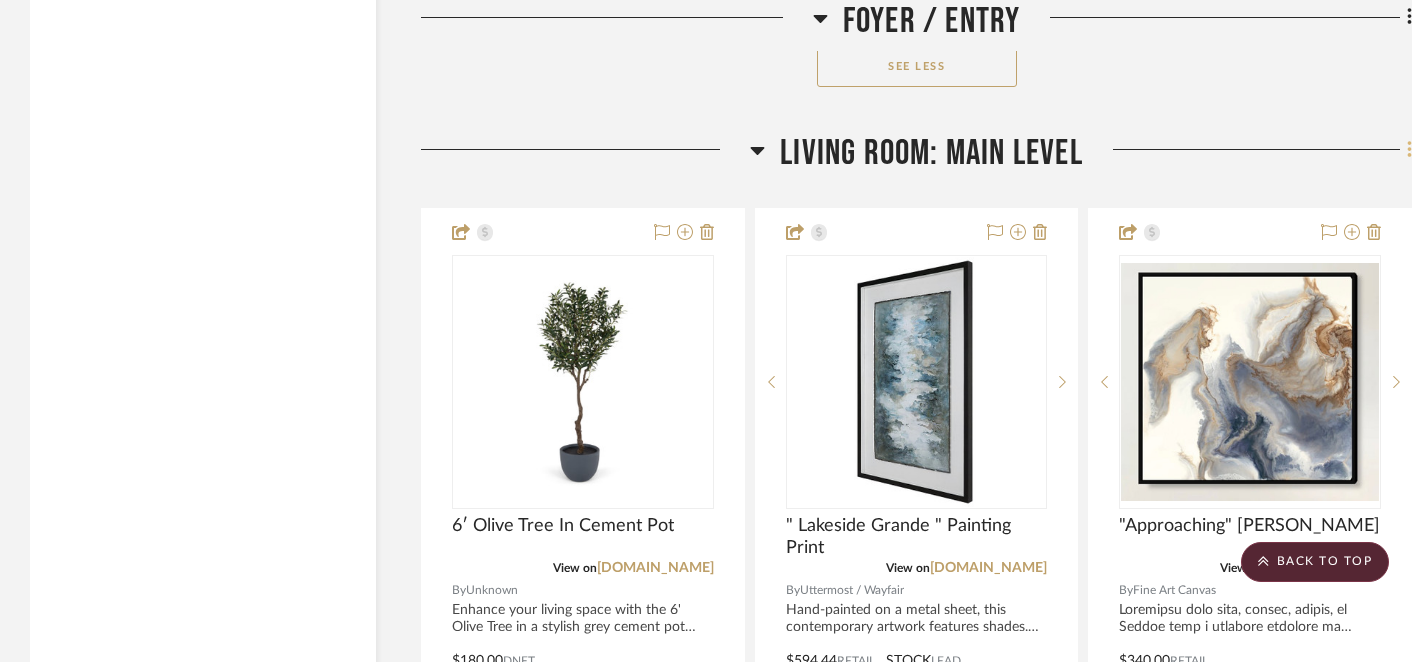 click 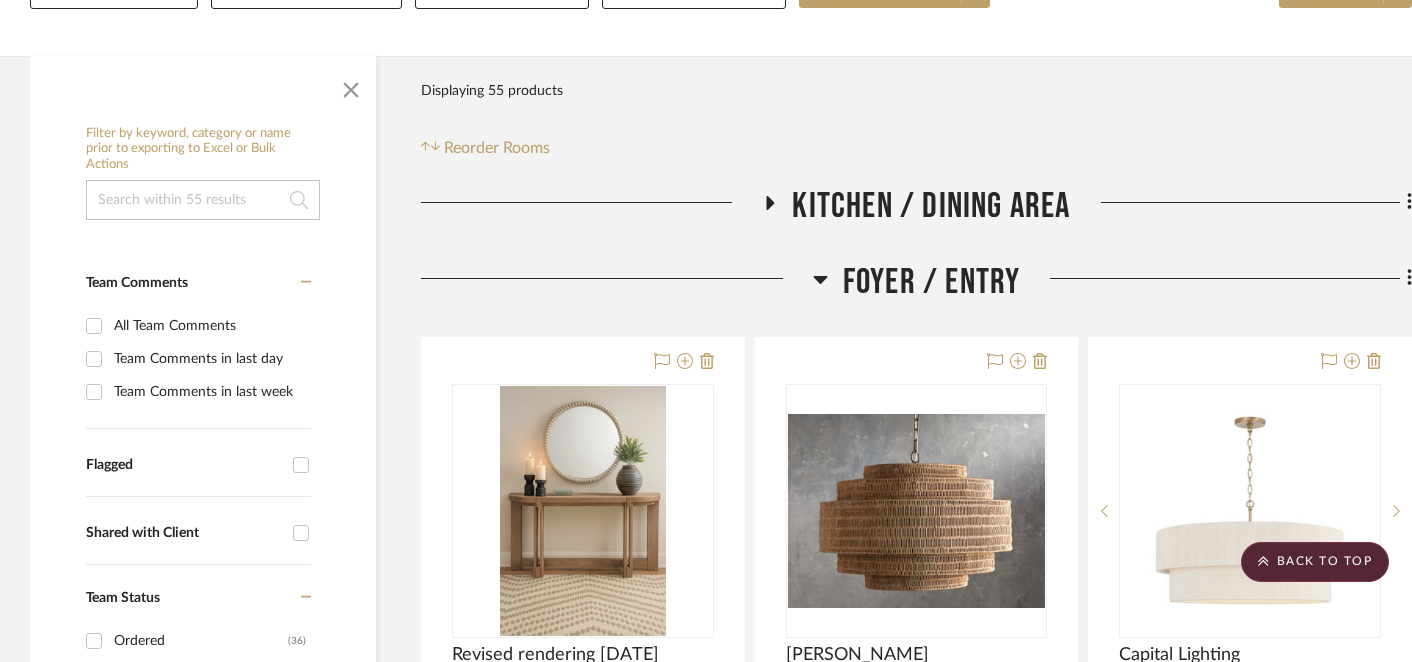 scroll, scrollTop: 254, scrollLeft: 0, axis: vertical 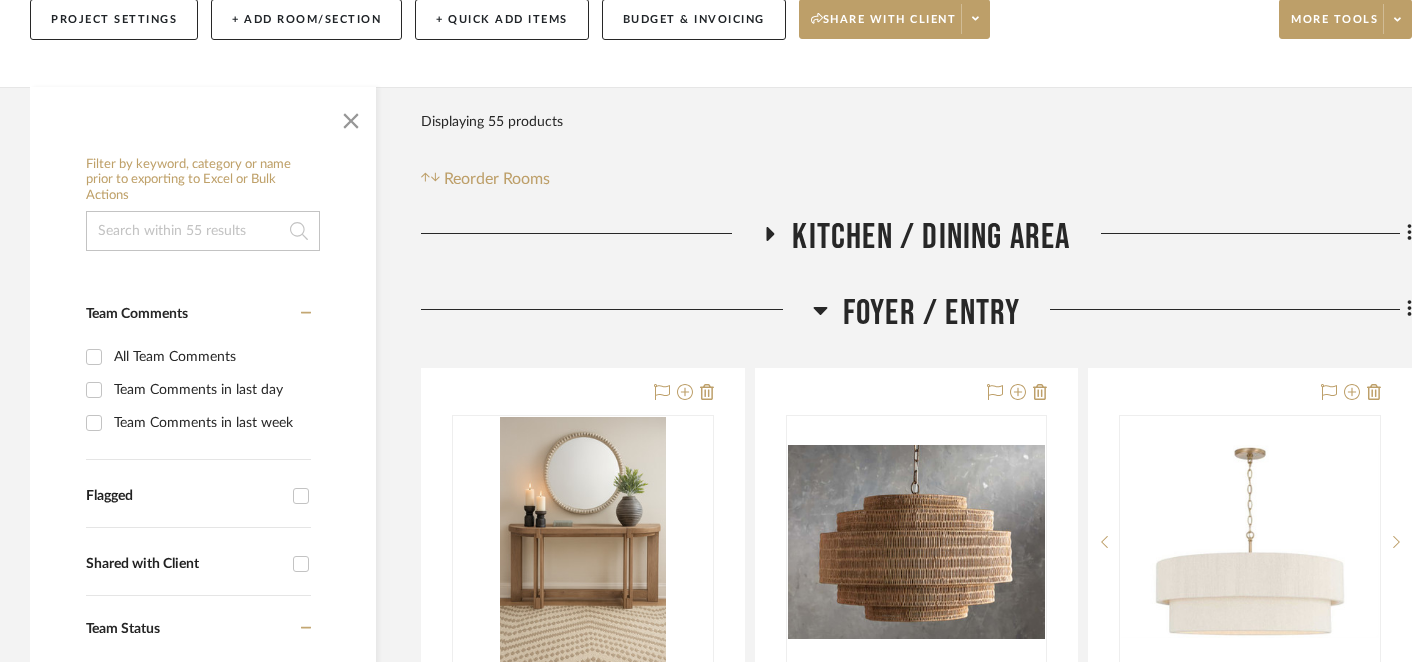 click at bounding box center (706, 331) 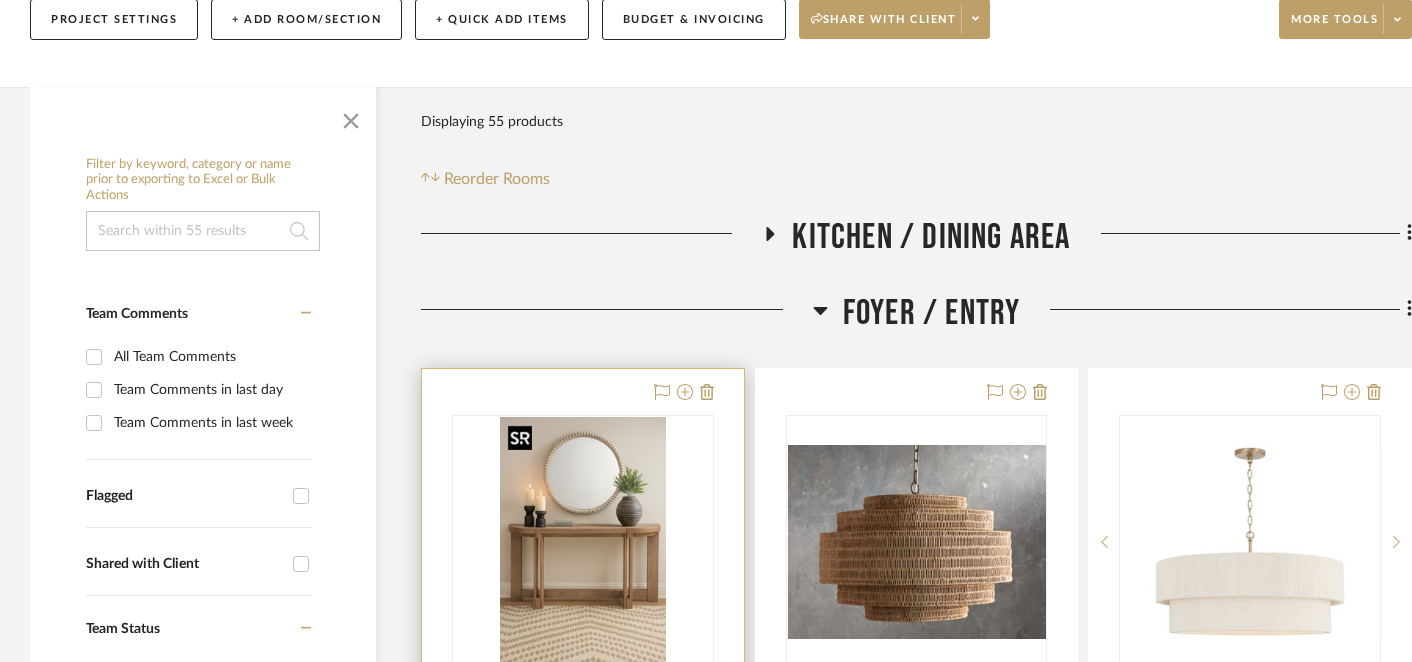 click at bounding box center (583, 542) 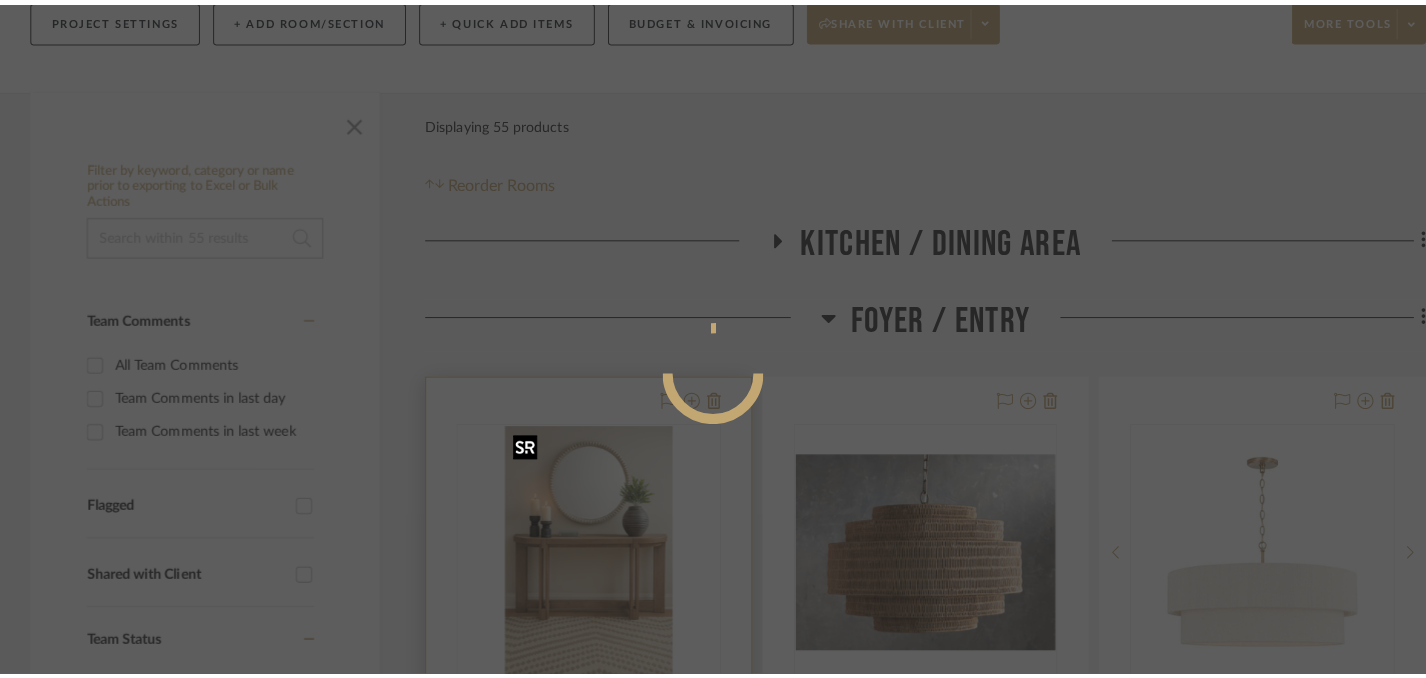 scroll, scrollTop: 0, scrollLeft: 0, axis: both 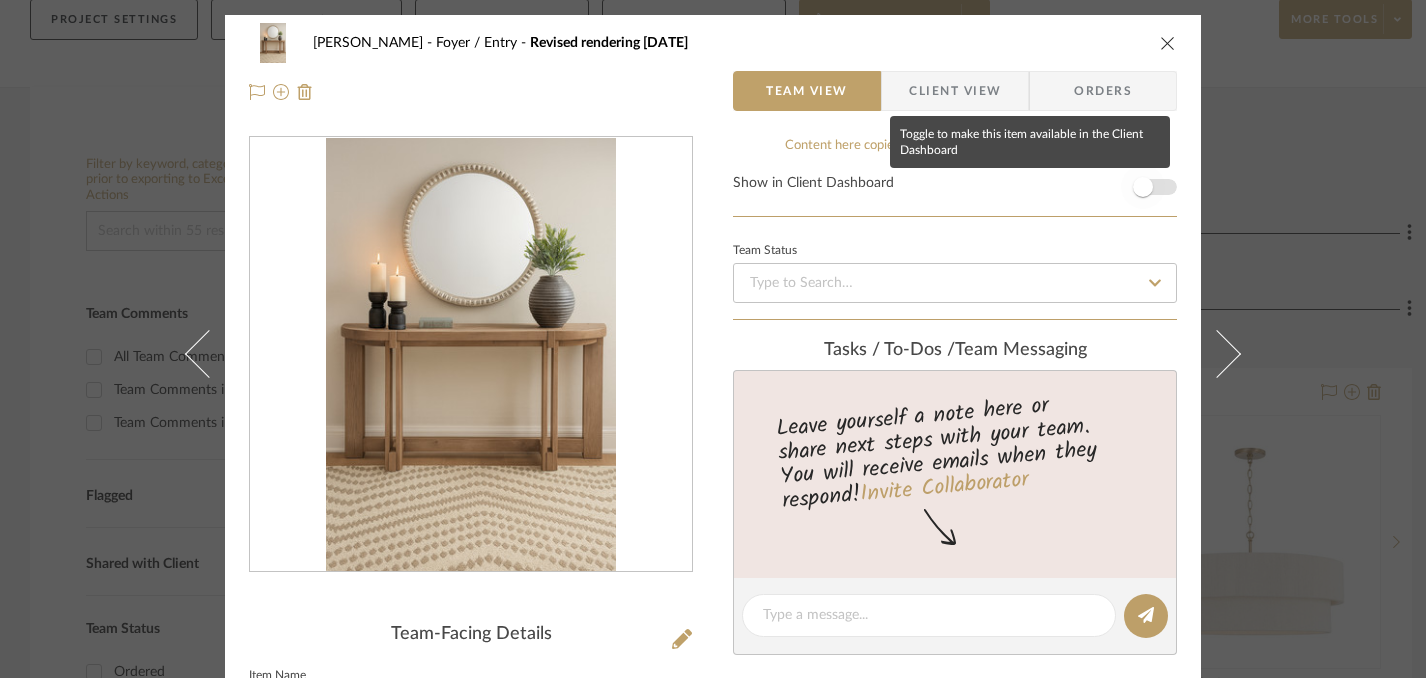 click at bounding box center [1143, 187] 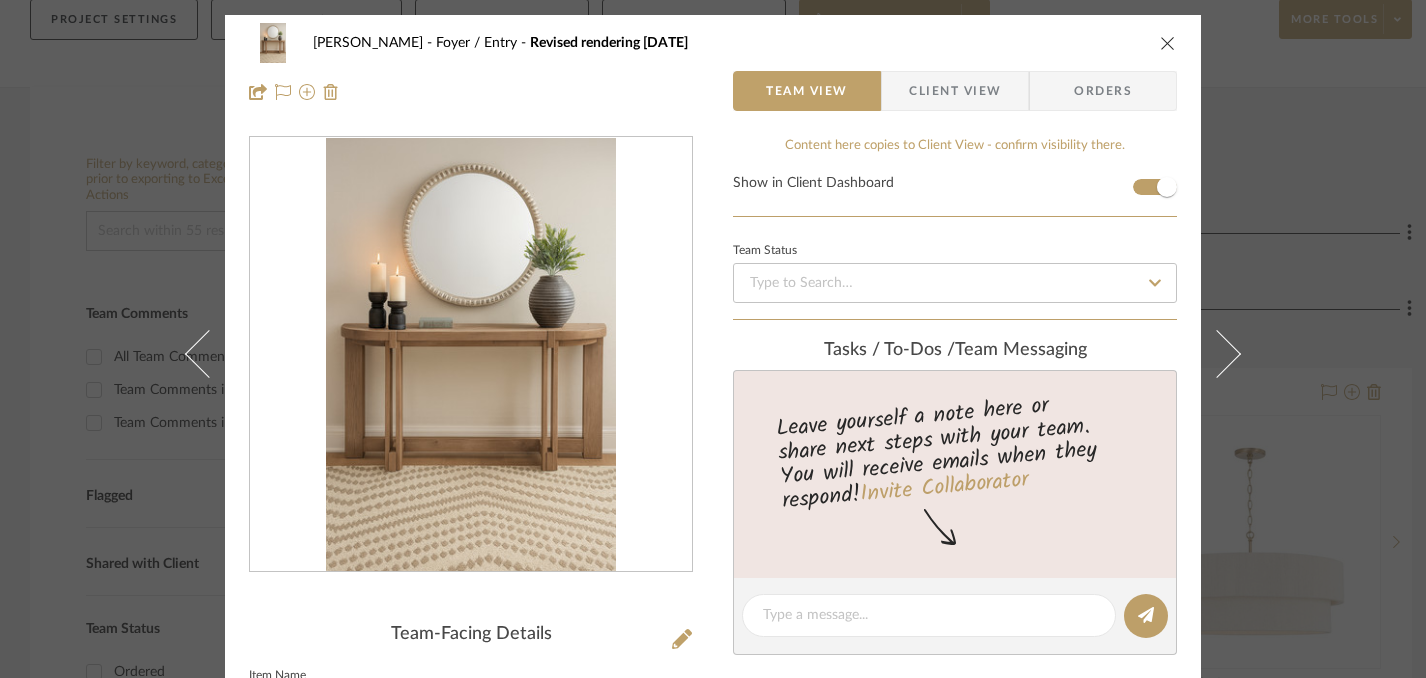 type 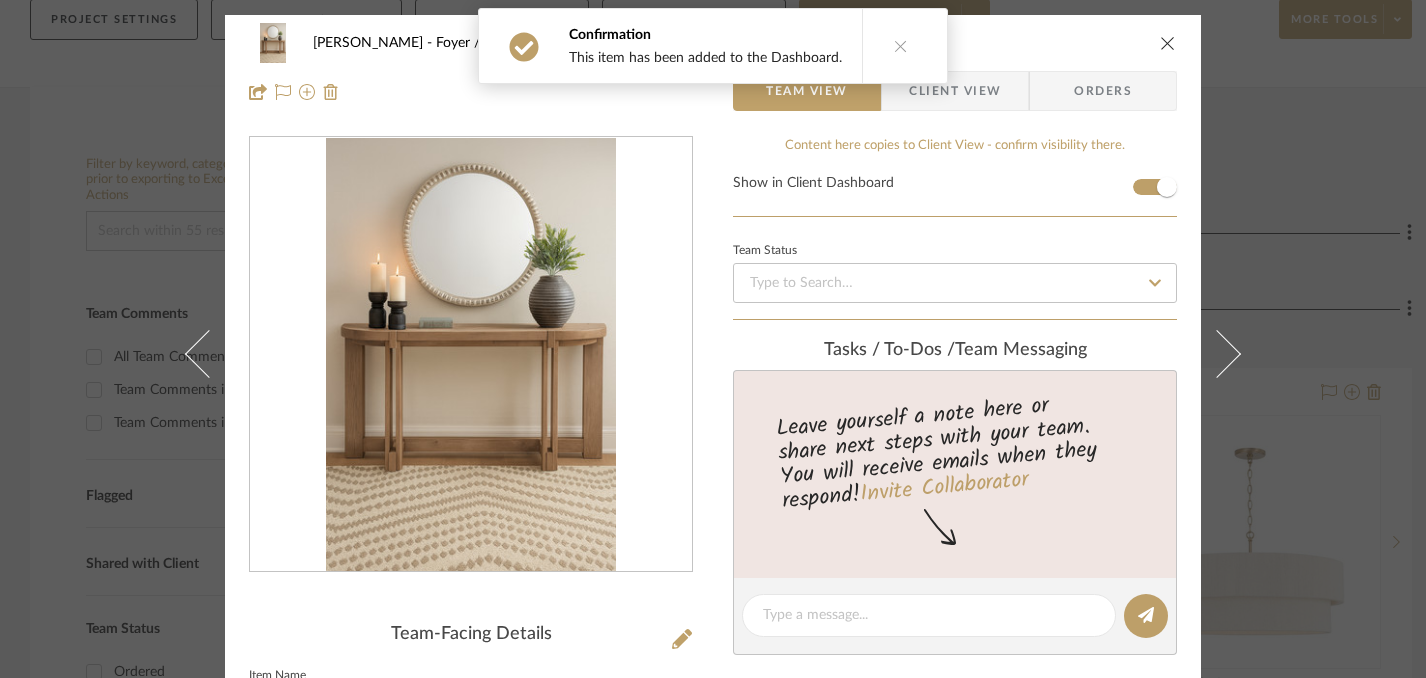 click at bounding box center (1168, 43) 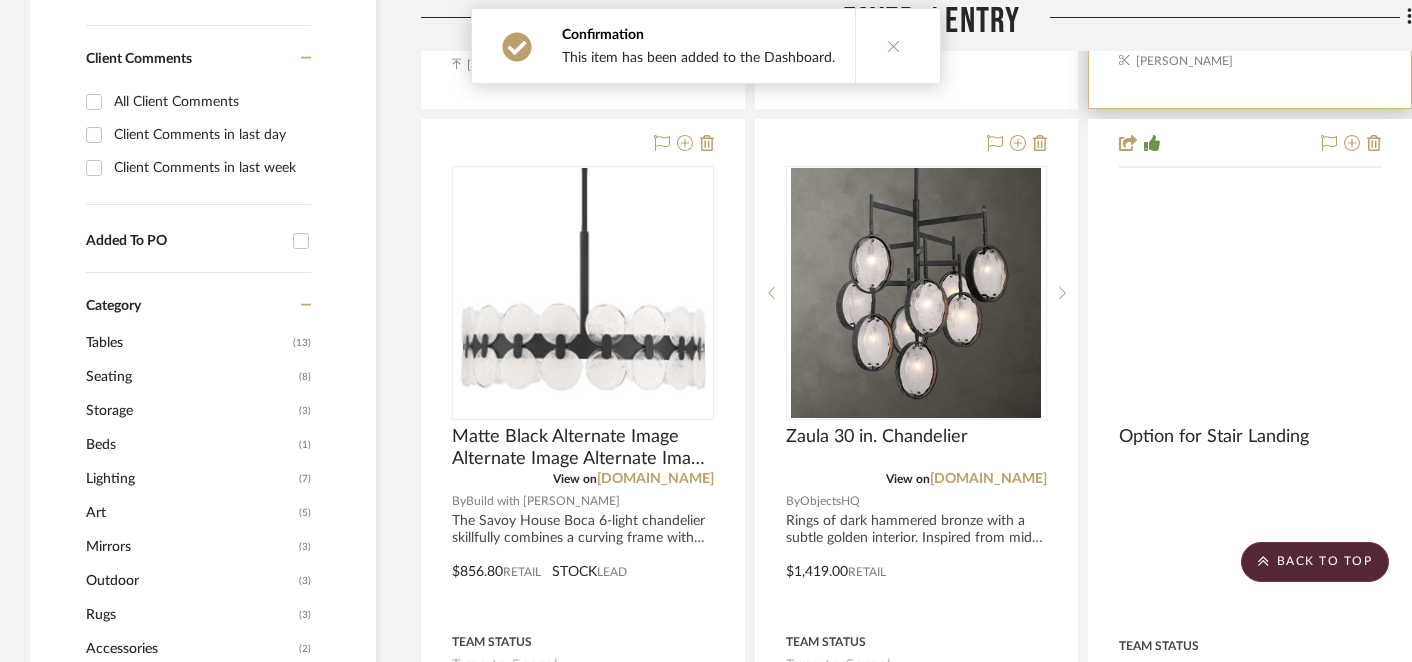 scroll, scrollTop: 1395, scrollLeft: 0, axis: vertical 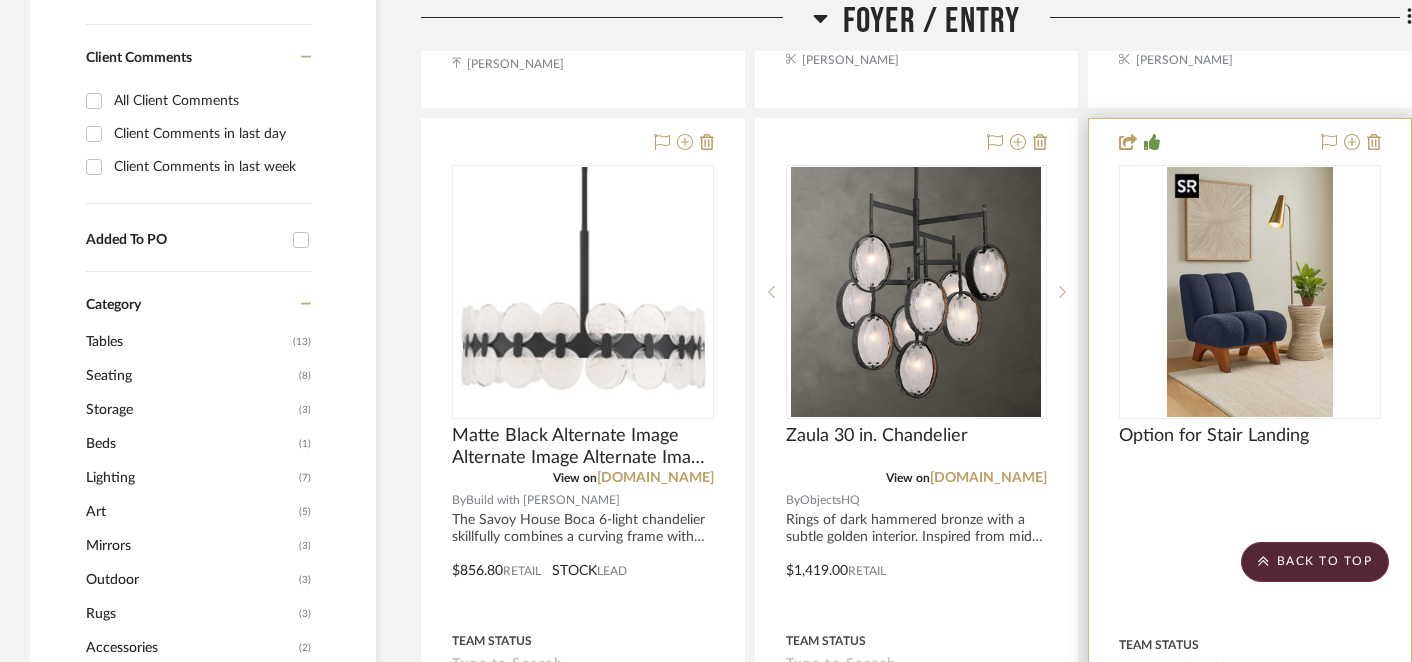 click at bounding box center (1250, 292) 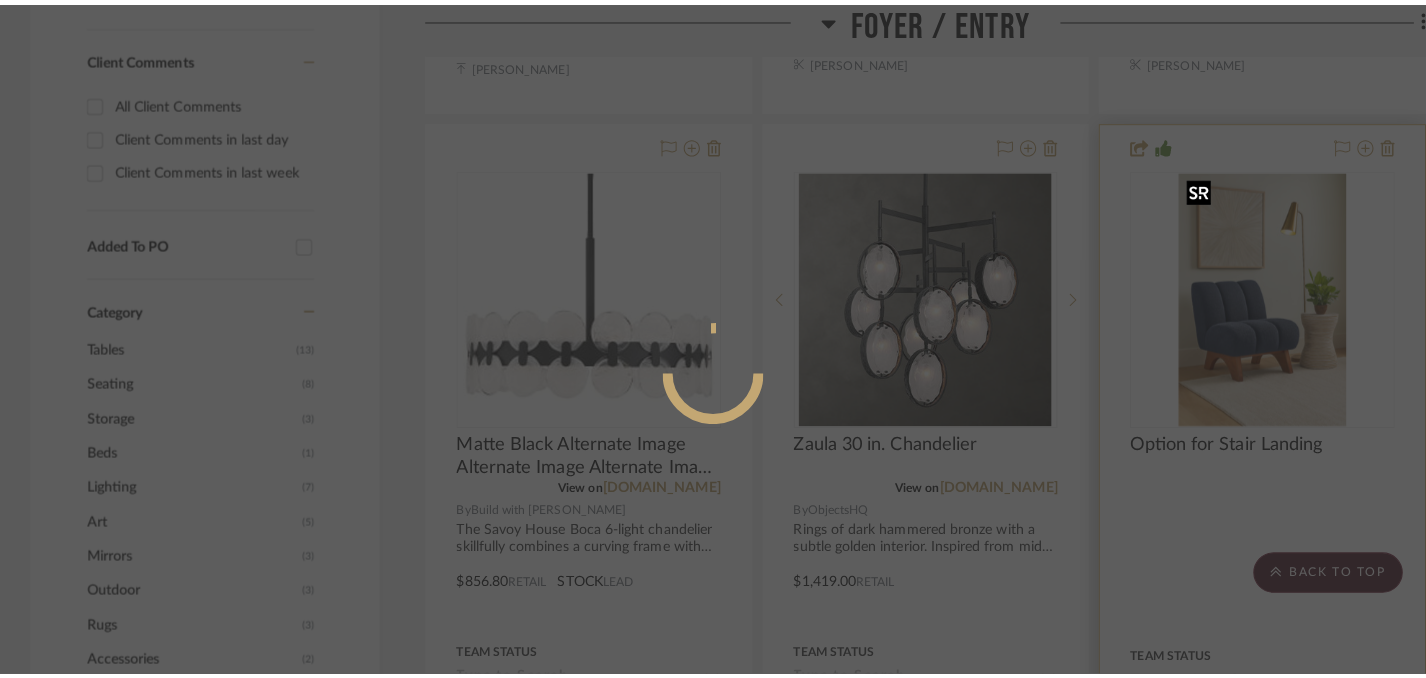 scroll, scrollTop: 0, scrollLeft: 0, axis: both 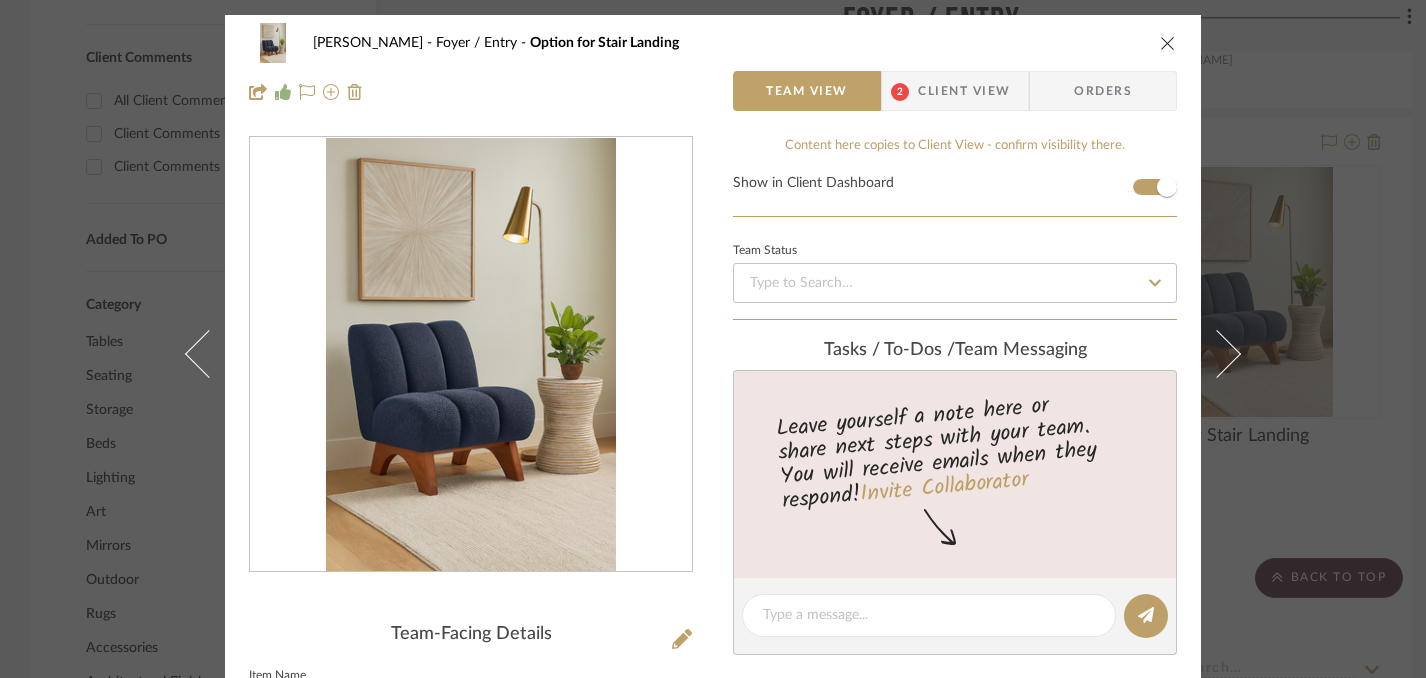 click at bounding box center (1168, 43) 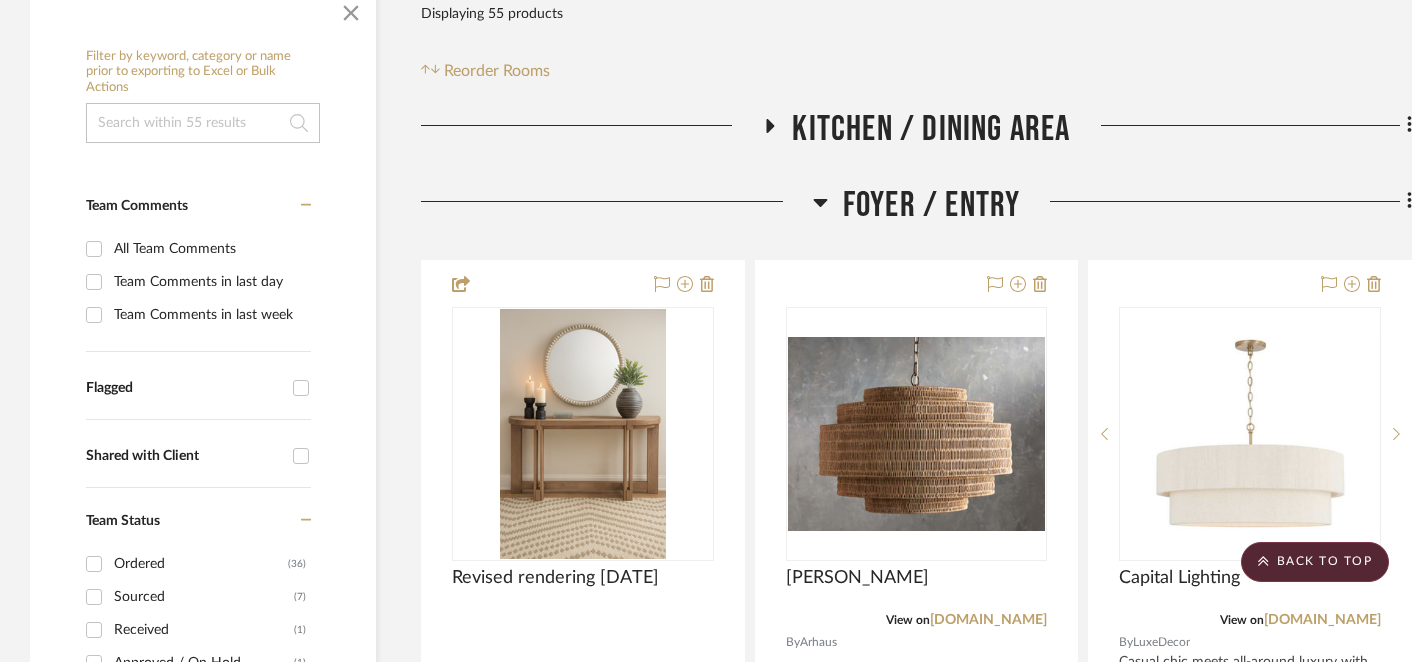 scroll, scrollTop: 361, scrollLeft: 0, axis: vertical 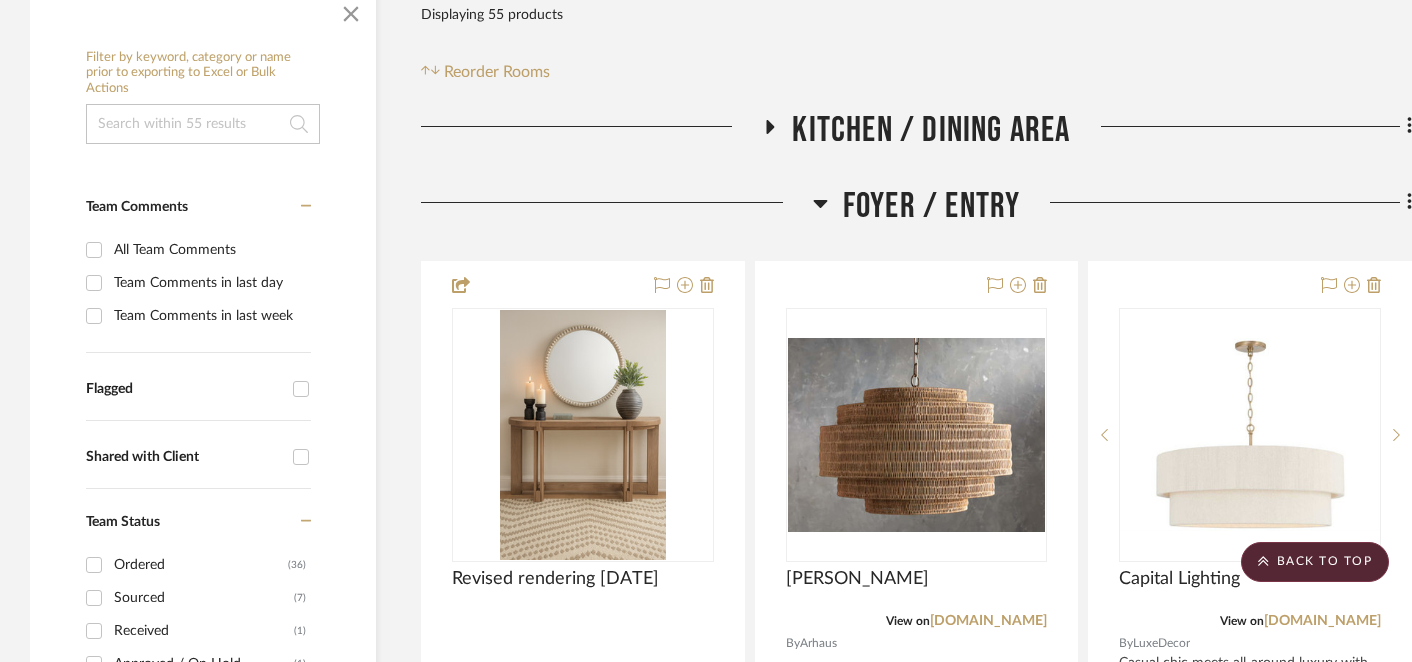 click 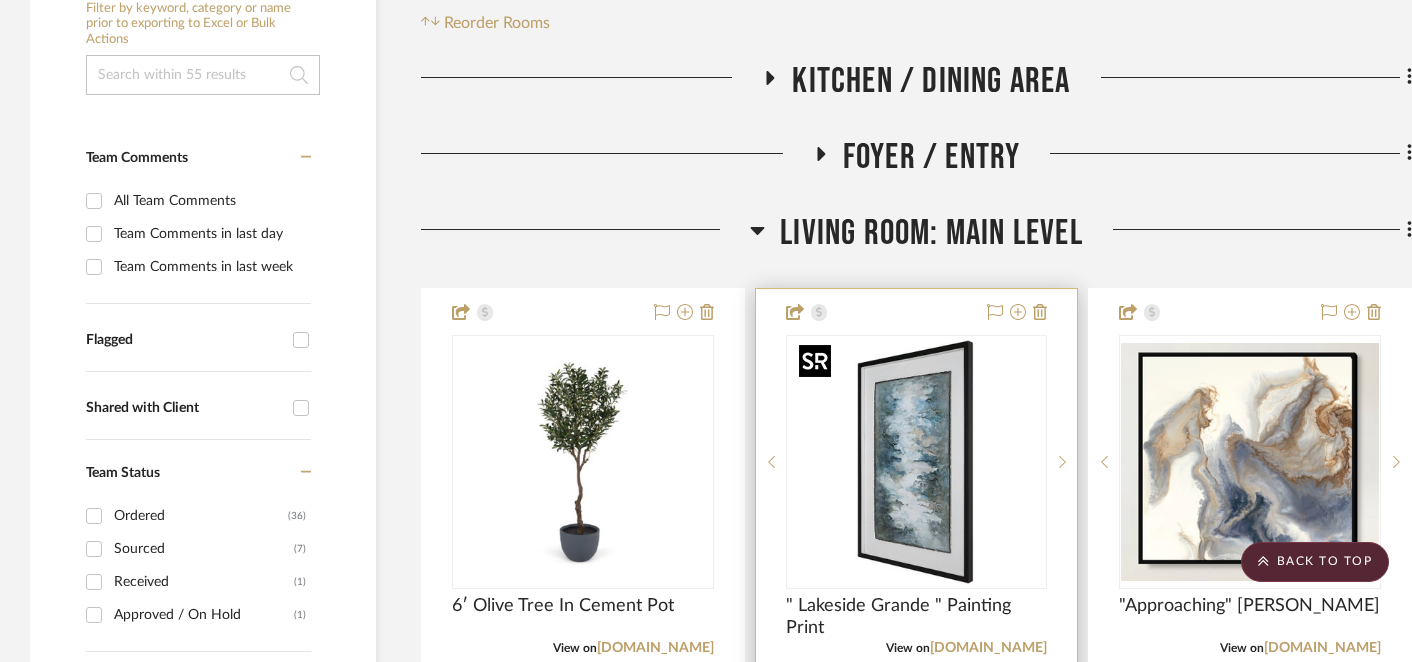 scroll, scrollTop: 418, scrollLeft: 0, axis: vertical 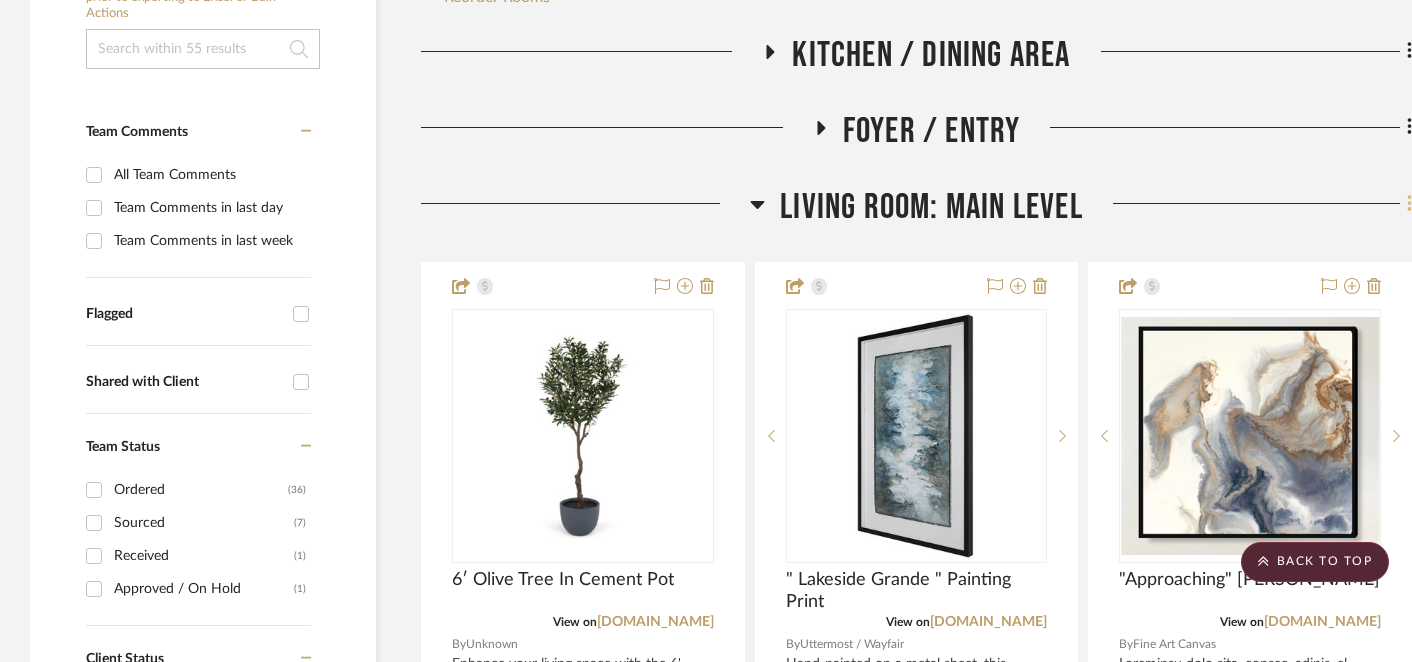click 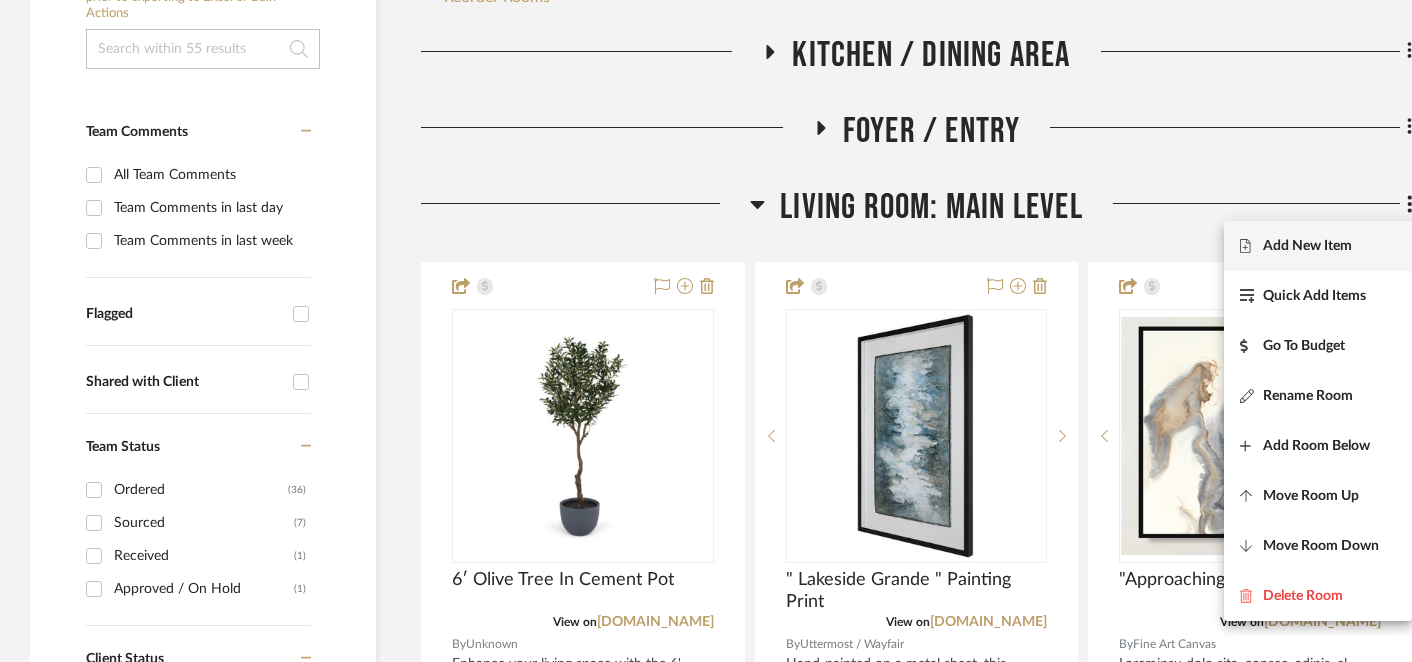 click on "Add New Item" at bounding box center (1307, 246) 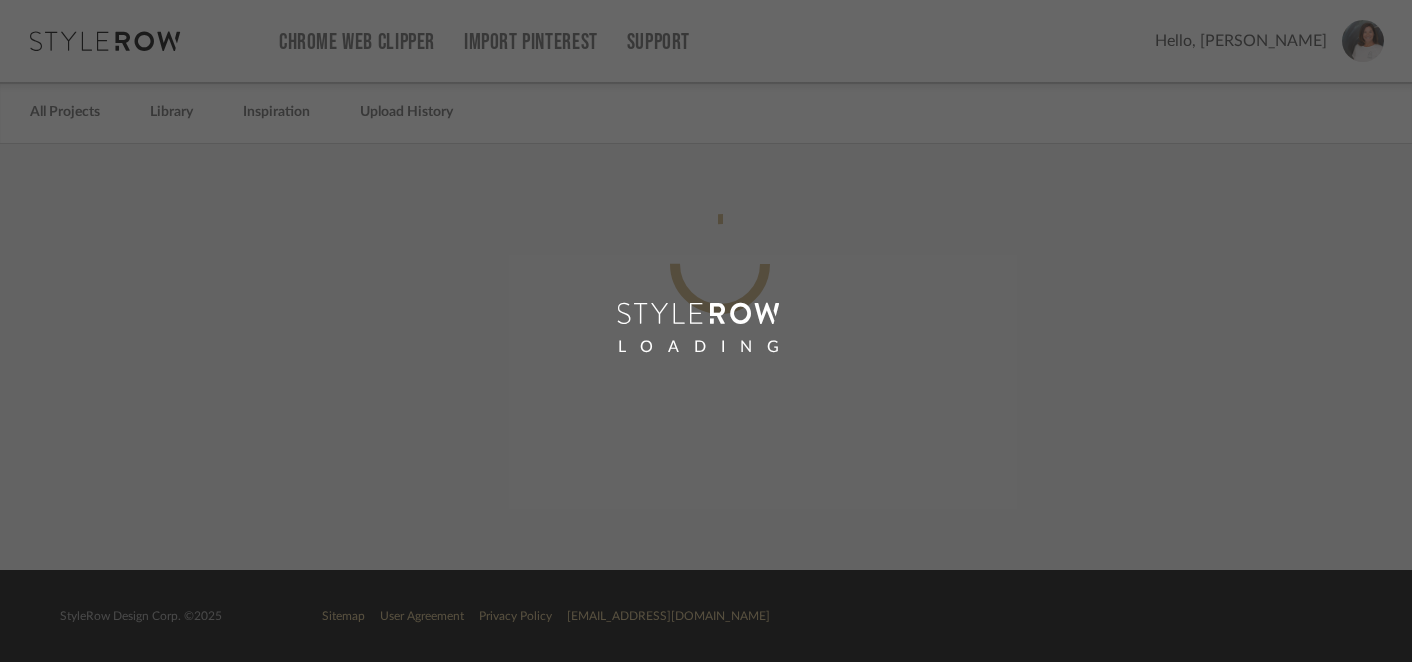 scroll, scrollTop: 0, scrollLeft: 0, axis: both 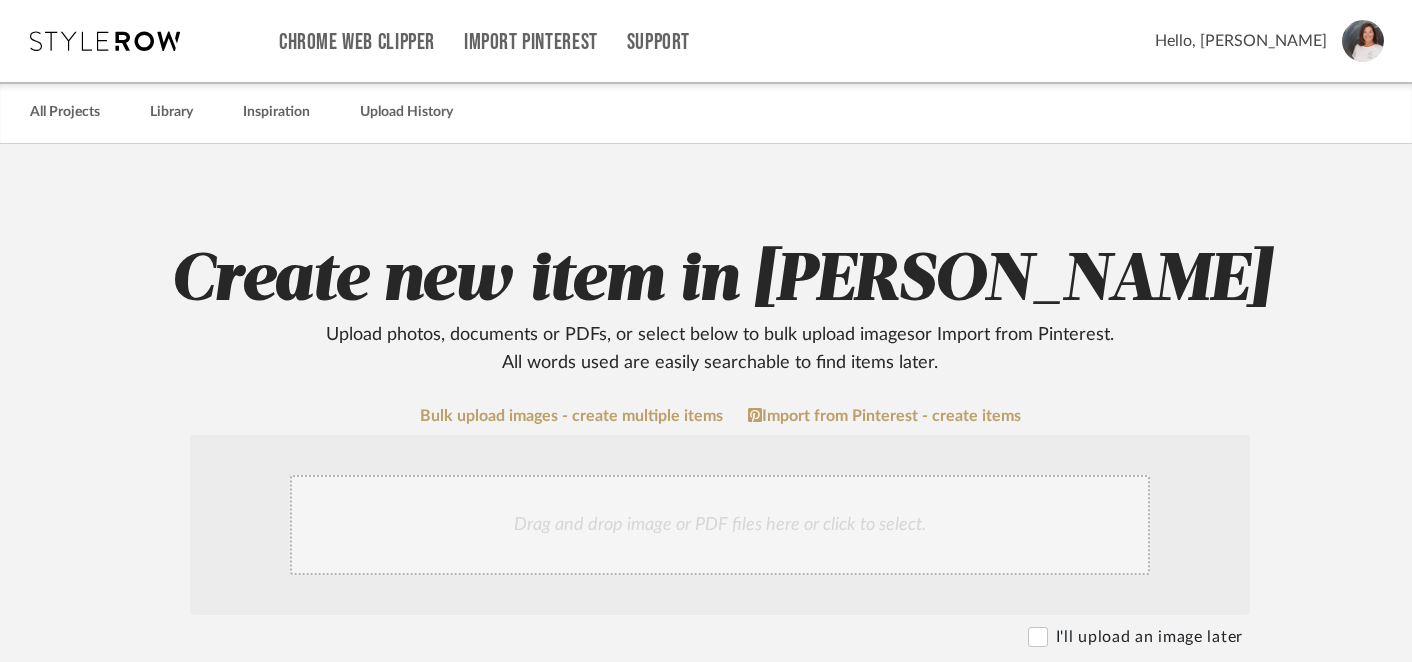 click on "Drag and drop image or PDF files here or click to select." 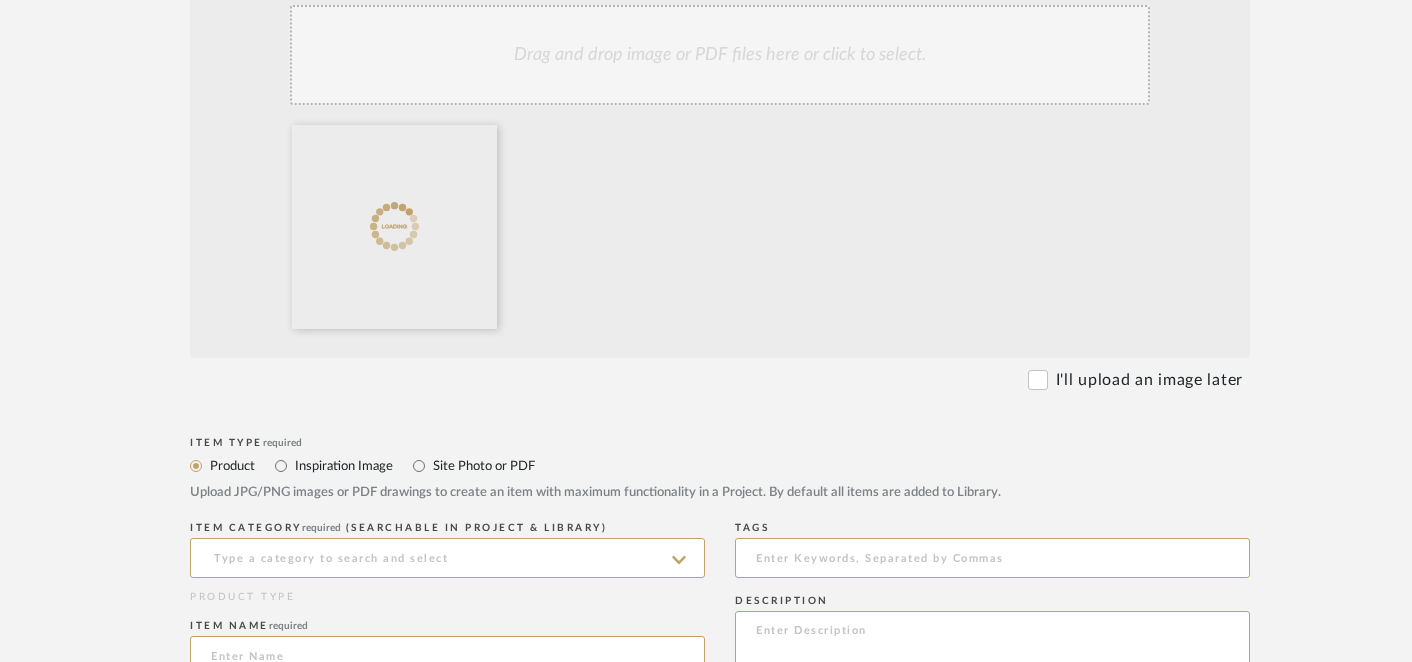 scroll, scrollTop: 469, scrollLeft: 0, axis: vertical 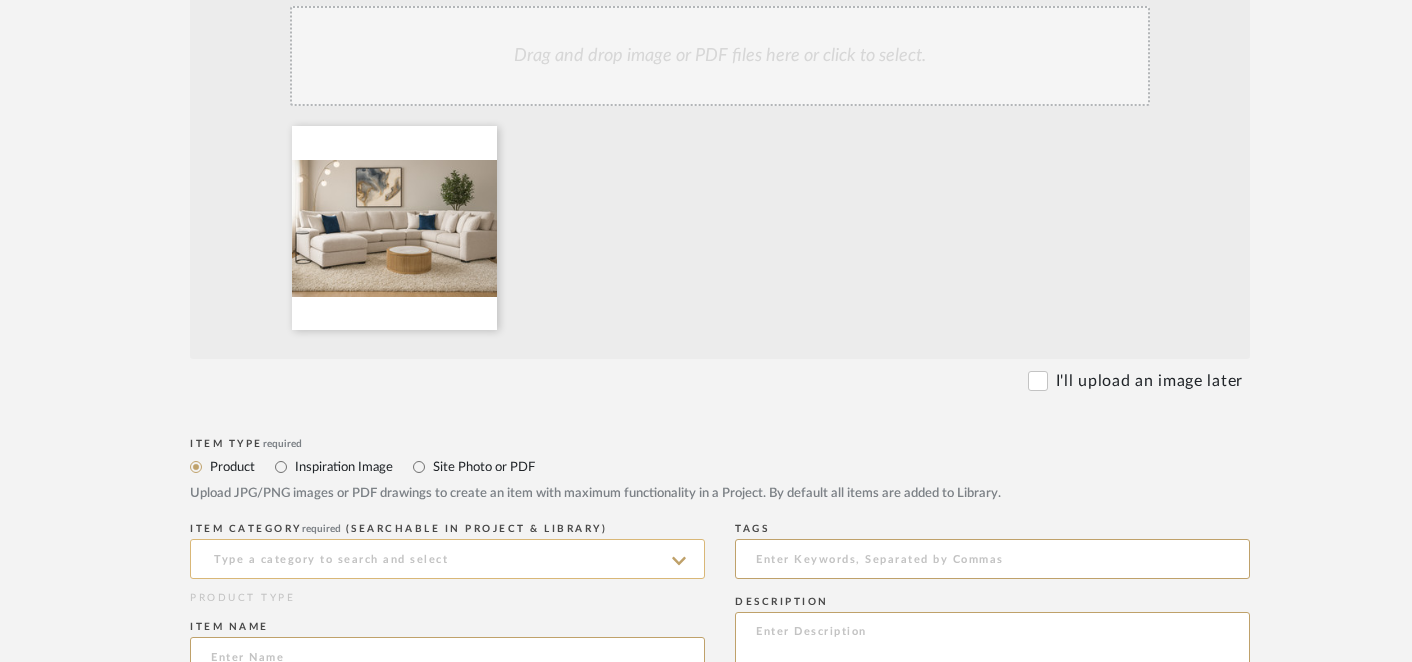 click 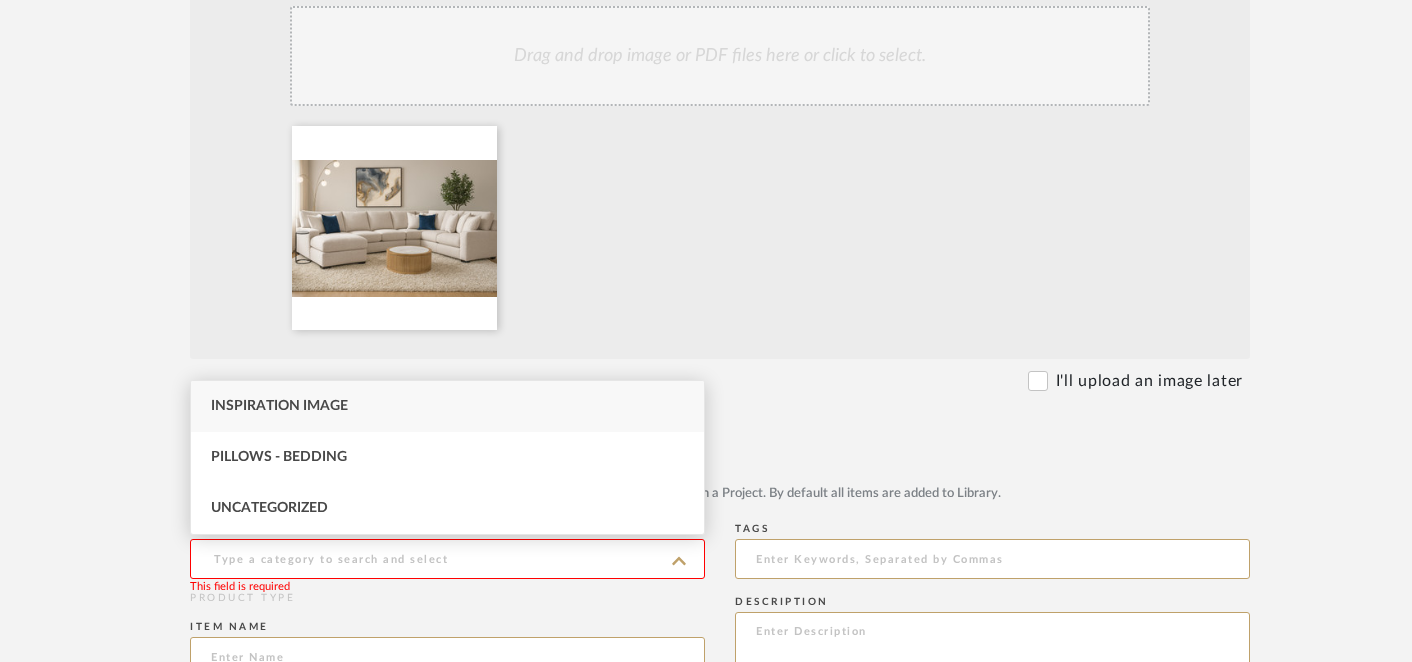 click on "Bulk upload images - create multiple items  Import from Pinterest - create items Drag and drop image or PDF files here or click to select. I'll upload an image later  Item Type  required Product Inspiration Image  Site Photo or PDF   Upload JPG/PNG images or PDF drawings to create an item with maximum functionality in a Project. By default all items are added to Library.   ITEM CATEGORY  required (Searchable in Project & Library) This field is required  PRODUCT TYPE  Item name   Brand / Vendor   Lead Time  Weeks In Stock  Estimated Min   Estimated Max   Price   Price Type  DNET Retail  URL   Tags   Description   Dimensions   Product Specifications   Notes   Save To  Projects [PERSON_NAME] ROOM QTY  Products for Consideration   Kitchen / Dining Area   Foyer / Entry   Living Room: Main Level  1  Guest Bedroom   Family Room: Lower Level   Office   Primary Bedroom   Exterior  [PERSON_NAME] [PERSON_NAME] [PERSON_NAME] [PERSON_NAME] [PERSON_NAME] Living Room: Main Level Inspiration libraries  Upload Item  Cancel" 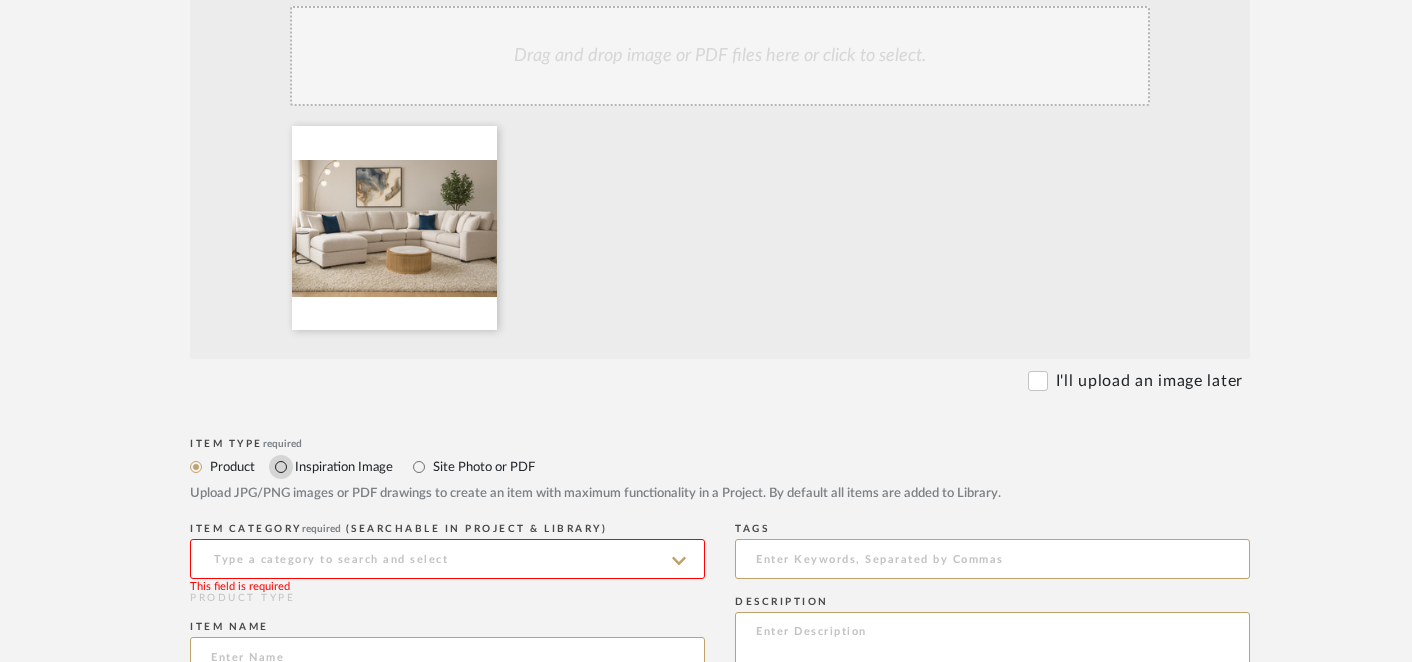 click on "Inspiration Image" at bounding box center [281, 467] 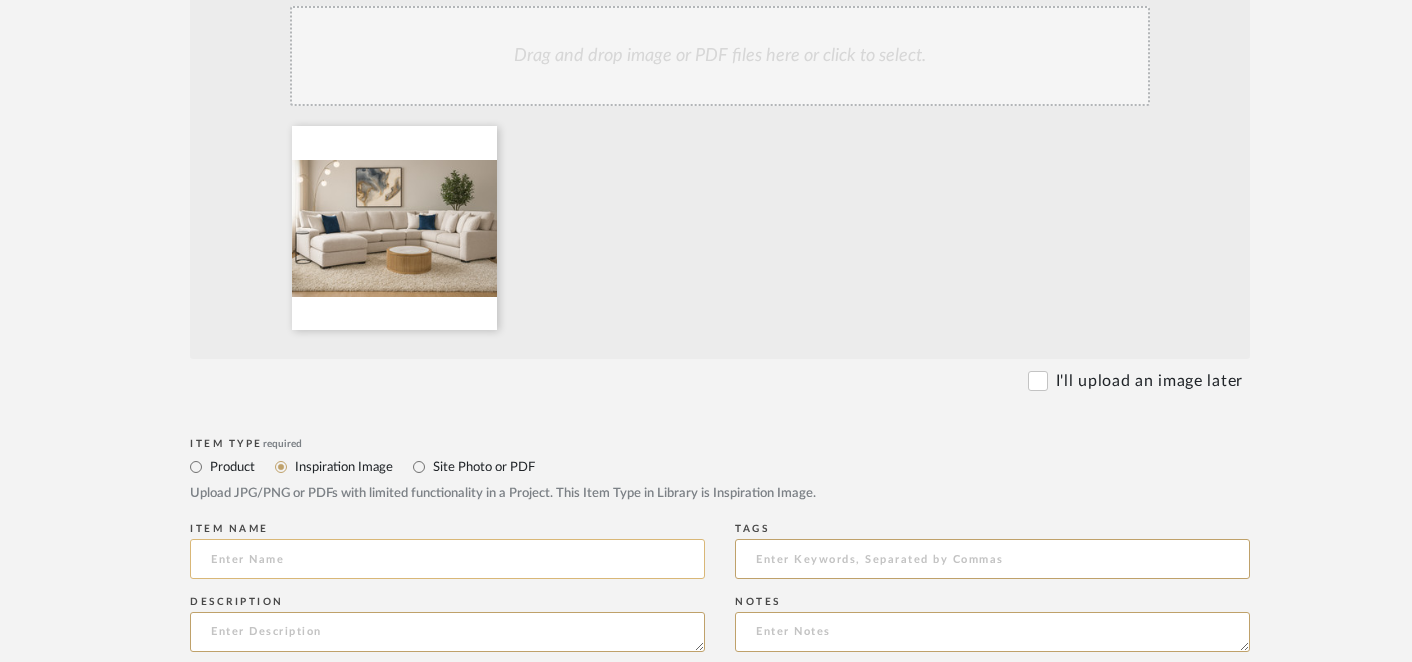 click 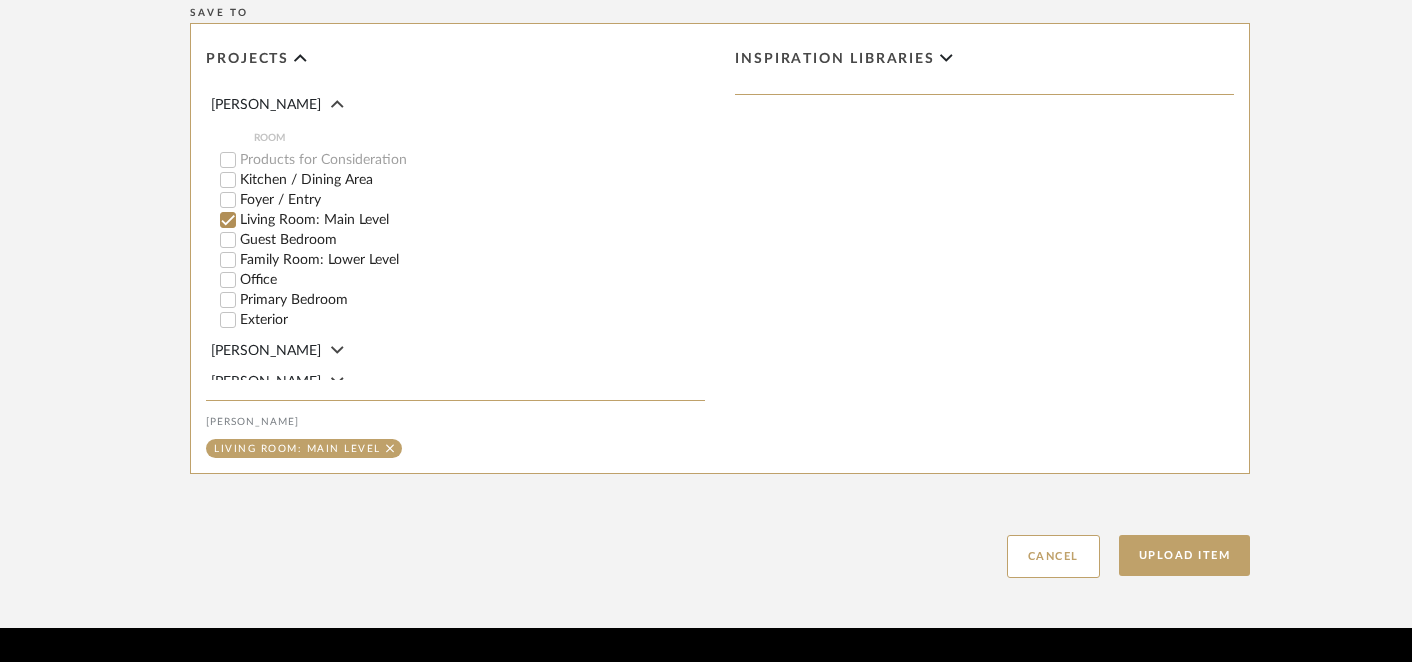 scroll, scrollTop: 1189, scrollLeft: 0, axis: vertical 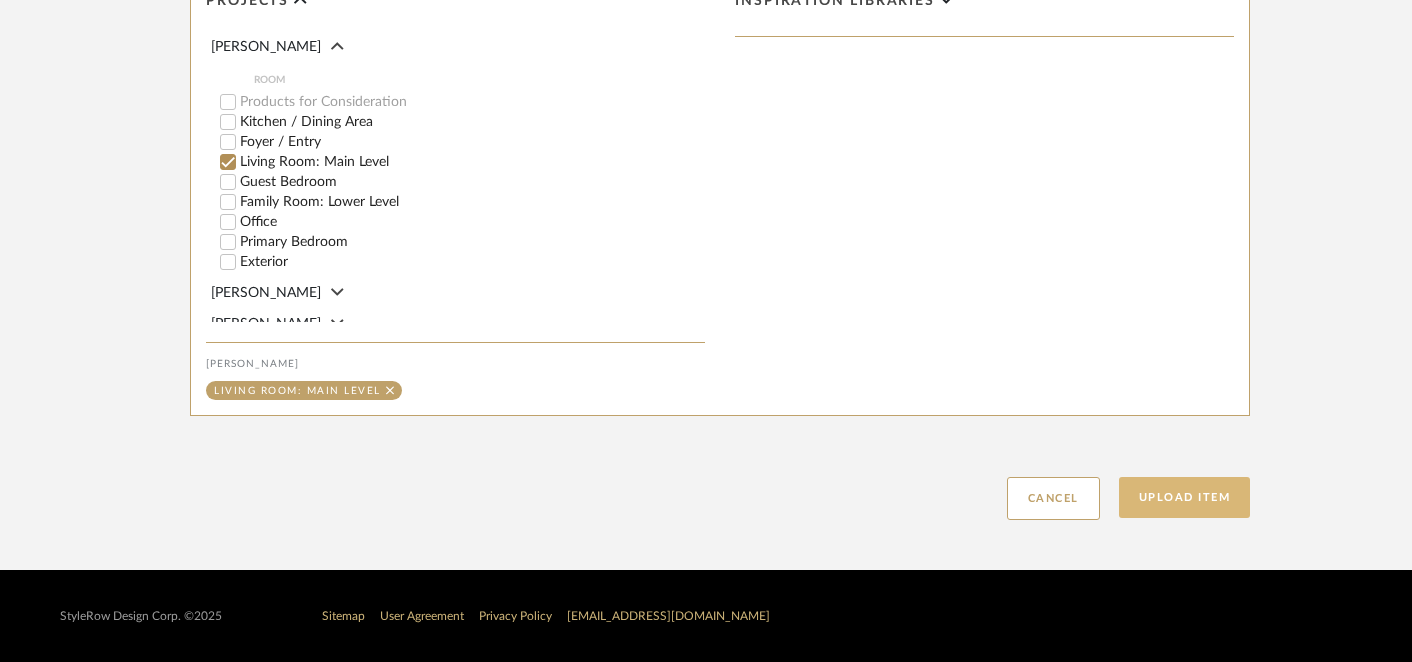 type on "Rendering with Art [DATE]" 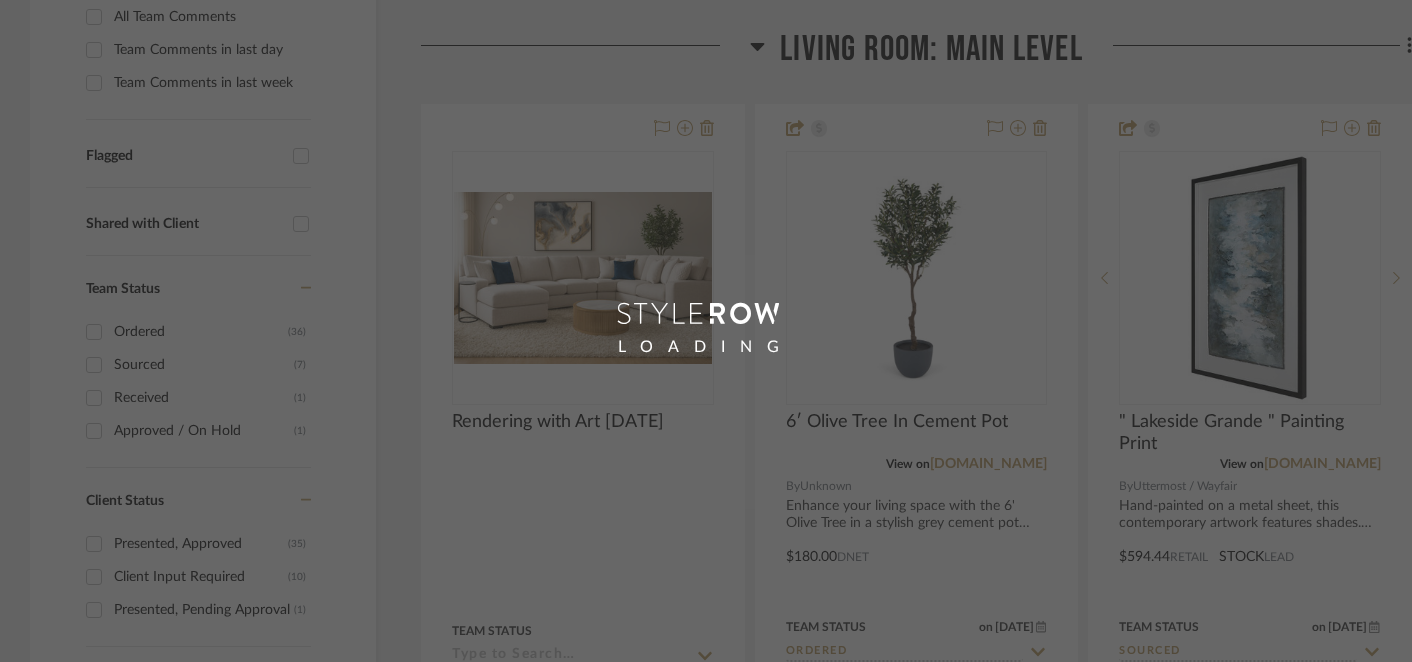 scroll, scrollTop: 0, scrollLeft: 0, axis: both 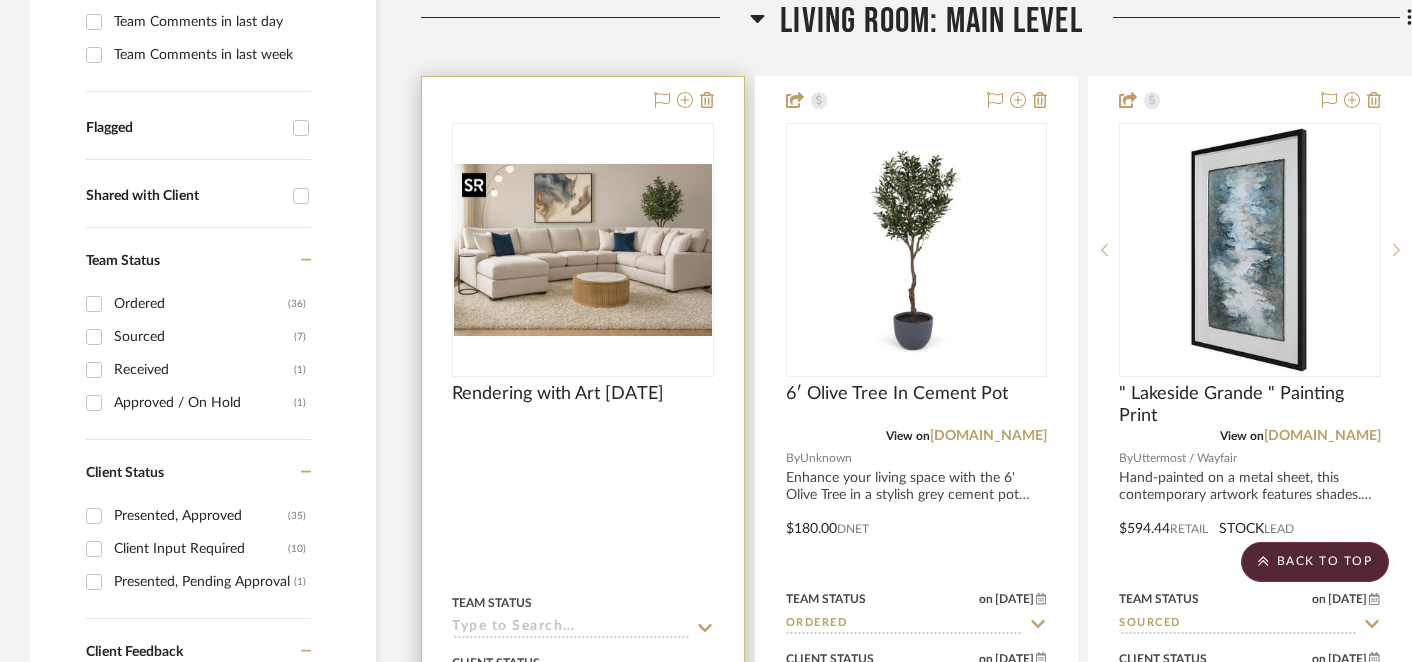 click at bounding box center [583, 250] 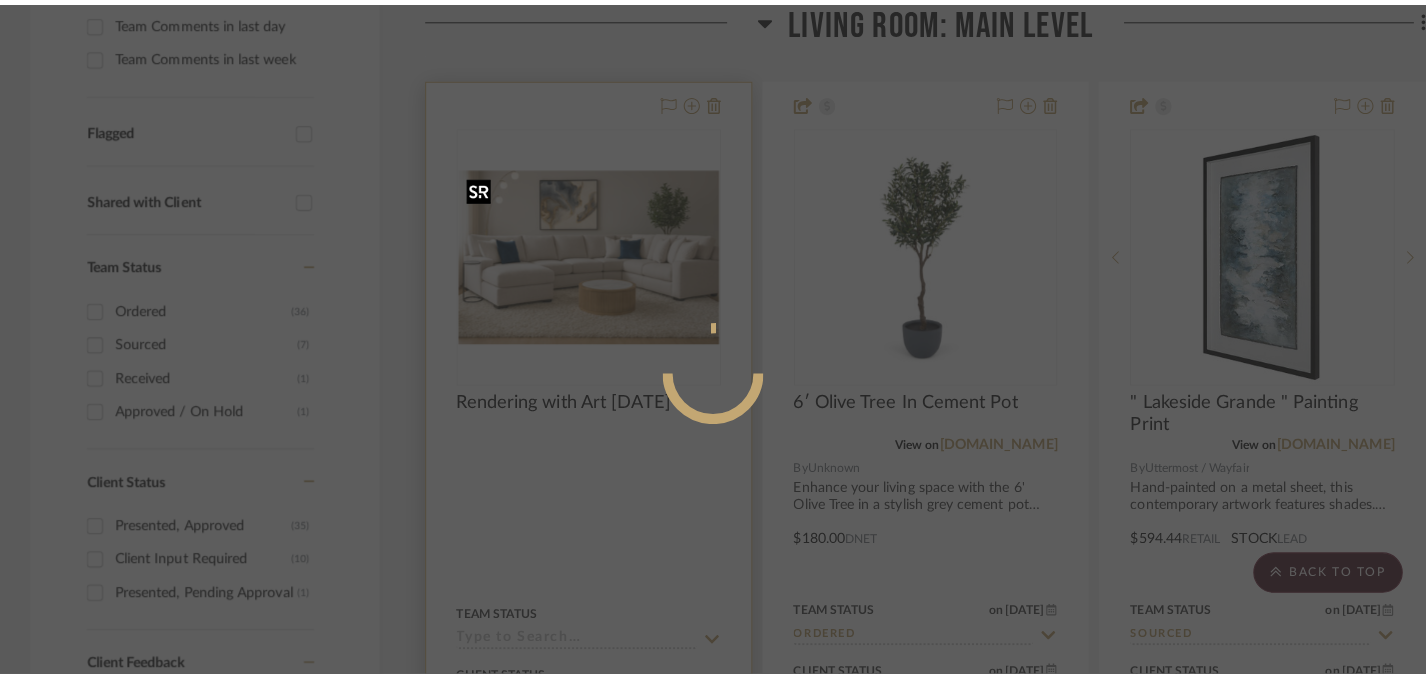 scroll, scrollTop: 0, scrollLeft: 0, axis: both 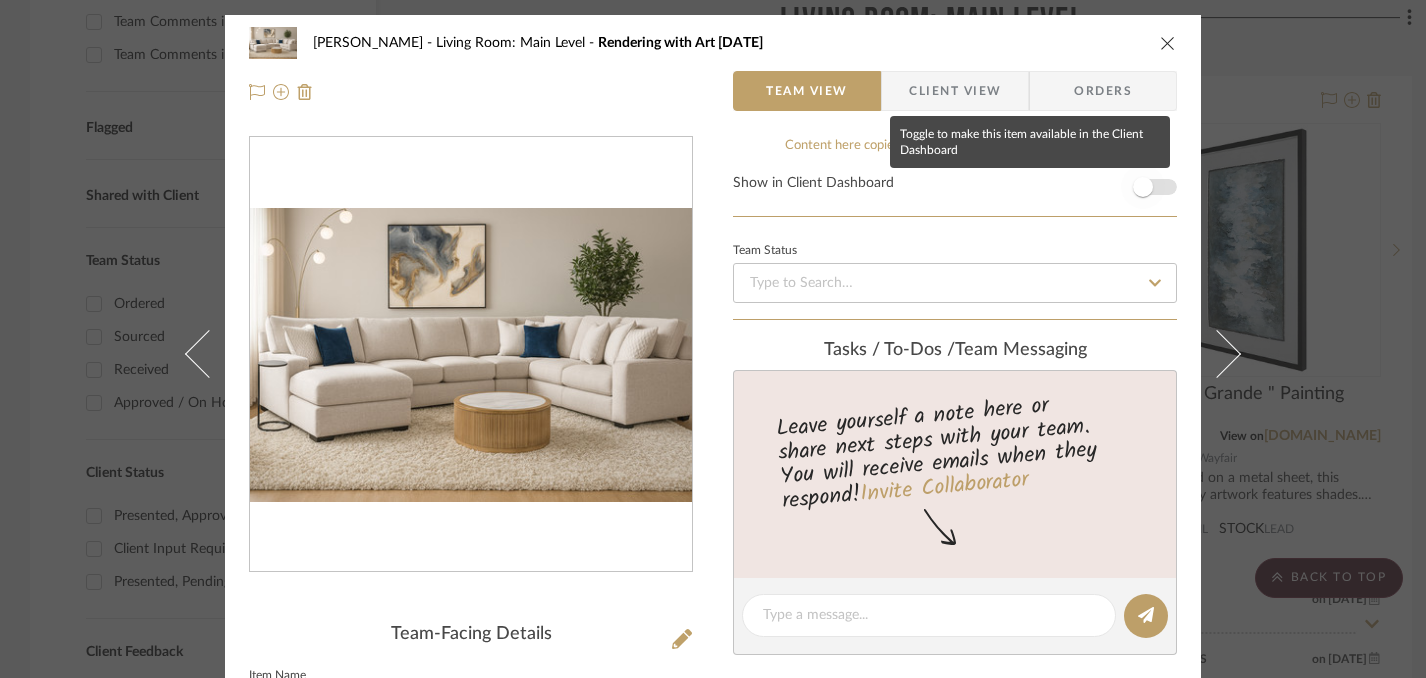 click at bounding box center (1143, 187) 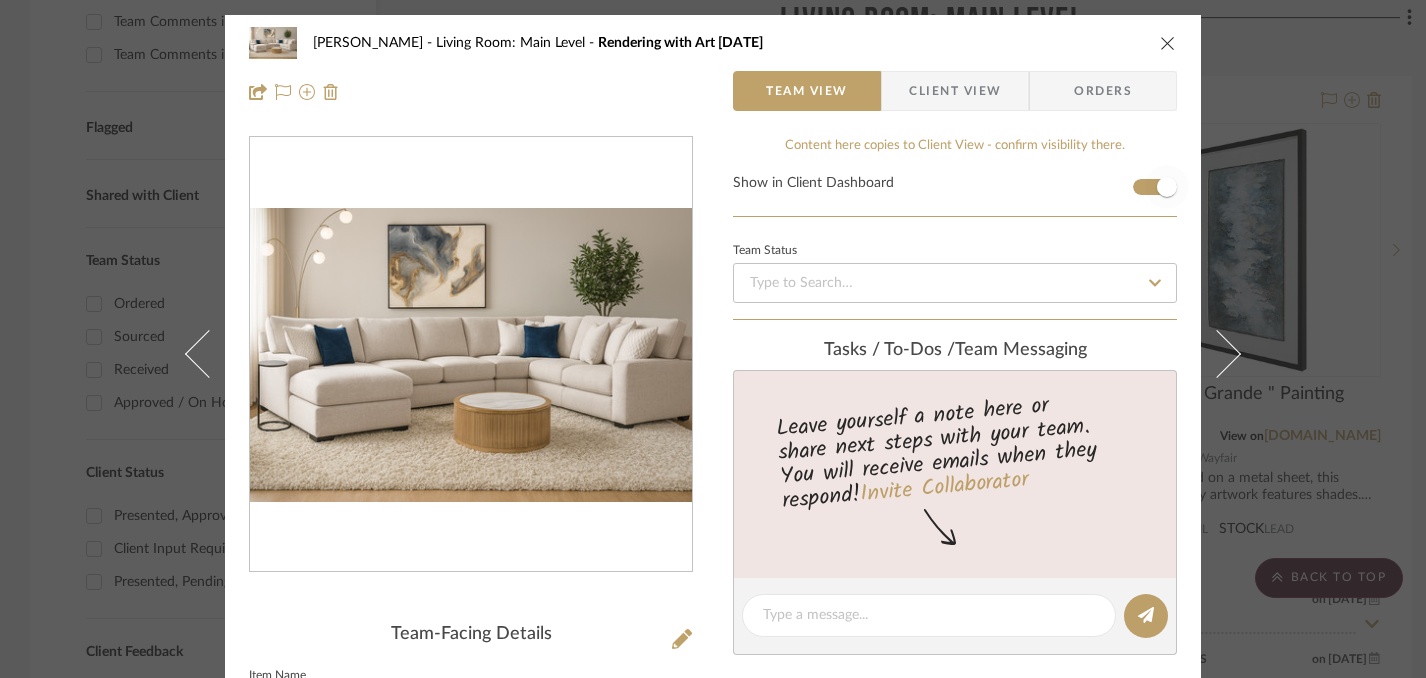 type 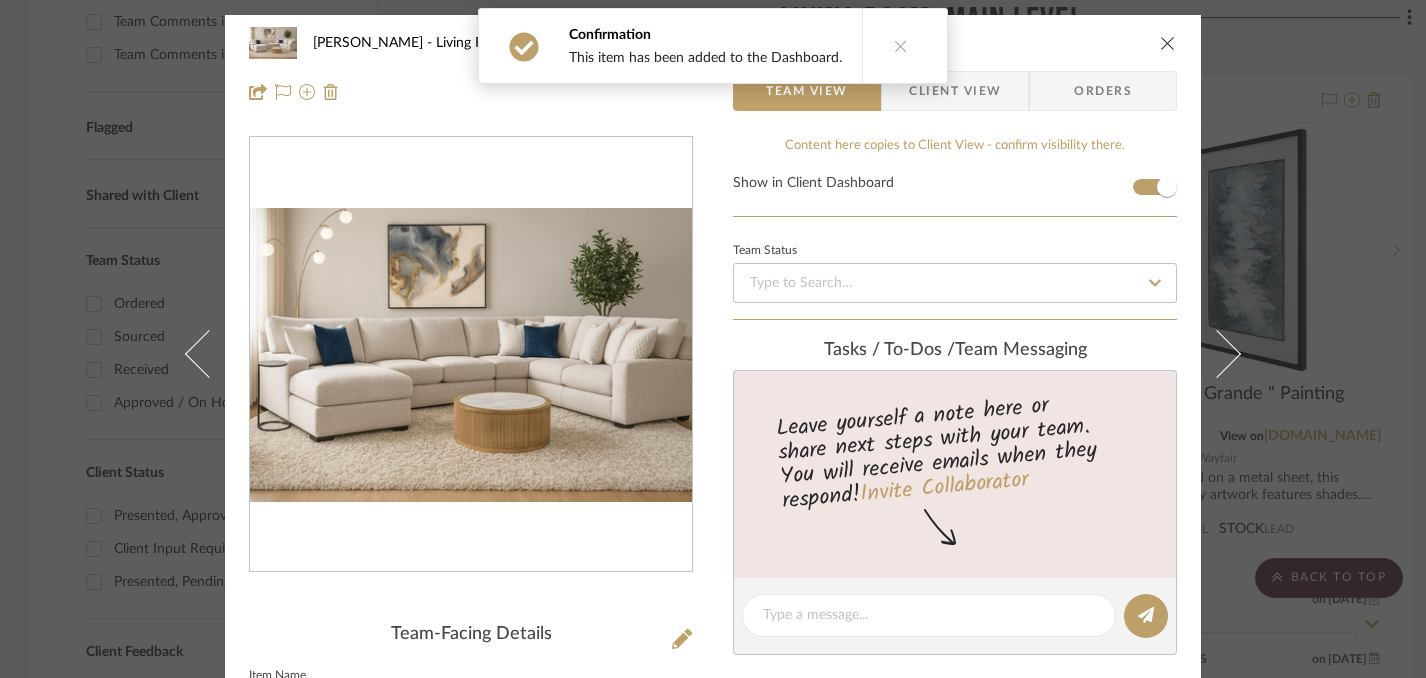 click at bounding box center [1168, 43] 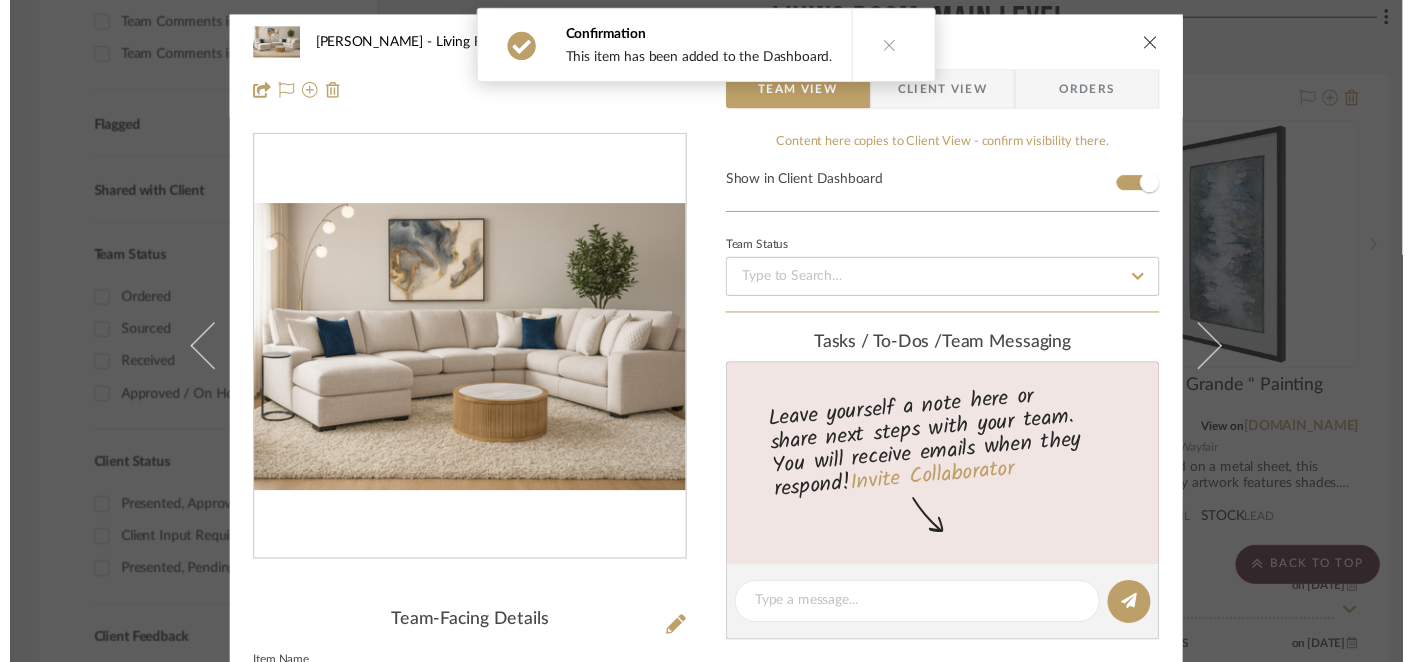 scroll, scrollTop: 622, scrollLeft: 0, axis: vertical 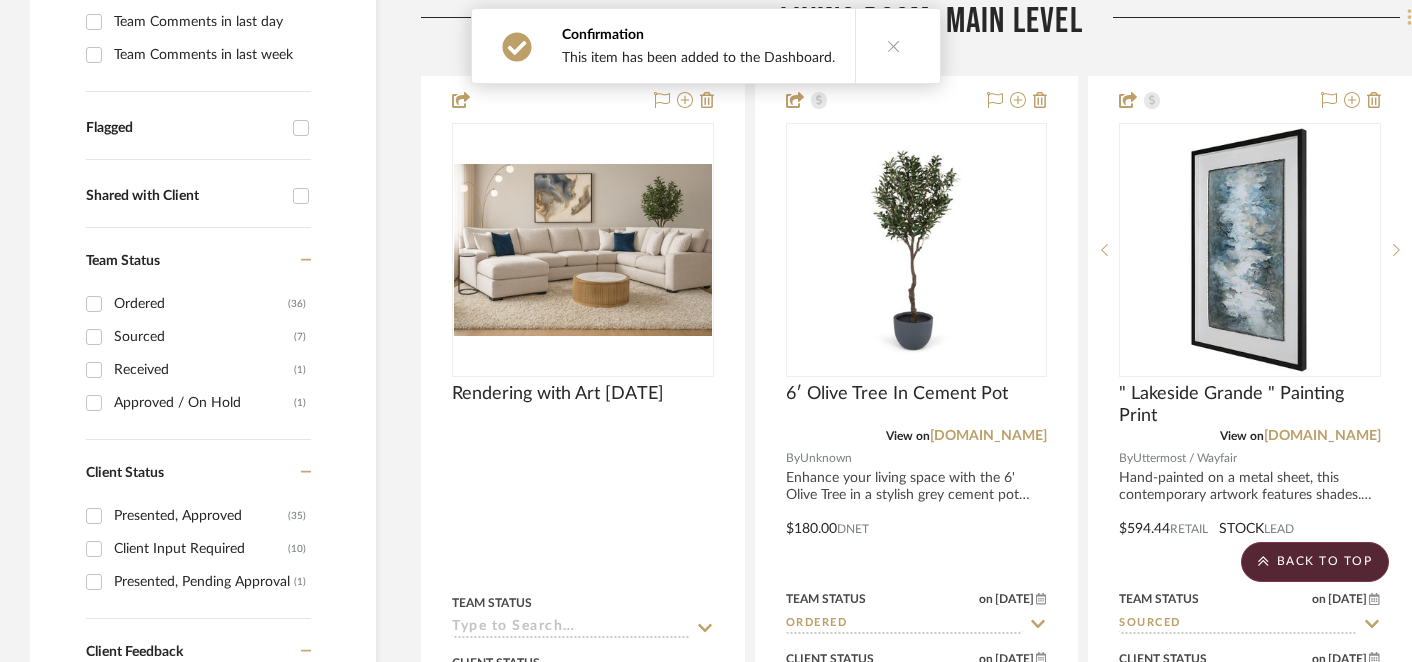 click 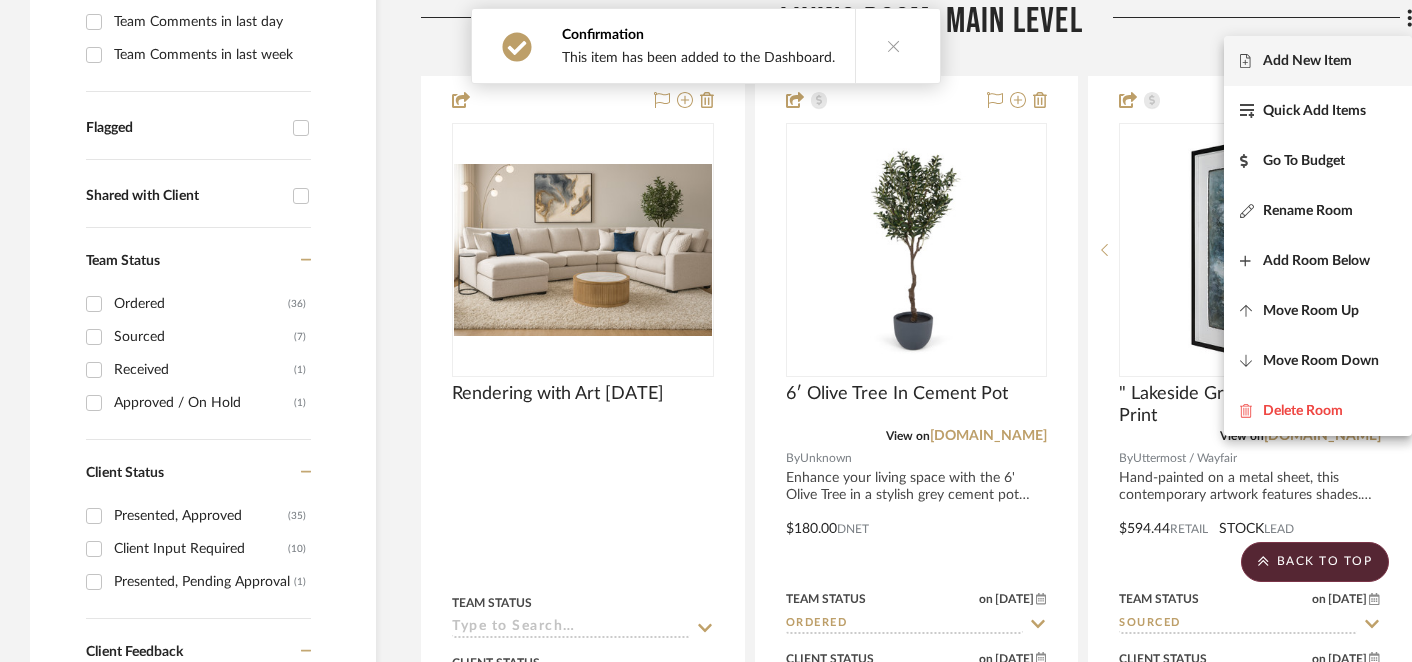 click on "Add New Item" at bounding box center [1307, 61] 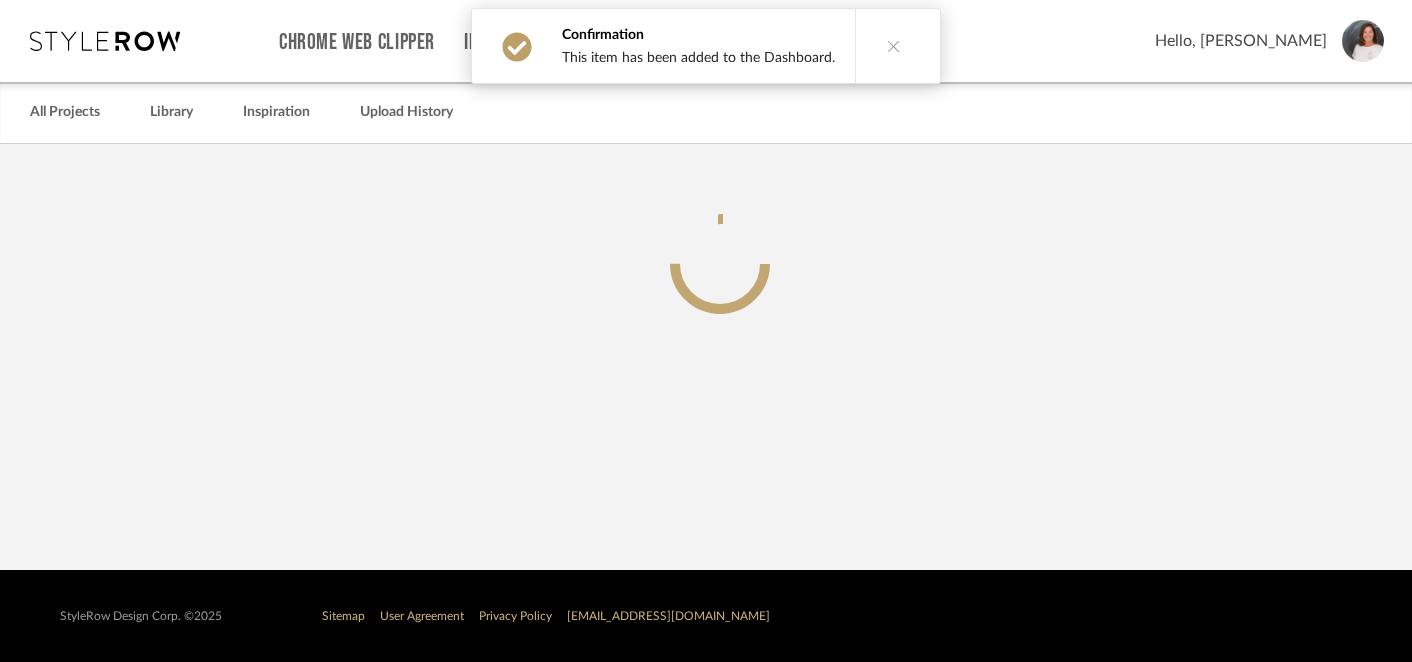 scroll, scrollTop: 0, scrollLeft: 0, axis: both 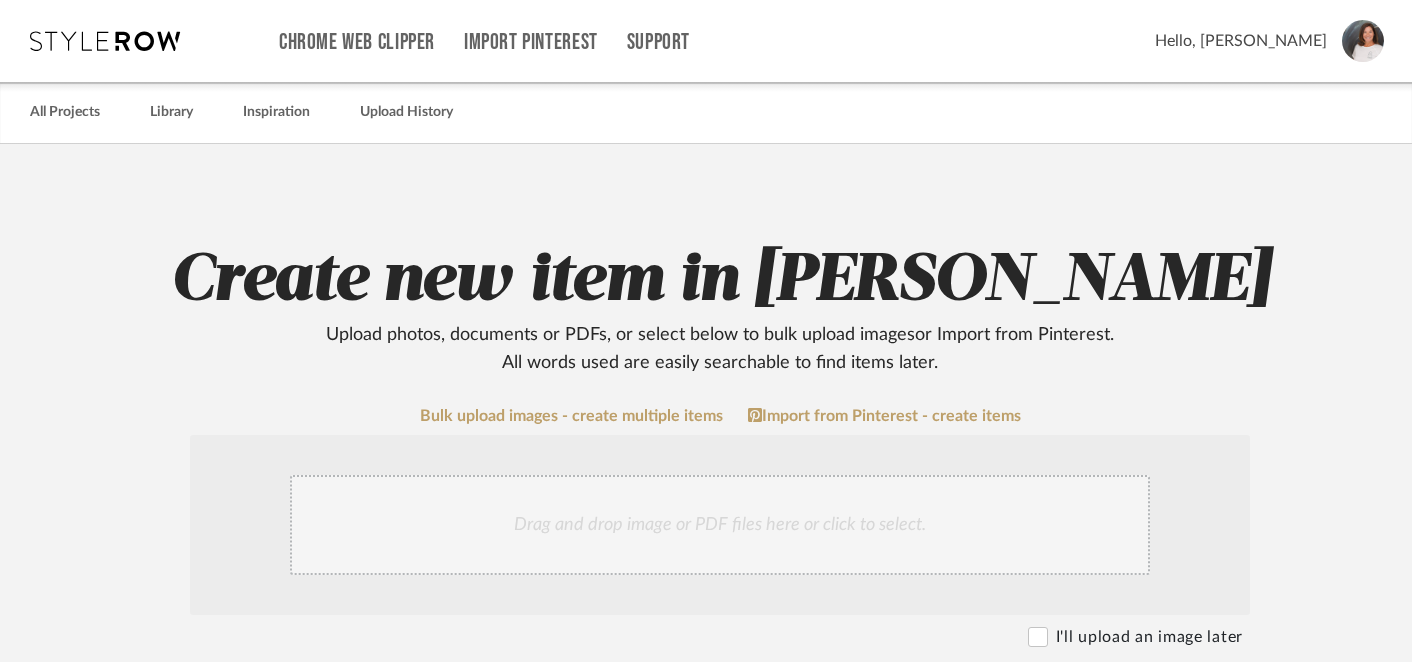 click on "Drag and drop image or PDF files here or click to select." 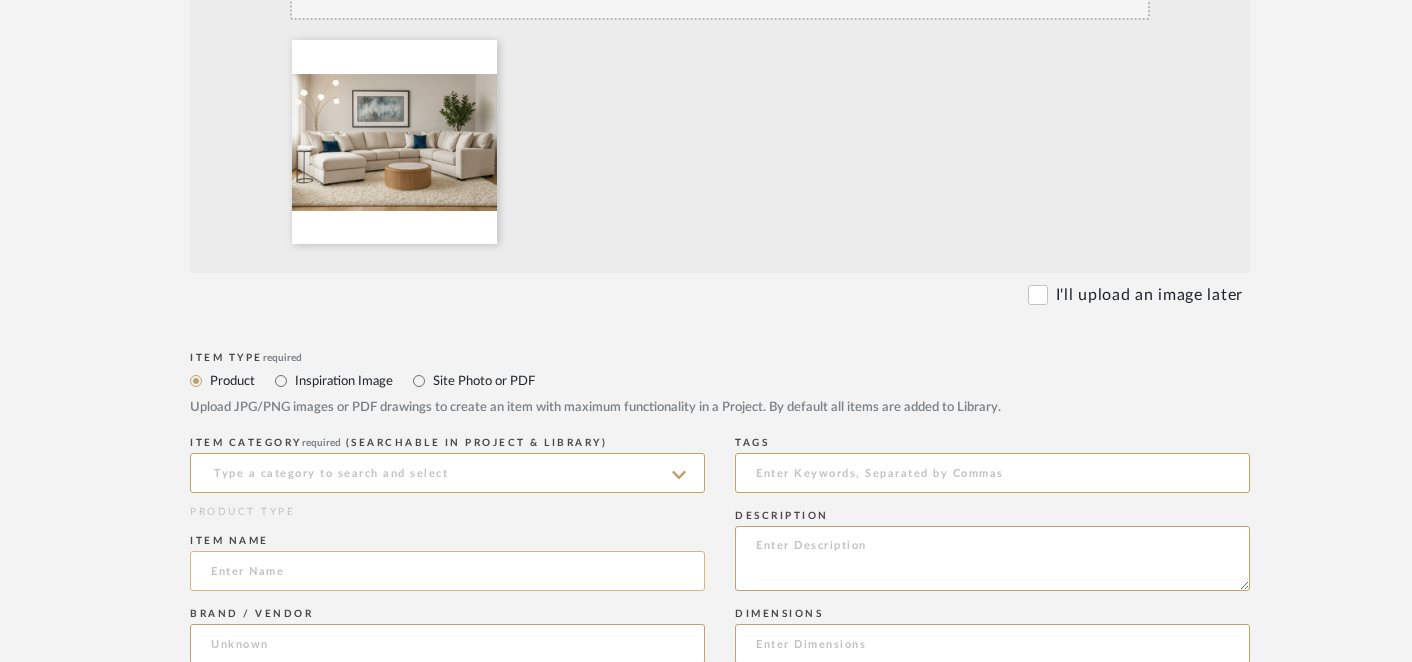 scroll, scrollTop: 566, scrollLeft: 0, axis: vertical 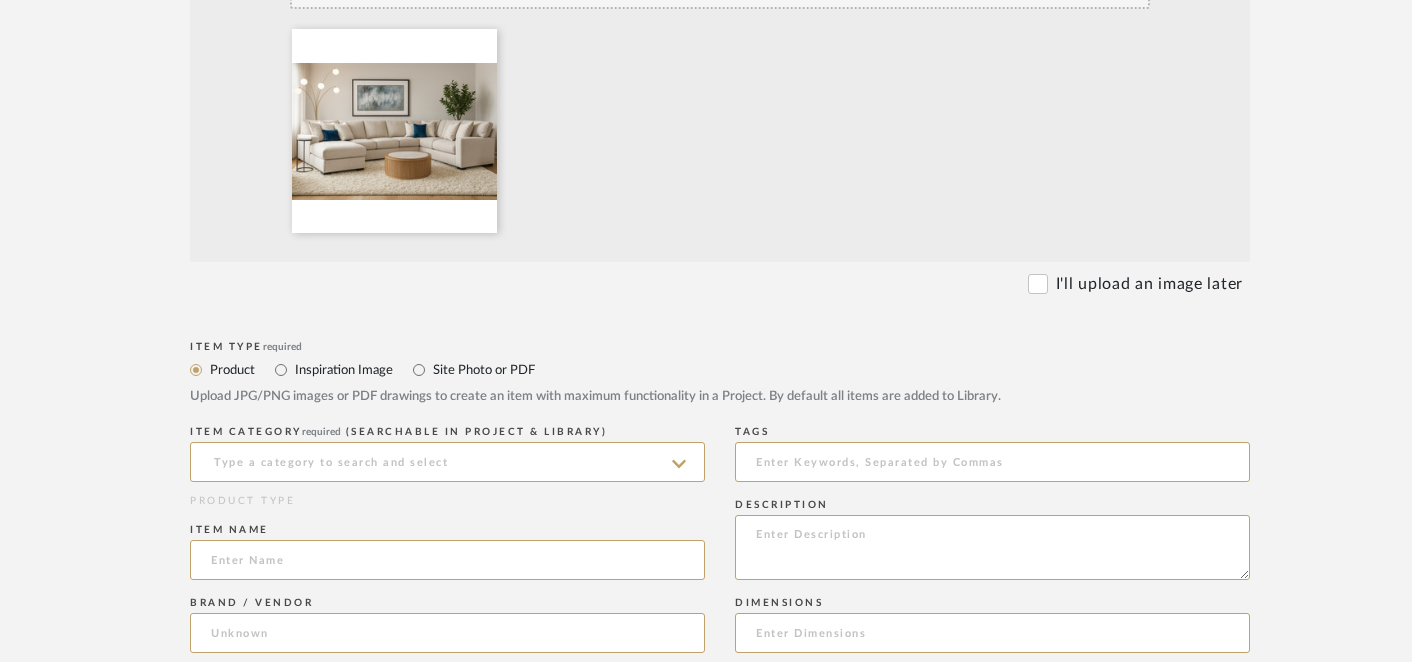 click 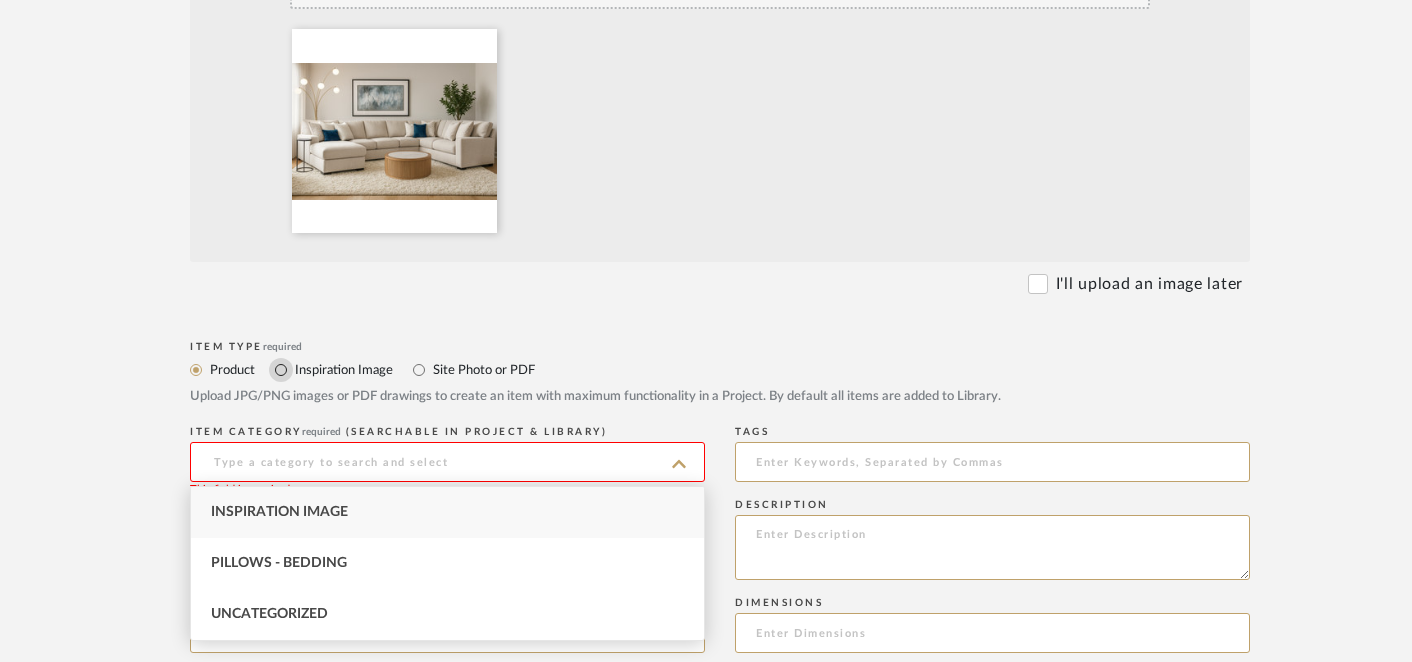 click on "Inspiration Image" at bounding box center (281, 370) 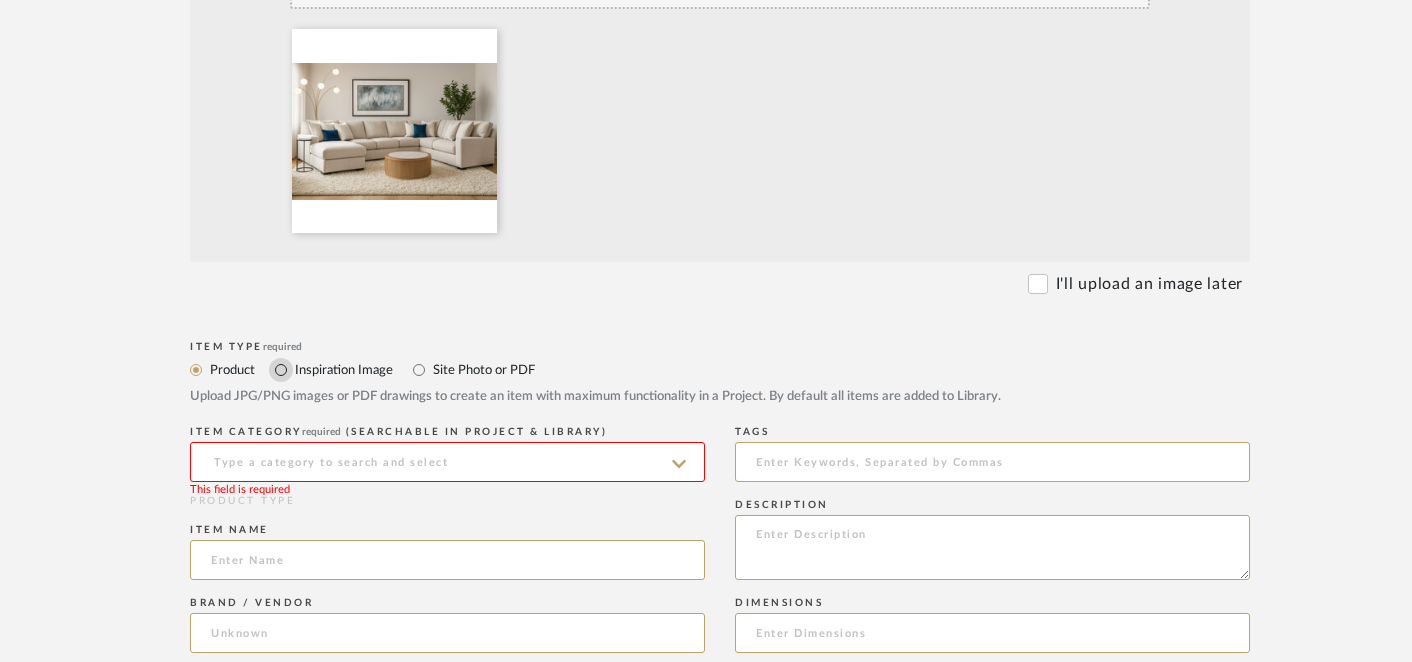 click on "Inspiration Image" at bounding box center (281, 370) 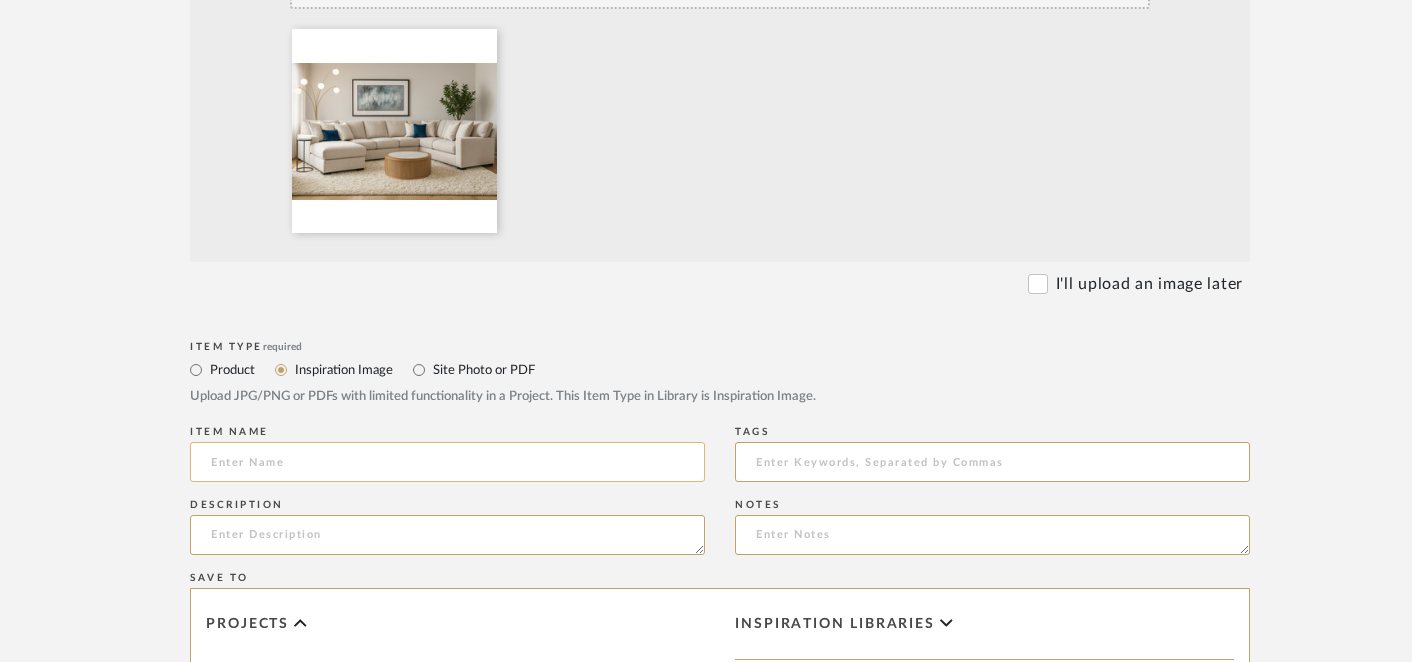 click 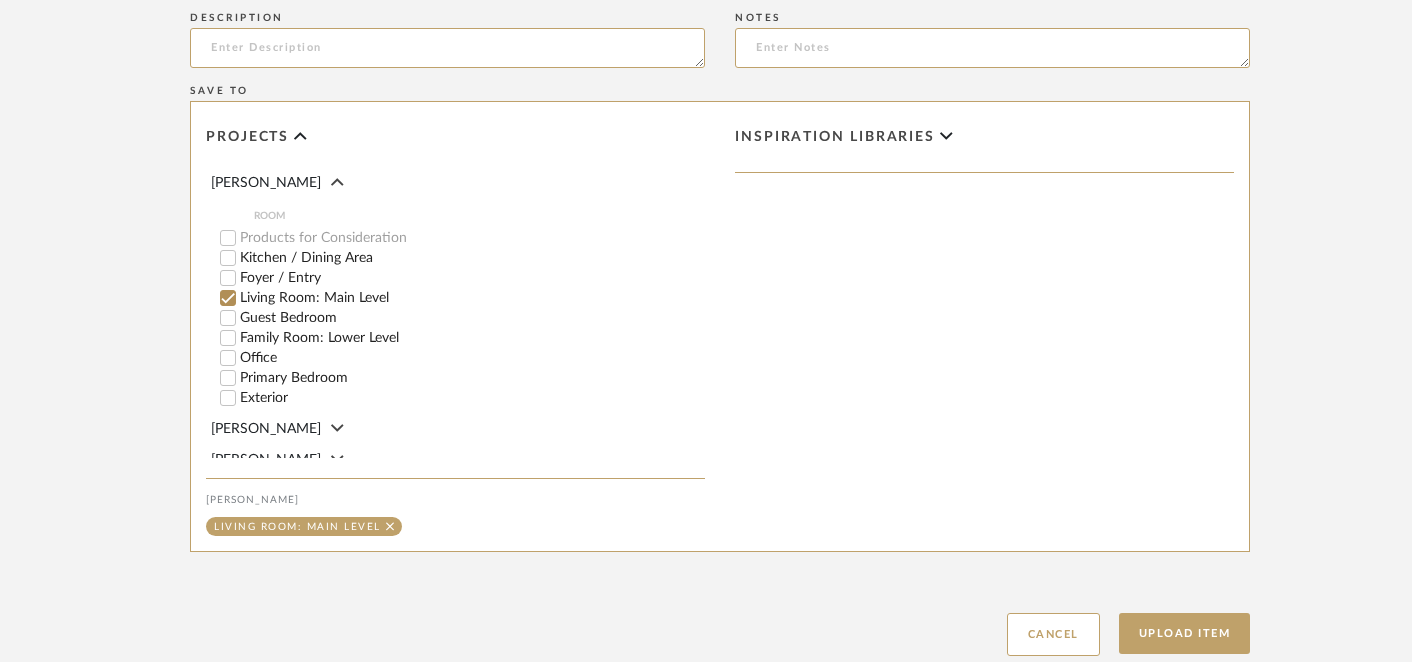 scroll, scrollTop: 1189, scrollLeft: 0, axis: vertical 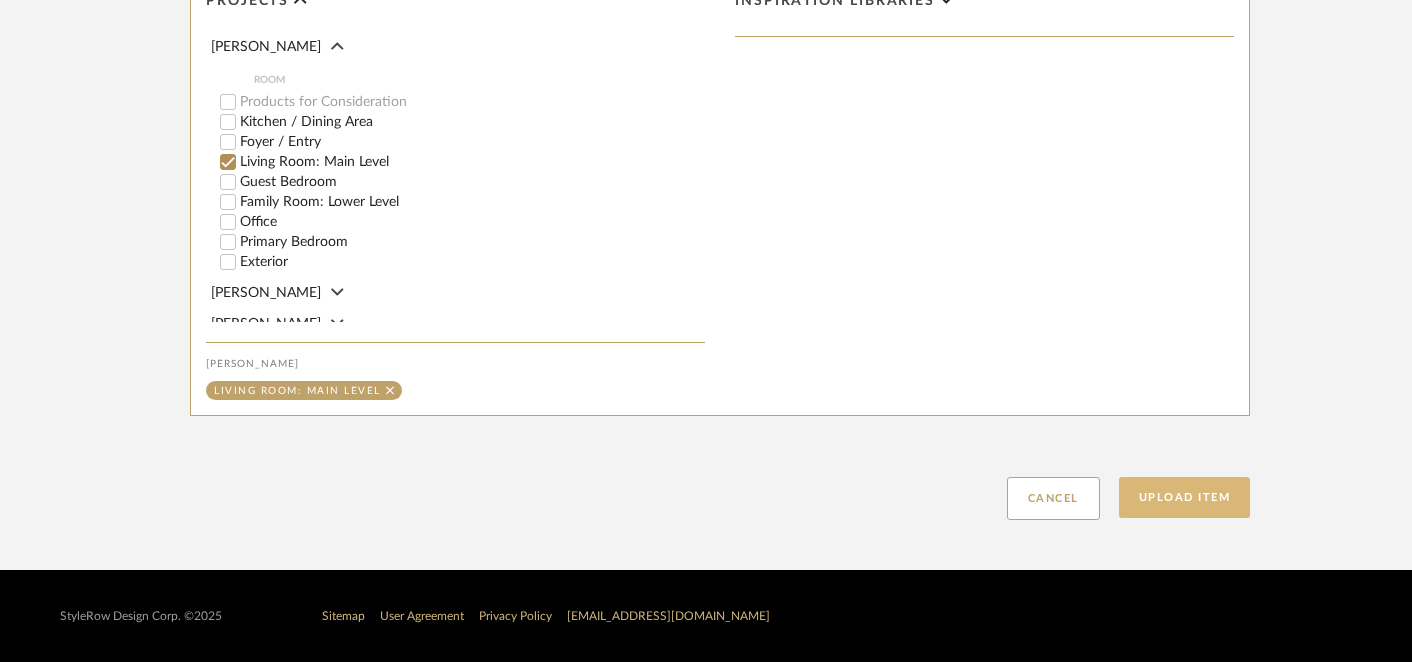 type on "Rendering with Art [DATE]" 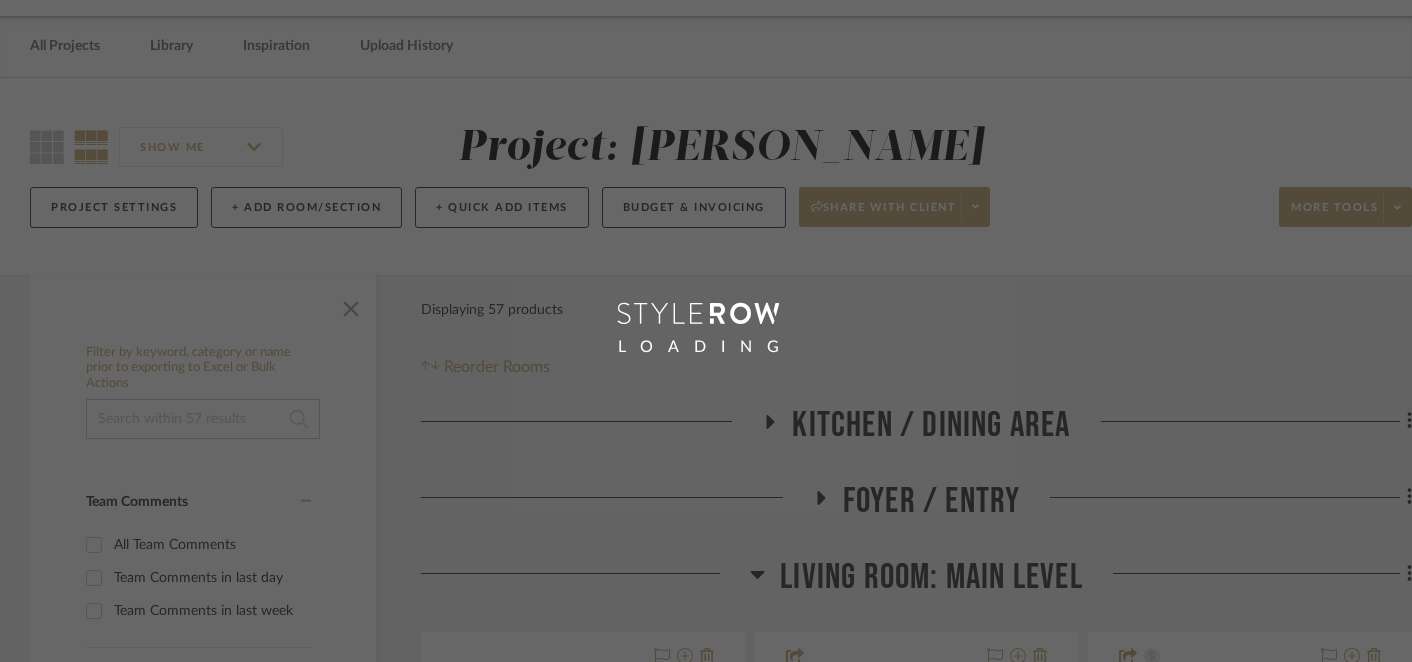 scroll, scrollTop: 0, scrollLeft: 0, axis: both 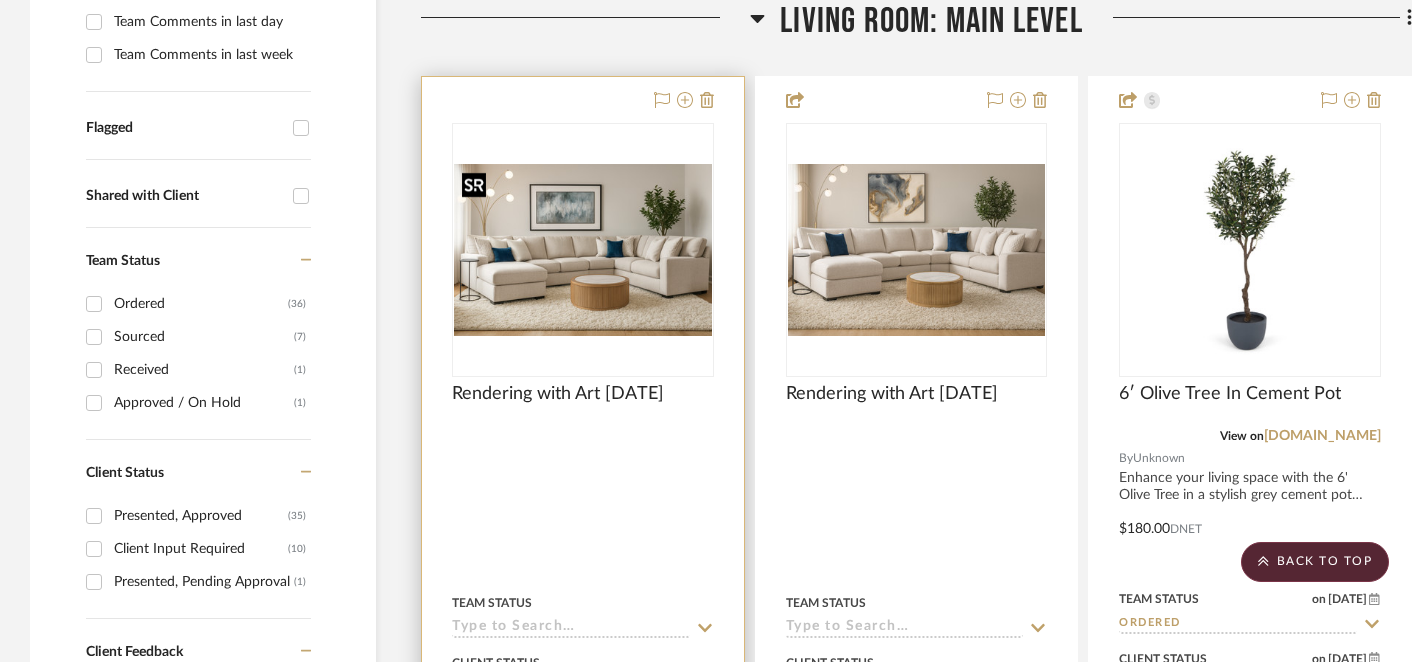 click at bounding box center (583, 250) 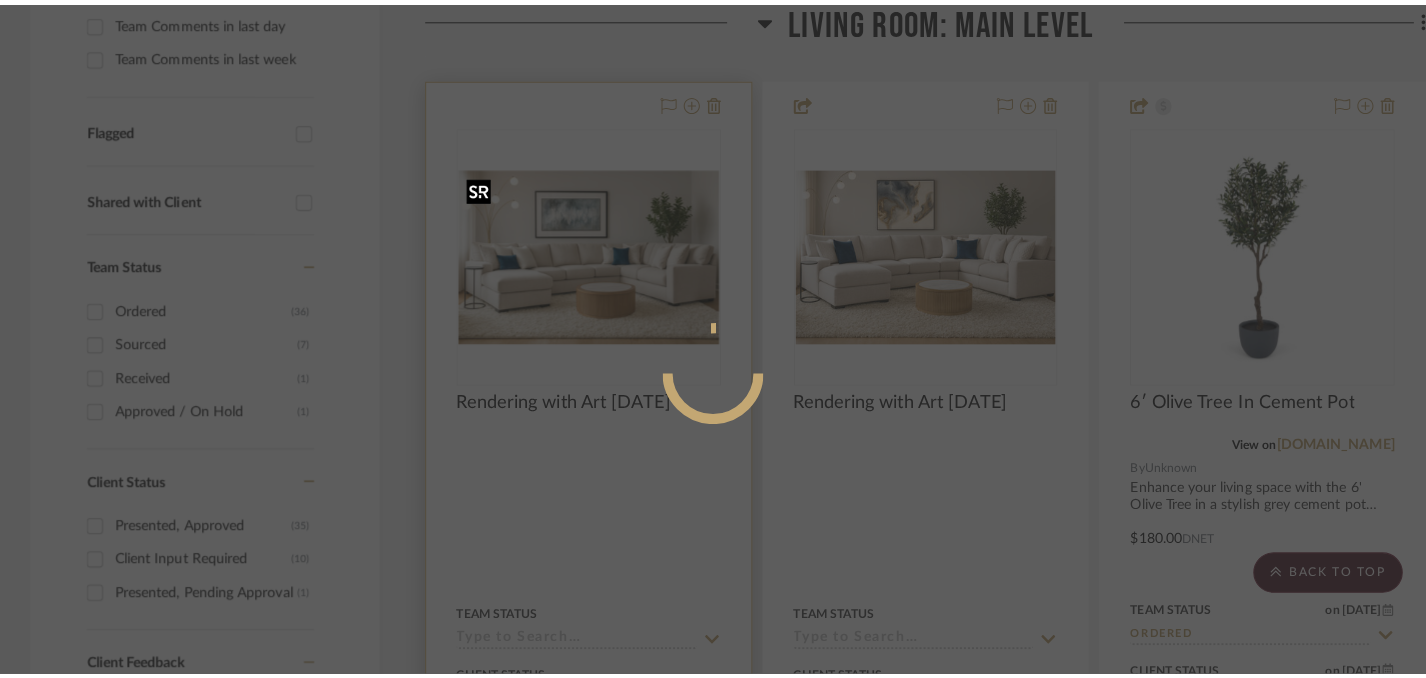 scroll, scrollTop: 0, scrollLeft: 0, axis: both 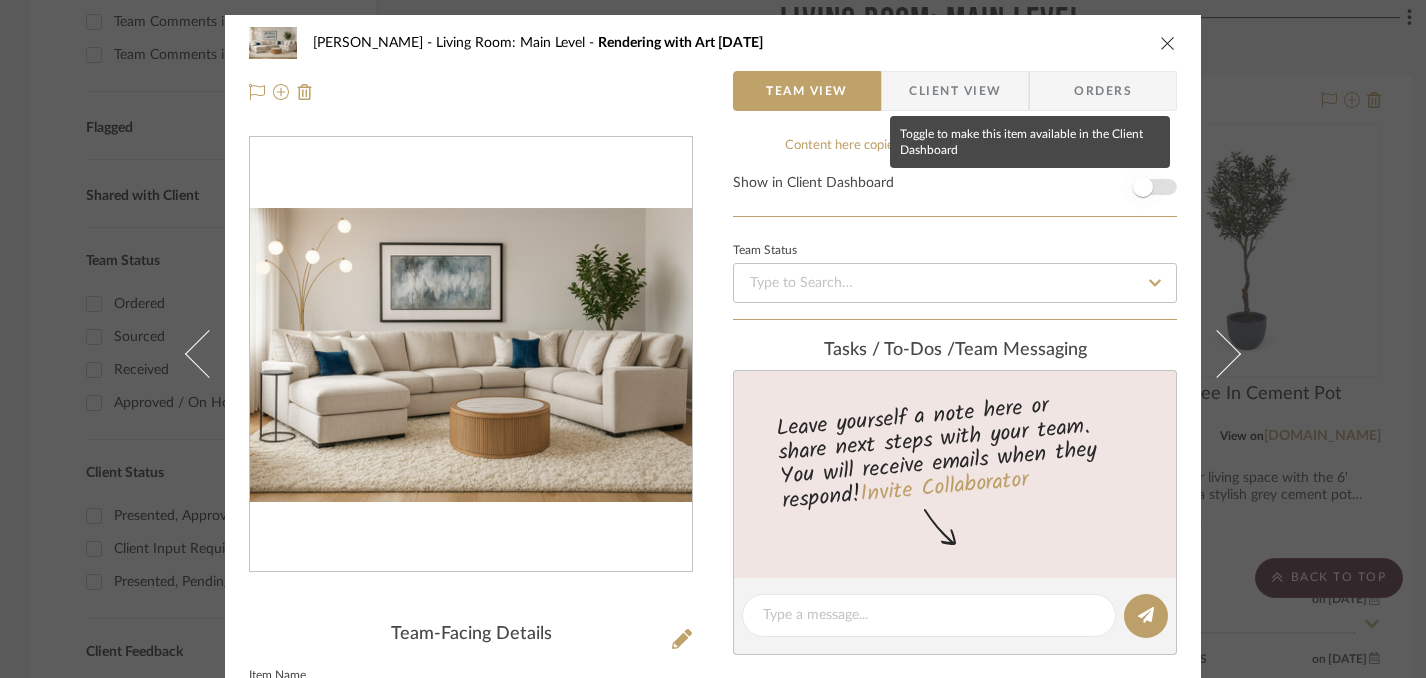 click at bounding box center [1143, 187] 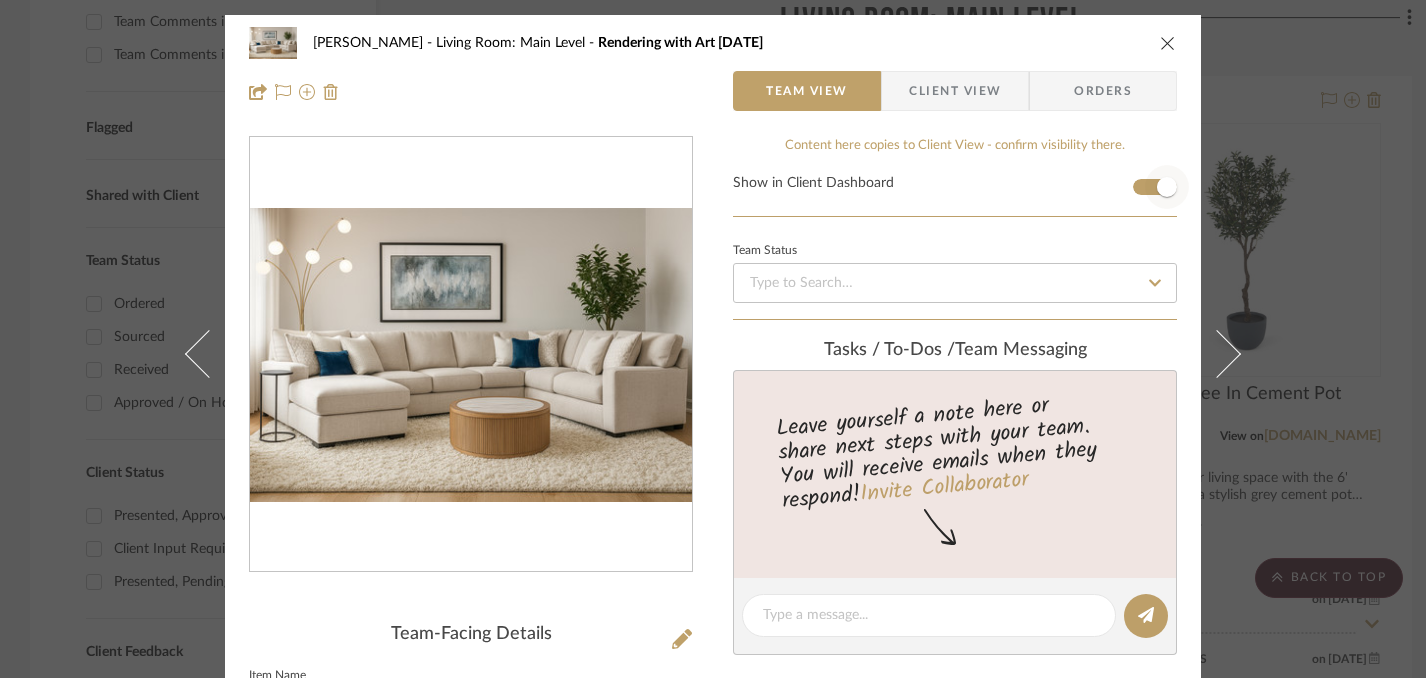 type 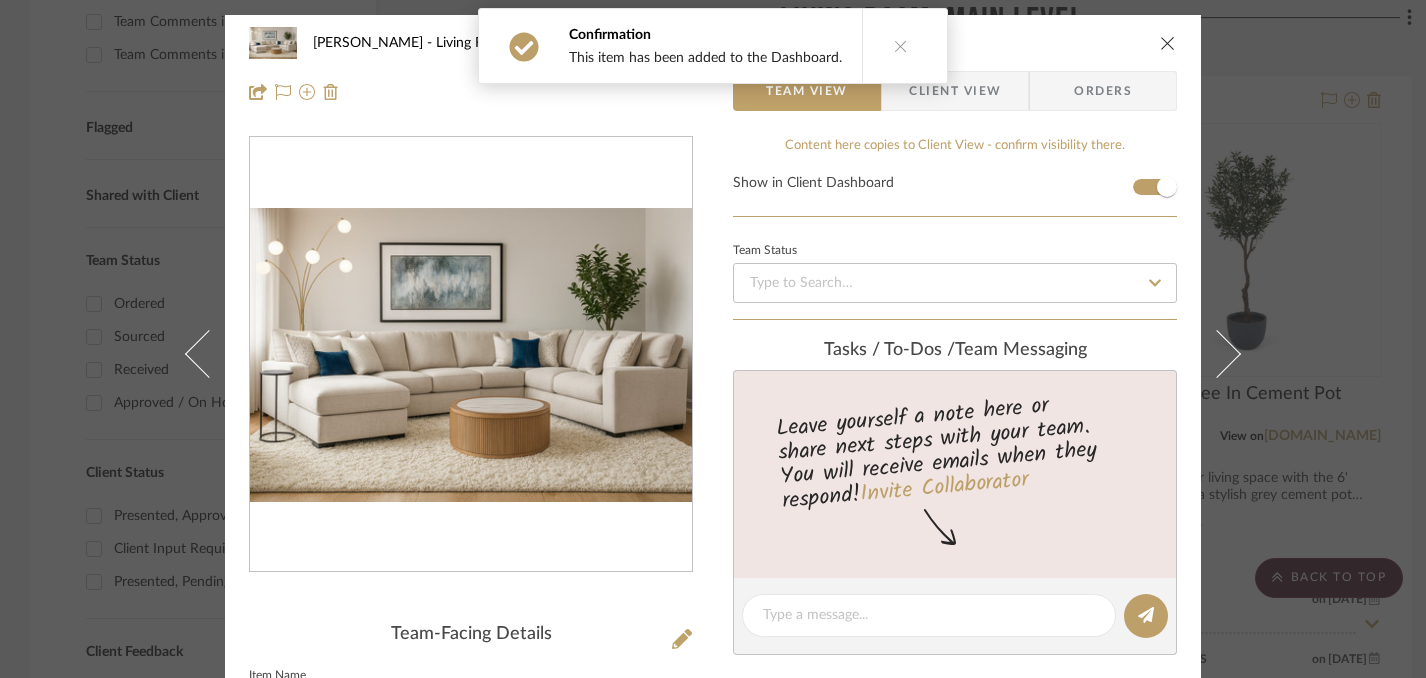 click at bounding box center (1168, 43) 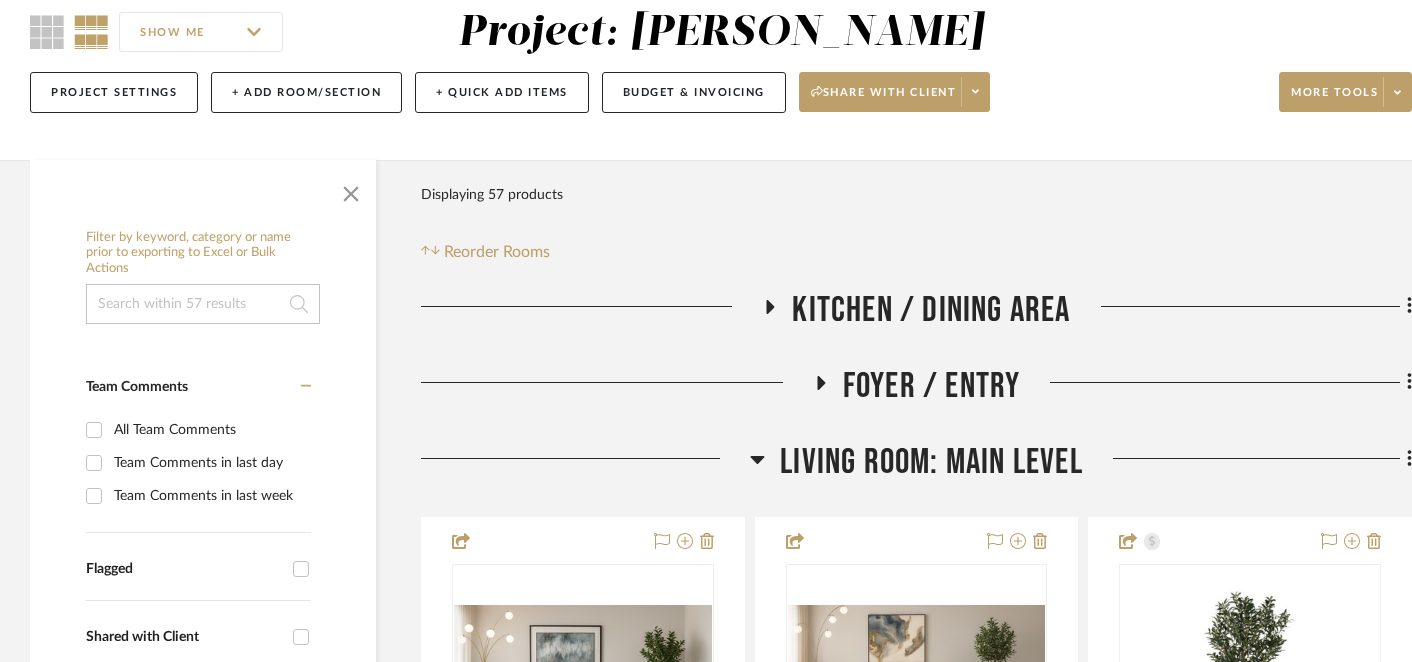 scroll, scrollTop: 276, scrollLeft: 0, axis: vertical 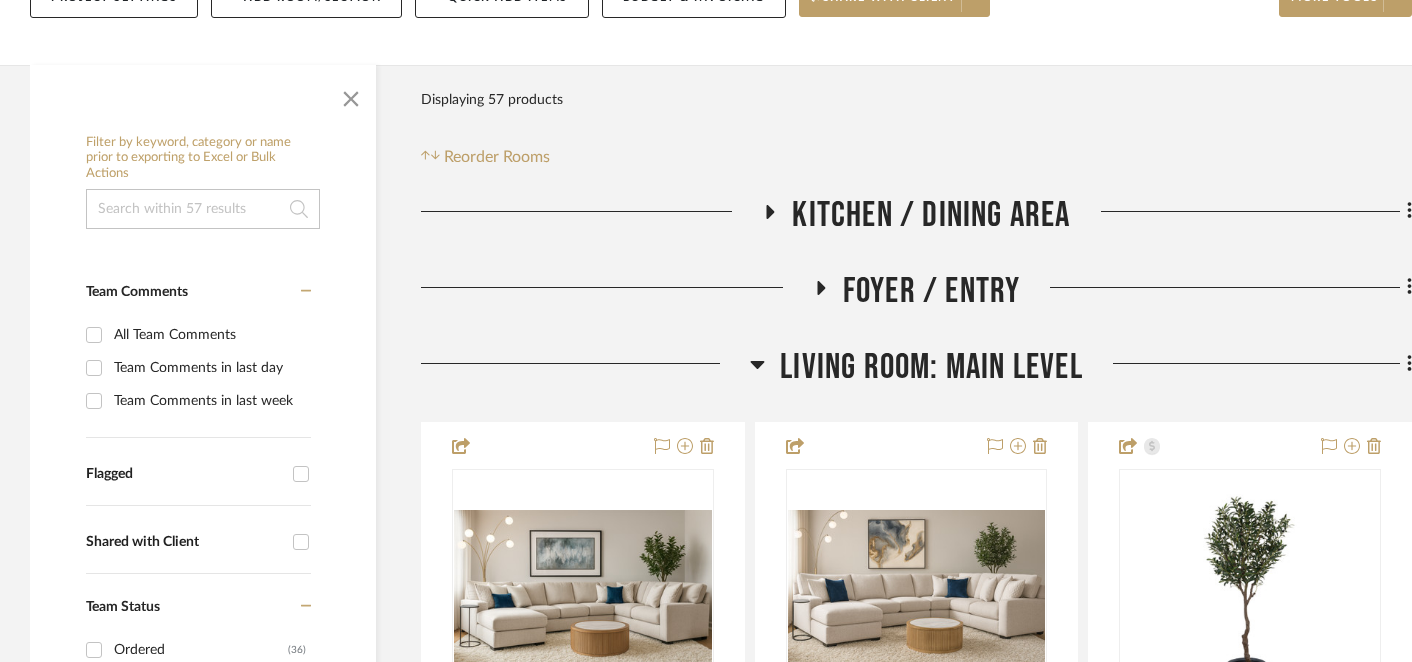click 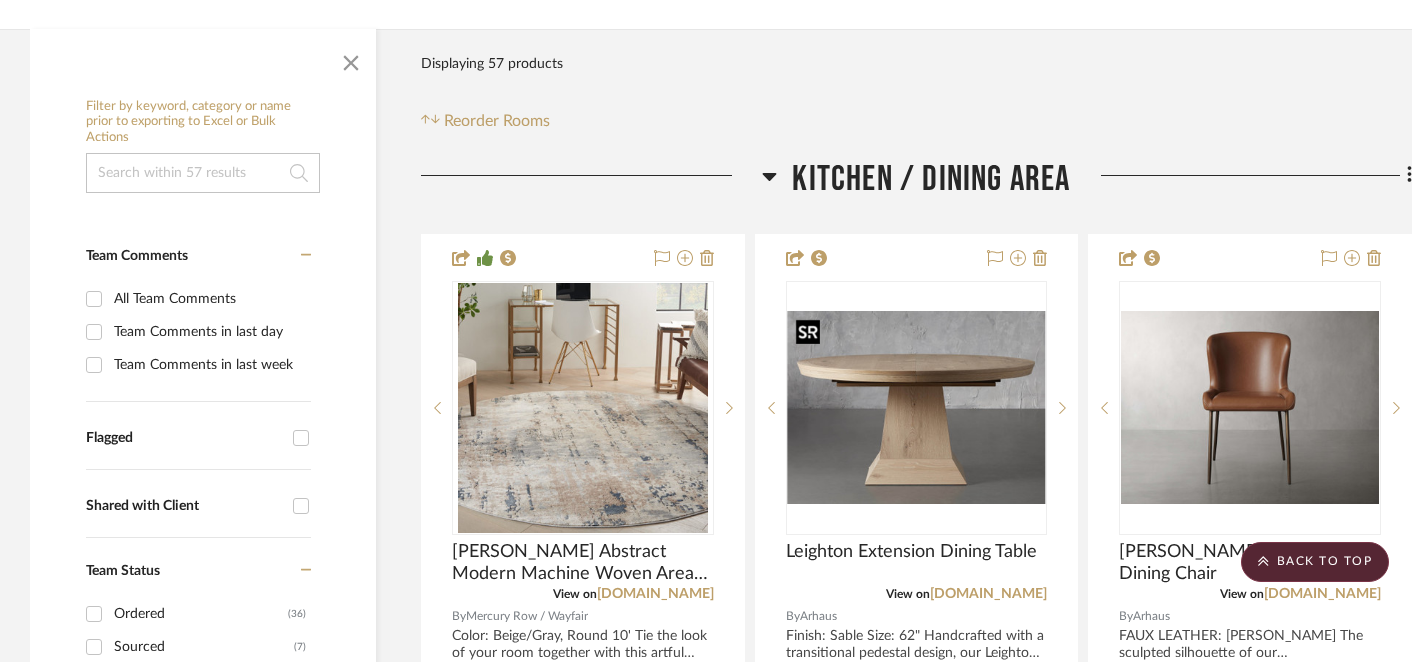 scroll, scrollTop: 169, scrollLeft: 0, axis: vertical 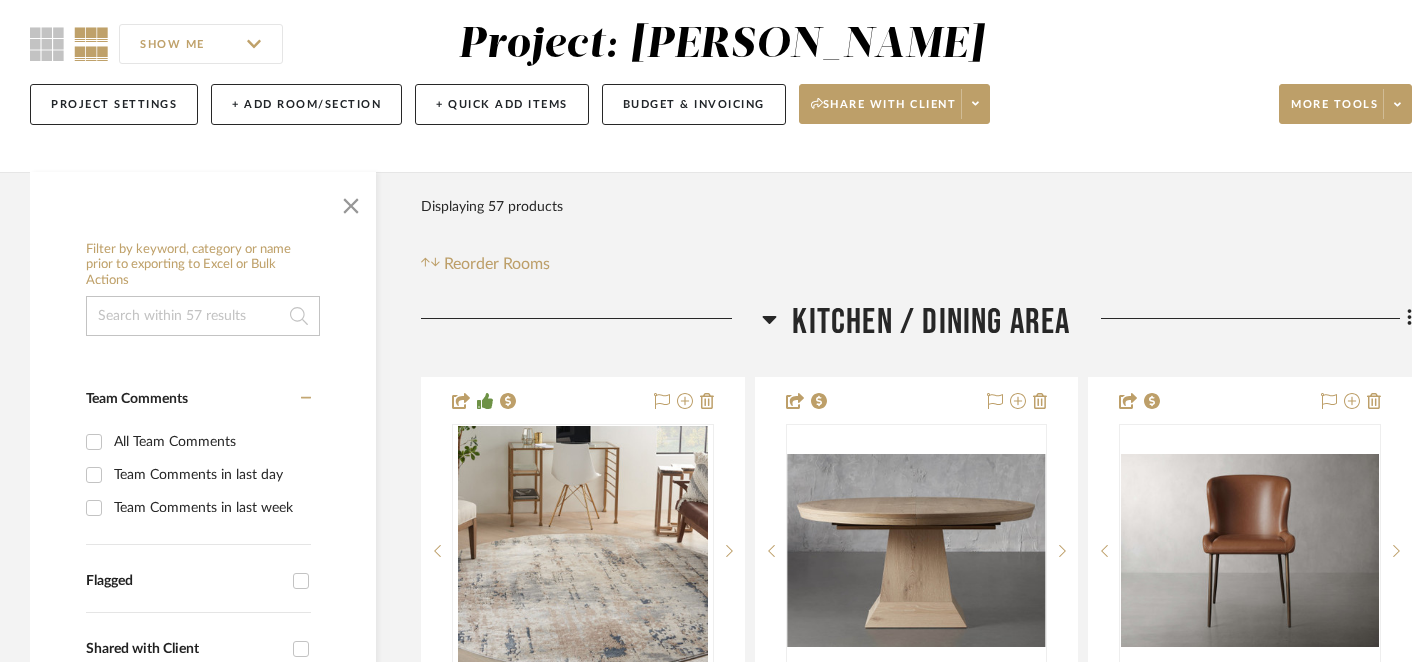 click 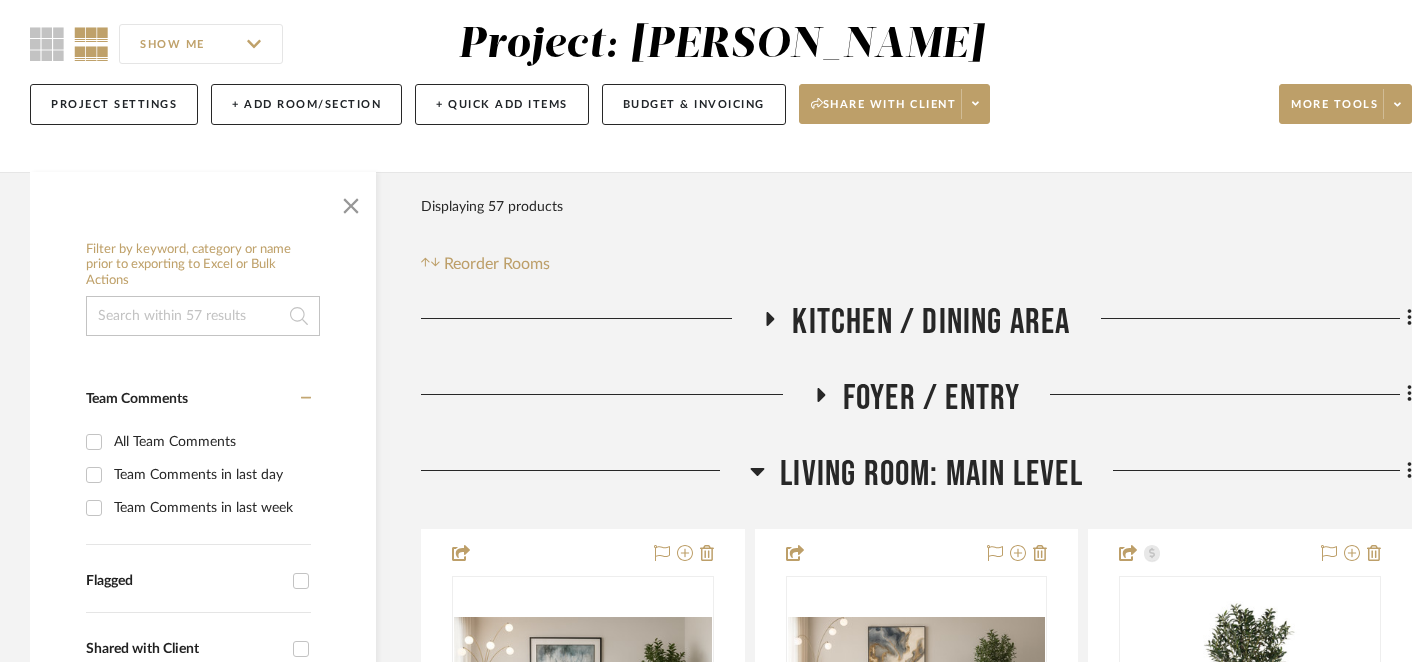 click 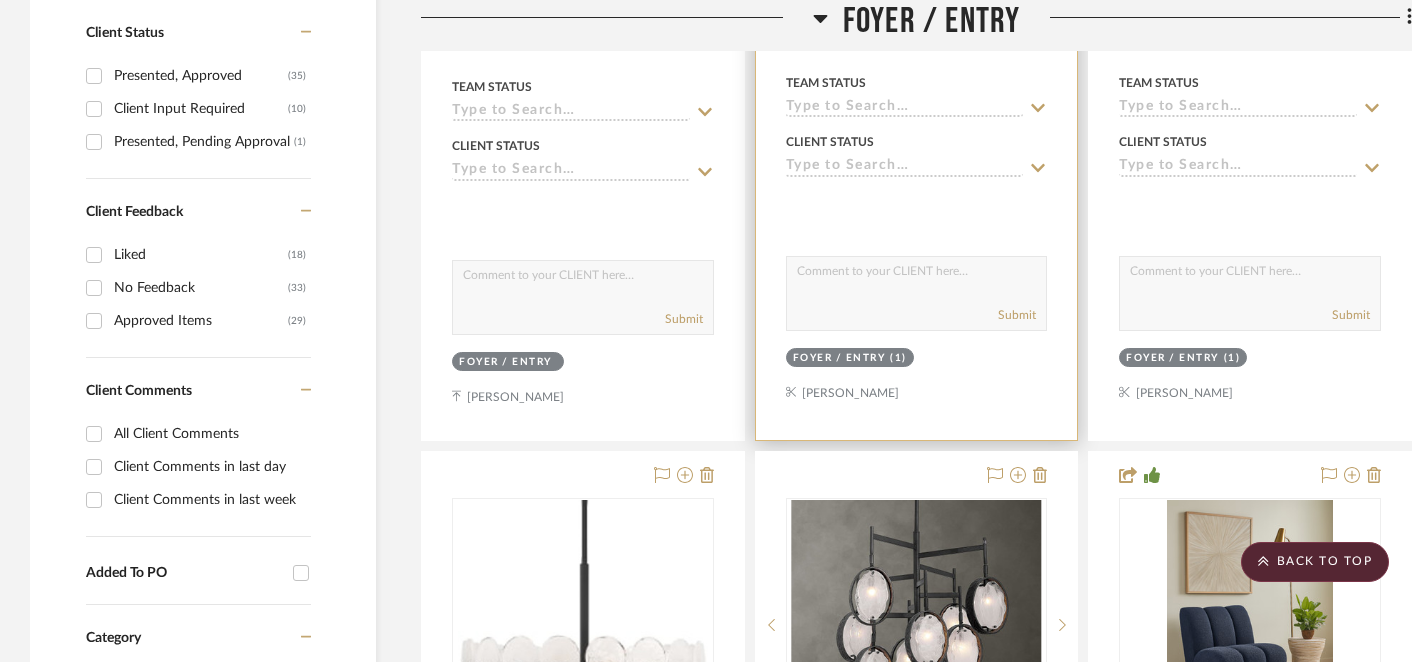 scroll, scrollTop: 1061, scrollLeft: 0, axis: vertical 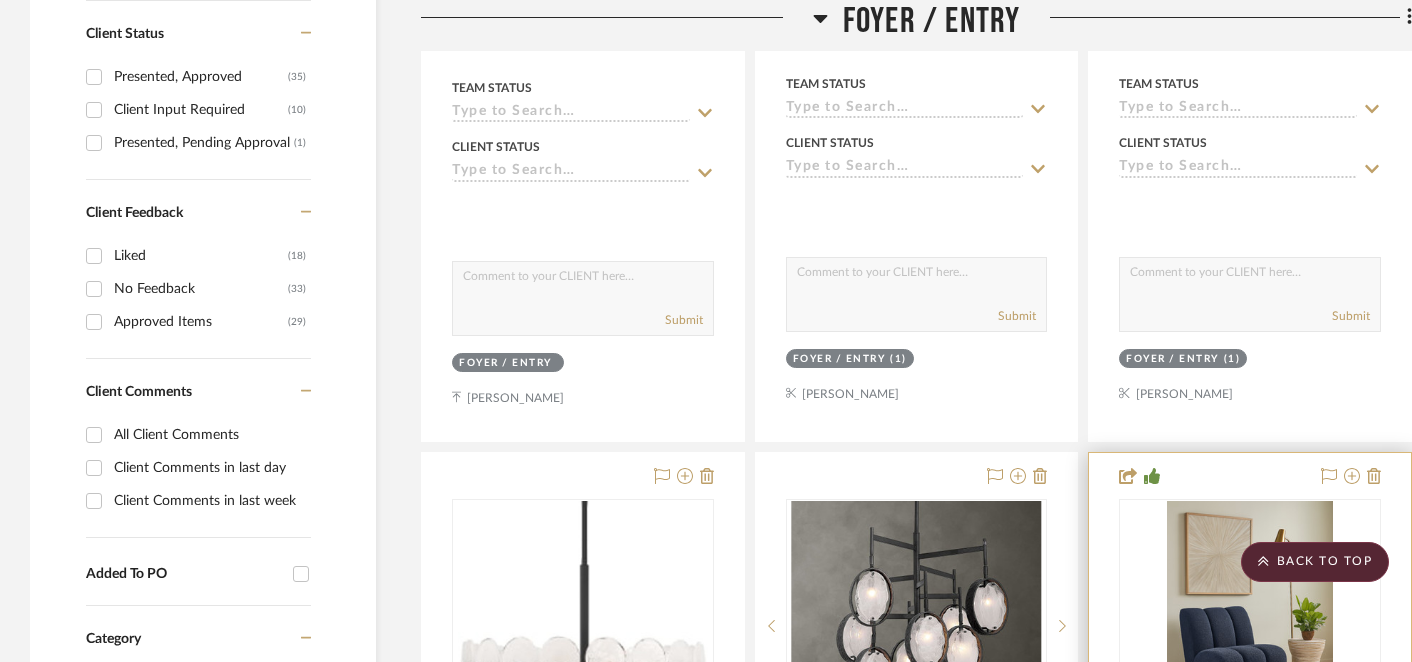 type 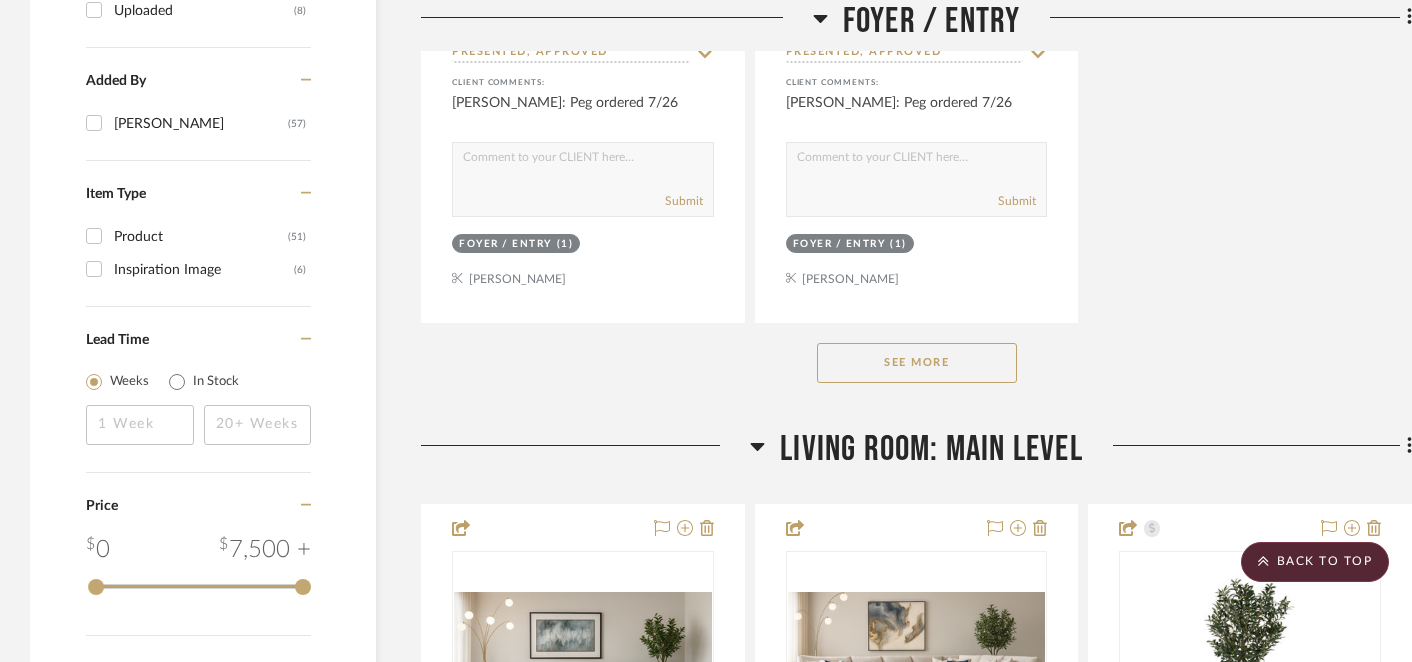 scroll, scrollTop: 2971, scrollLeft: 0, axis: vertical 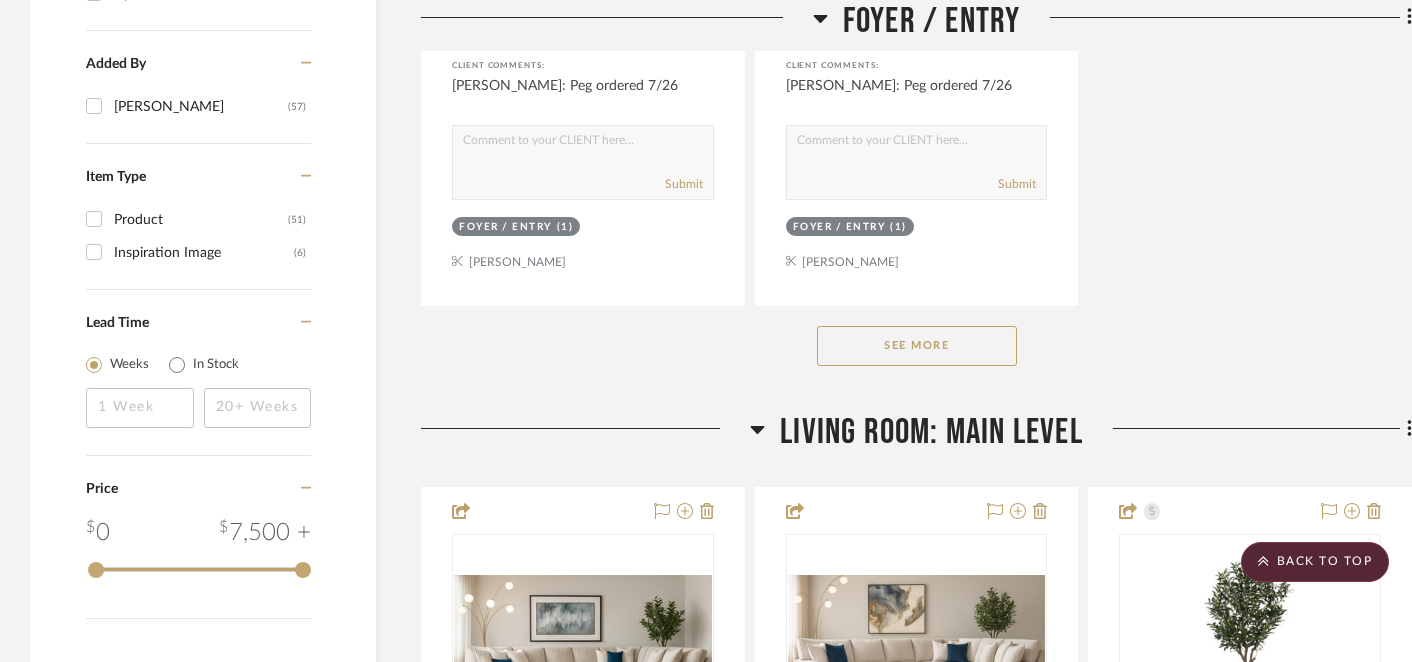 click on "See More" 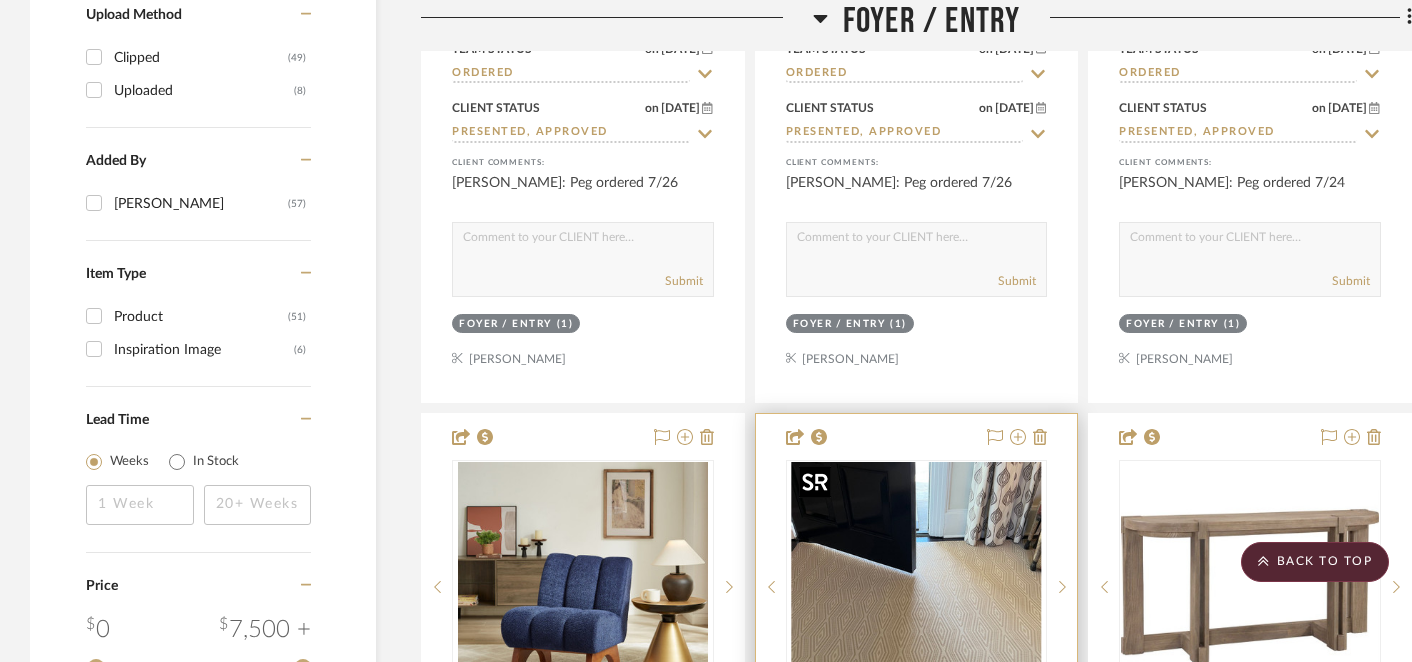 scroll, scrollTop: 2872, scrollLeft: 0, axis: vertical 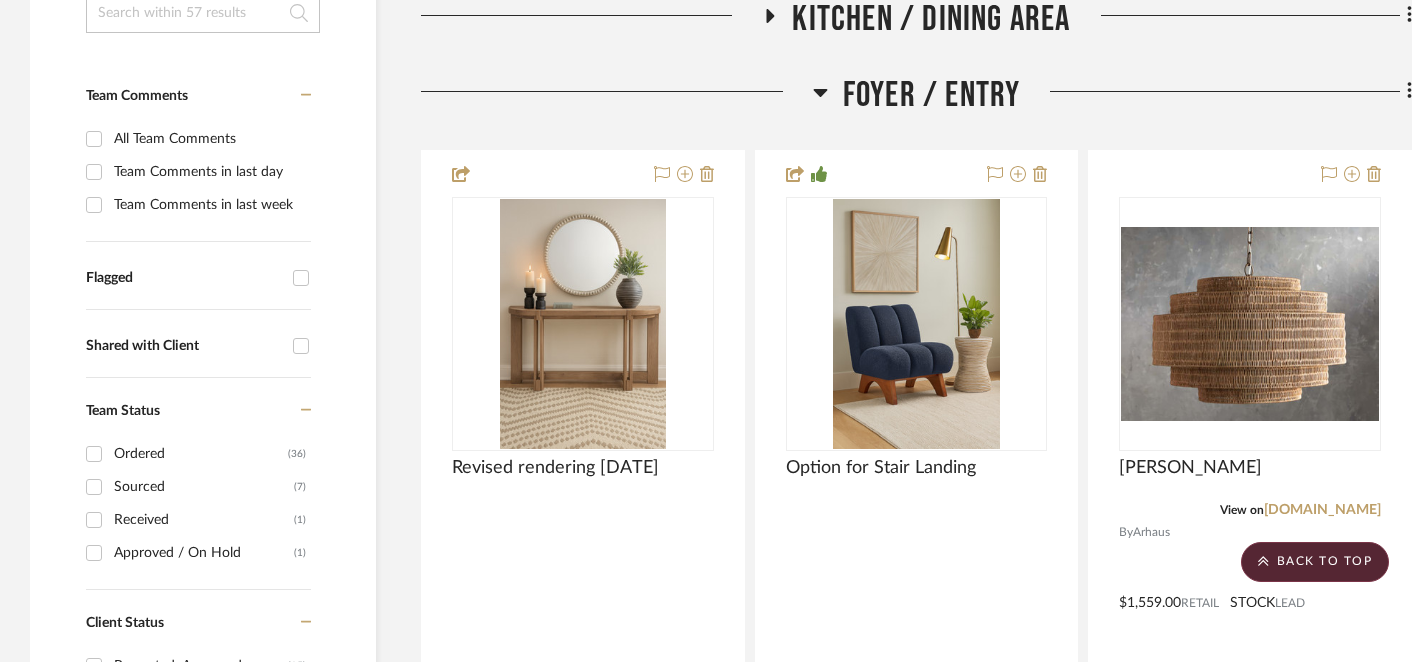 click 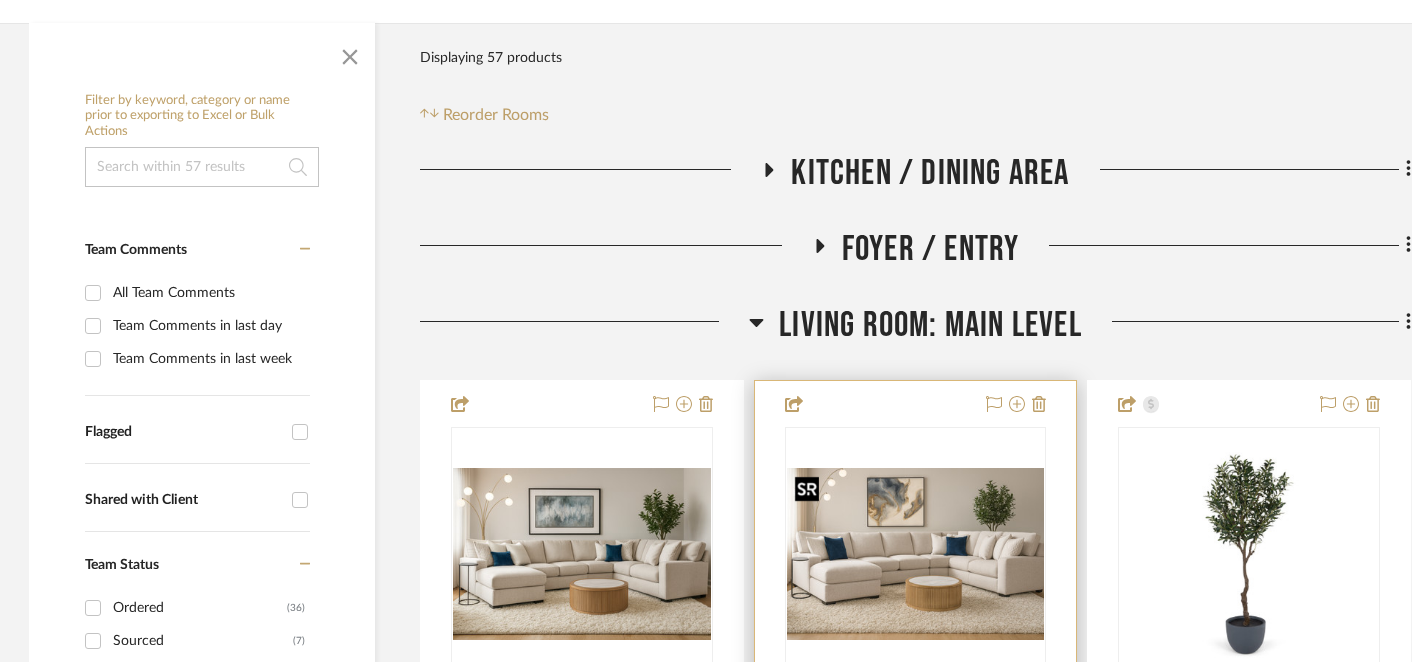 scroll, scrollTop: 320, scrollLeft: 1, axis: both 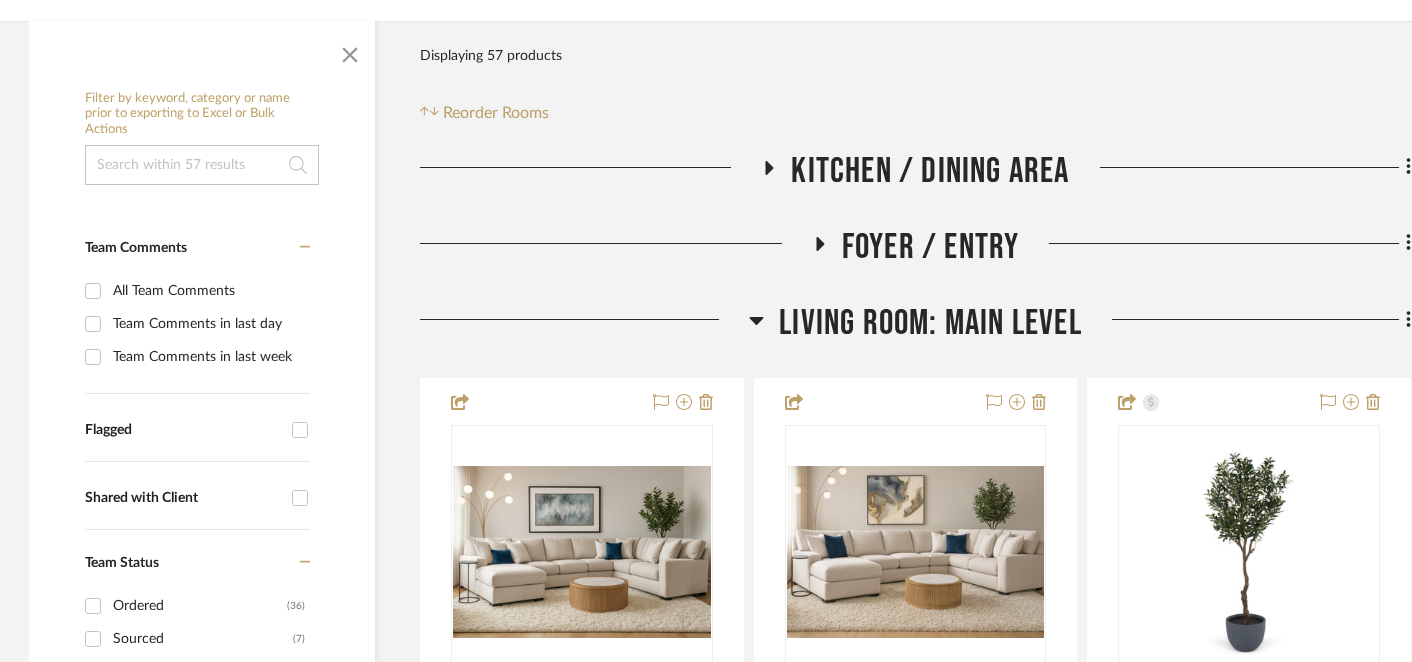 click 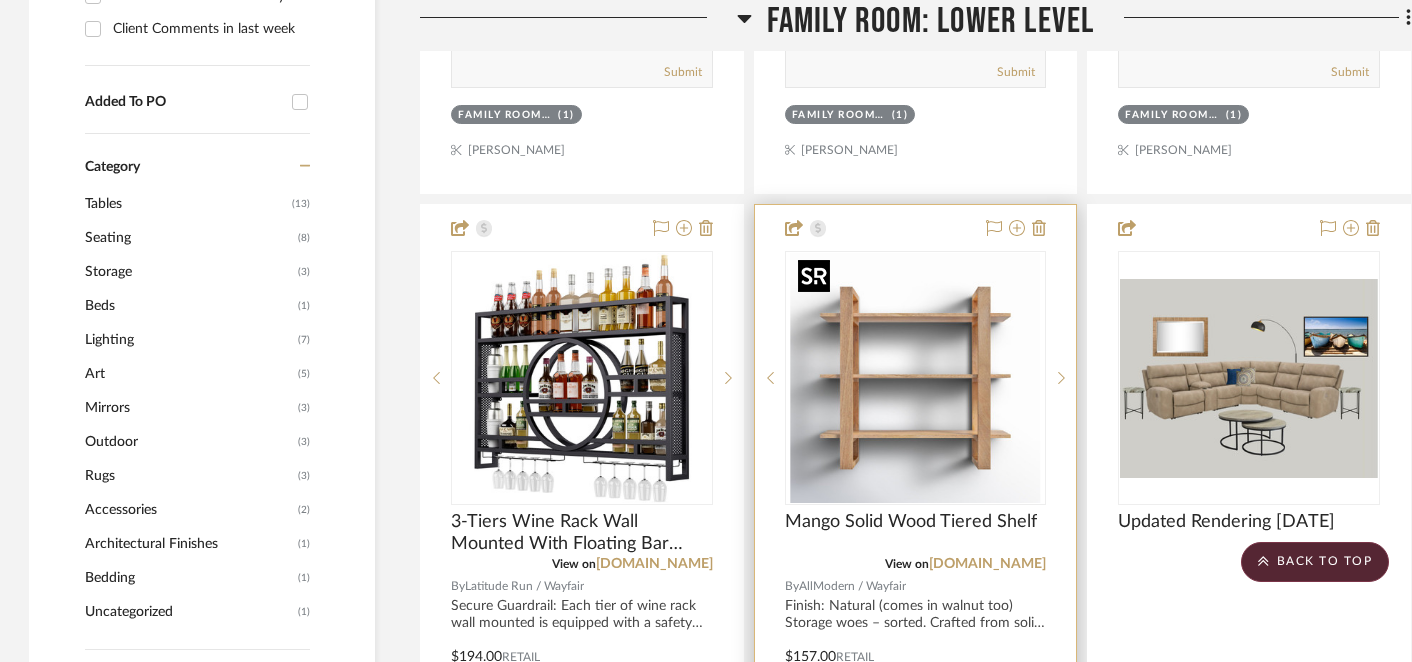 scroll, scrollTop: 1539, scrollLeft: 1, axis: both 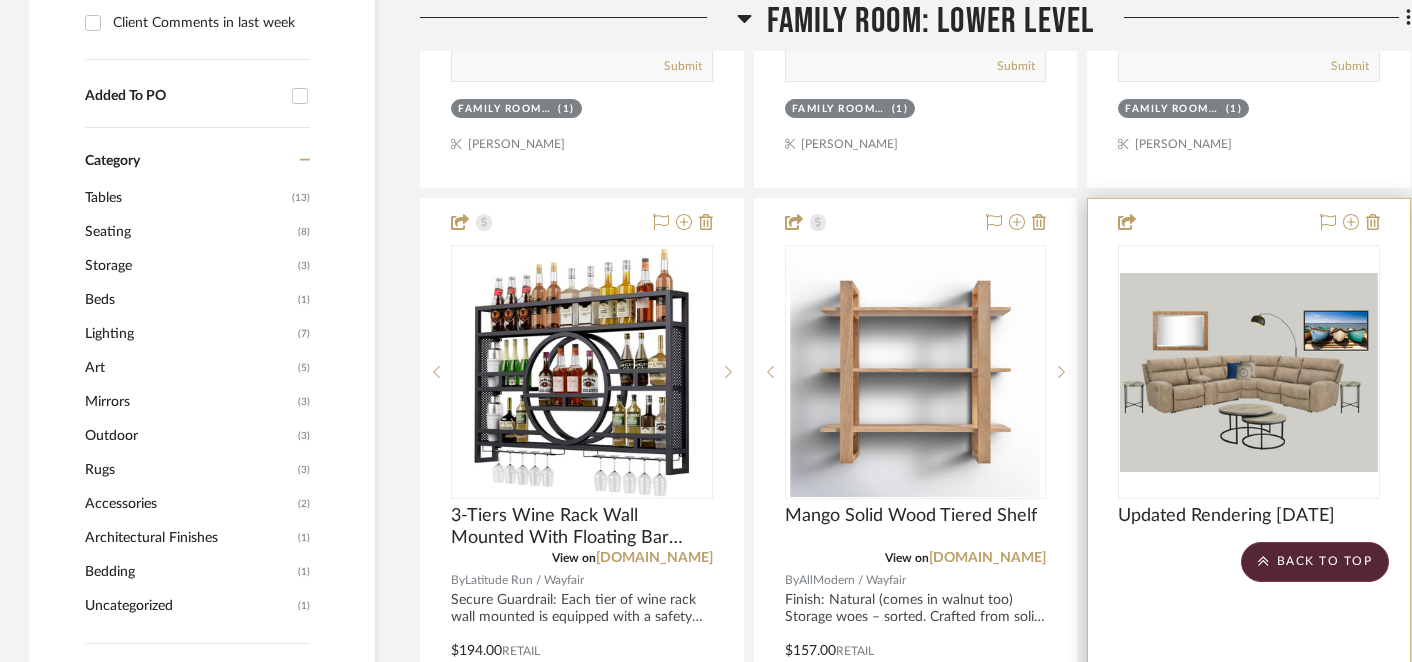 type 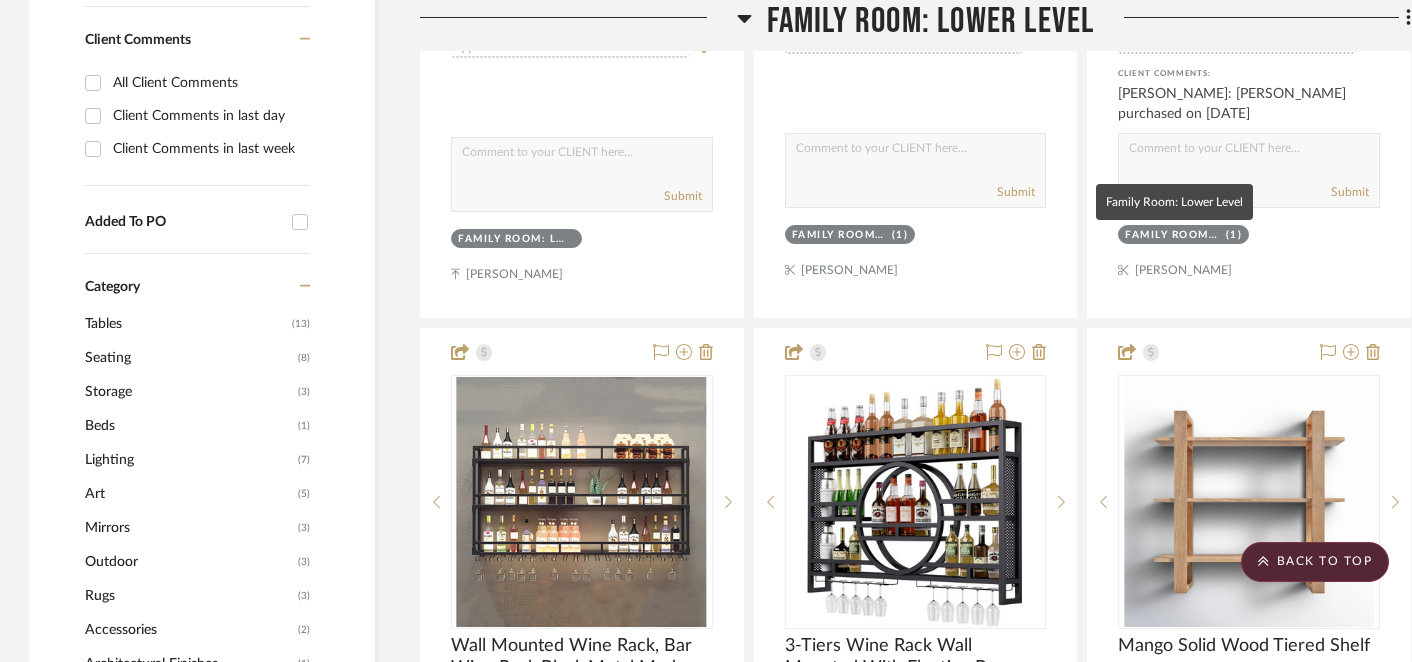 drag, startPoint x: 1216, startPoint y: 240, endPoint x: 721, endPoint y: 44, distance: 532.3918 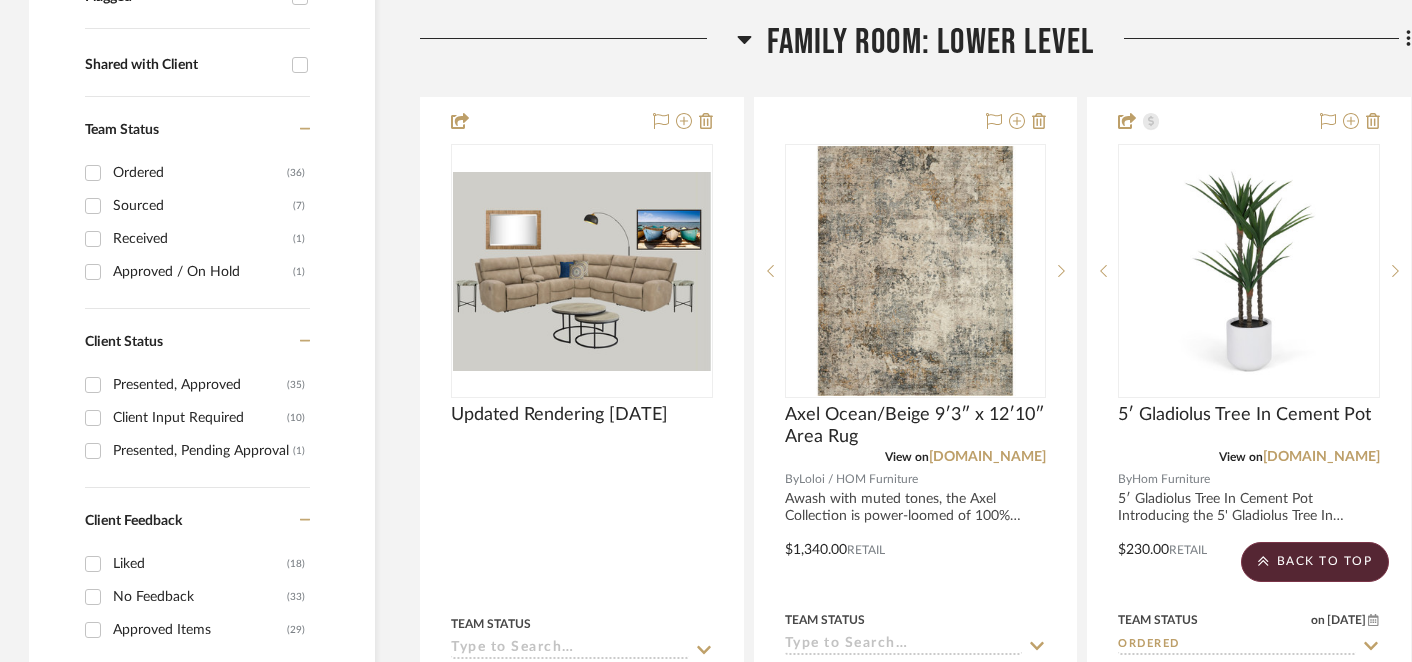 scroll, scrollTop: 754, scrollLeft: 1, axis: both 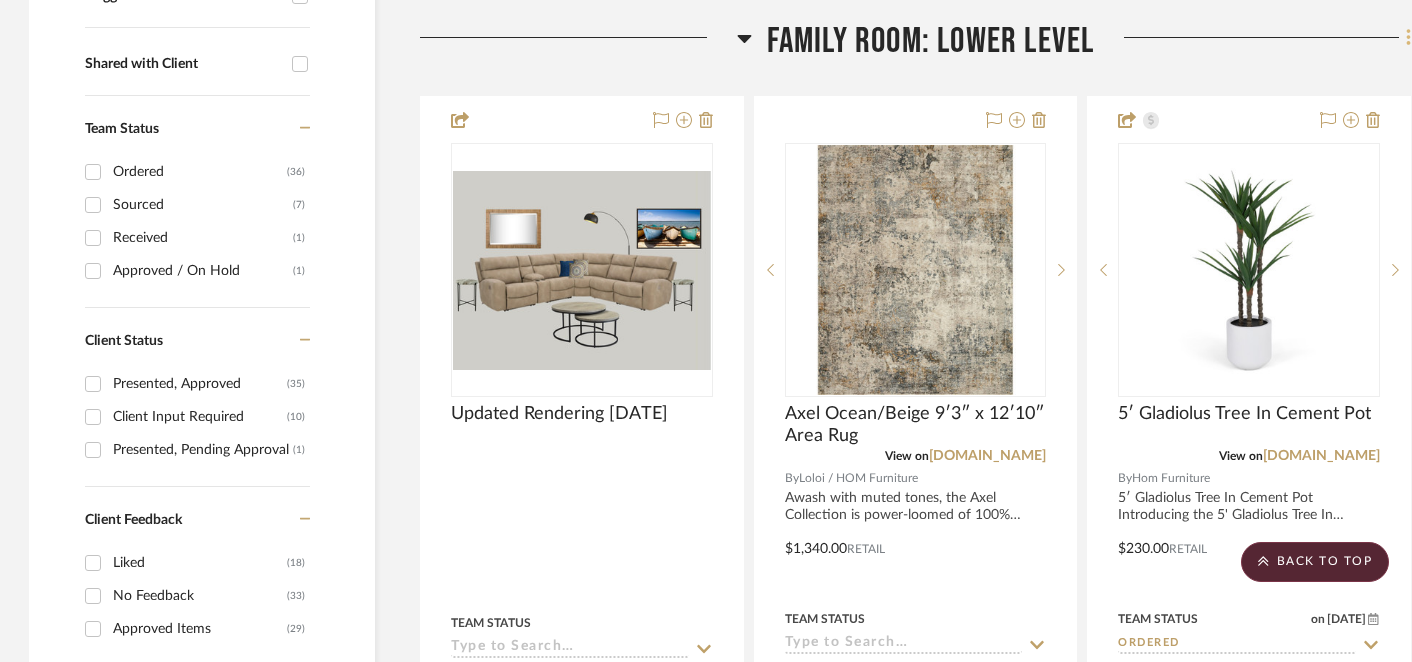 click 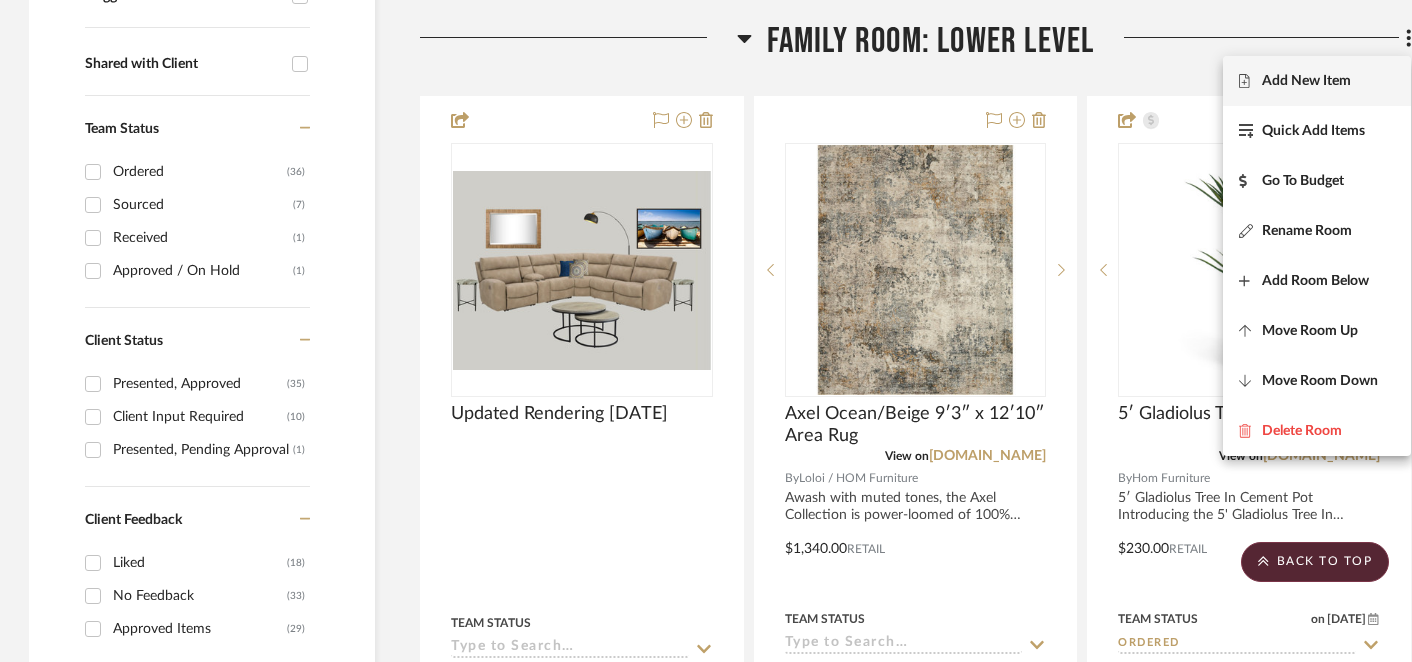 click on "Add New Item" at bounding box center [1306, 80] 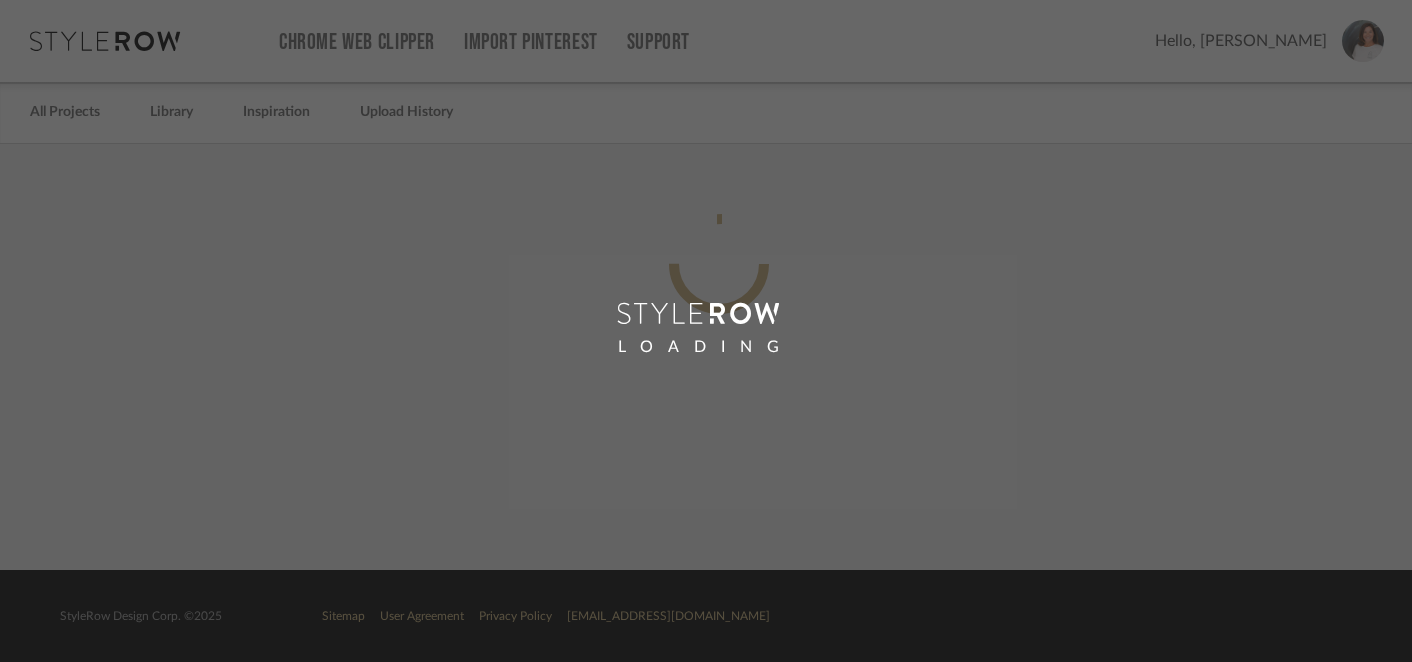 scroll, scrollTop: 0, scrollLeft: 1, axis: horizontal 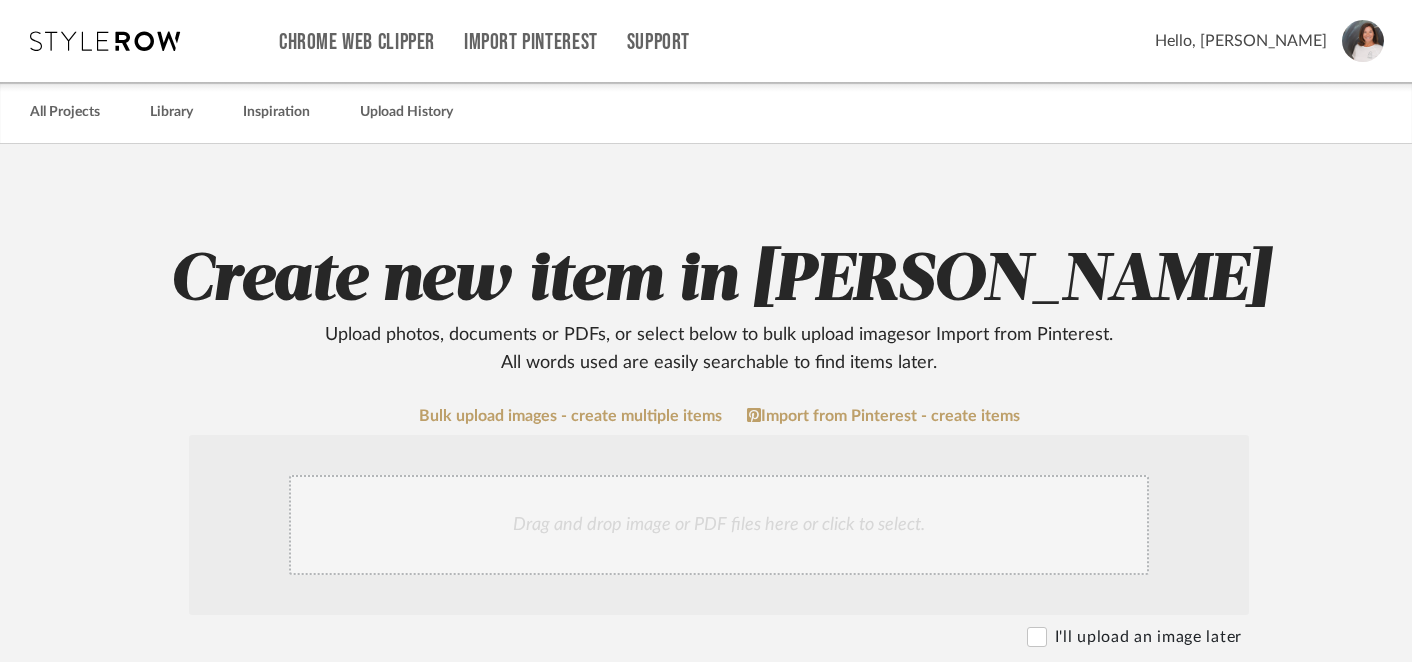click on "Drag and drop image or PDF files here or click to select." 